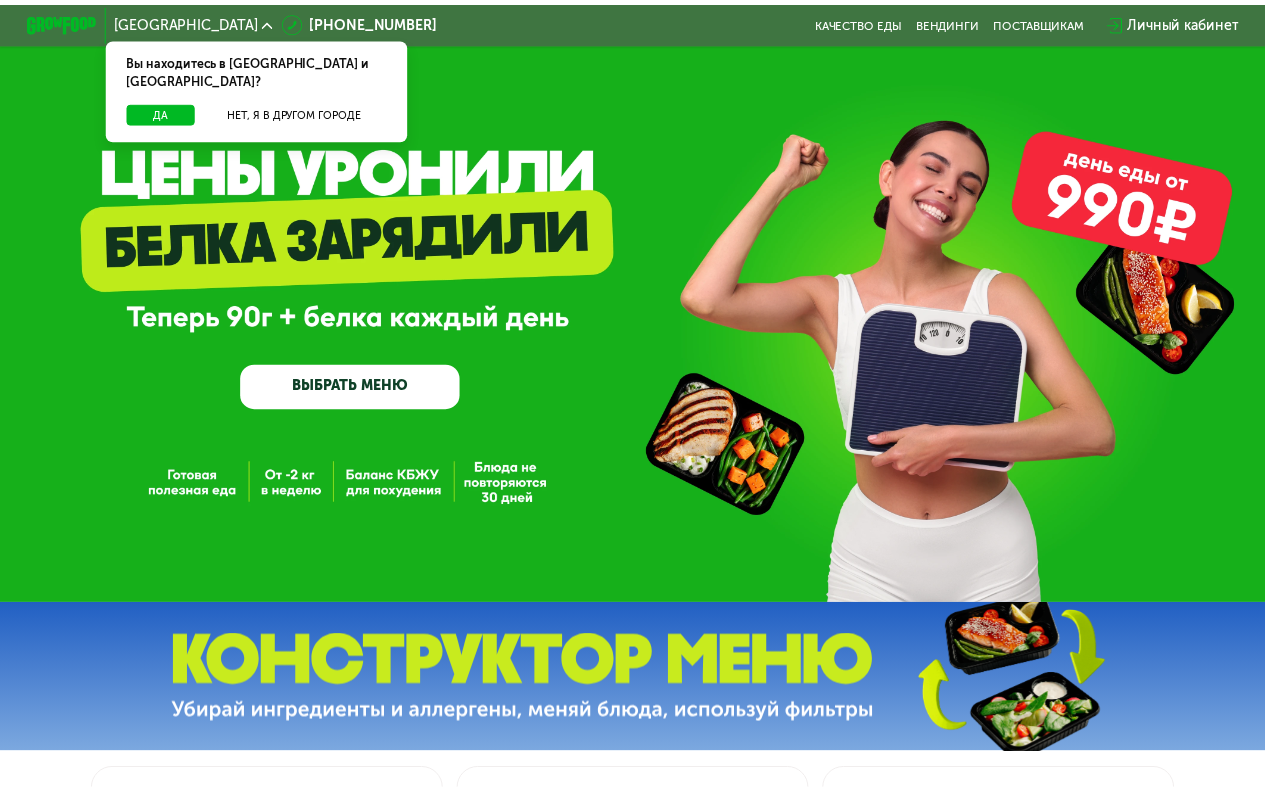 scroll, scrollTop: 0, scrollLeft: 0, axis: both 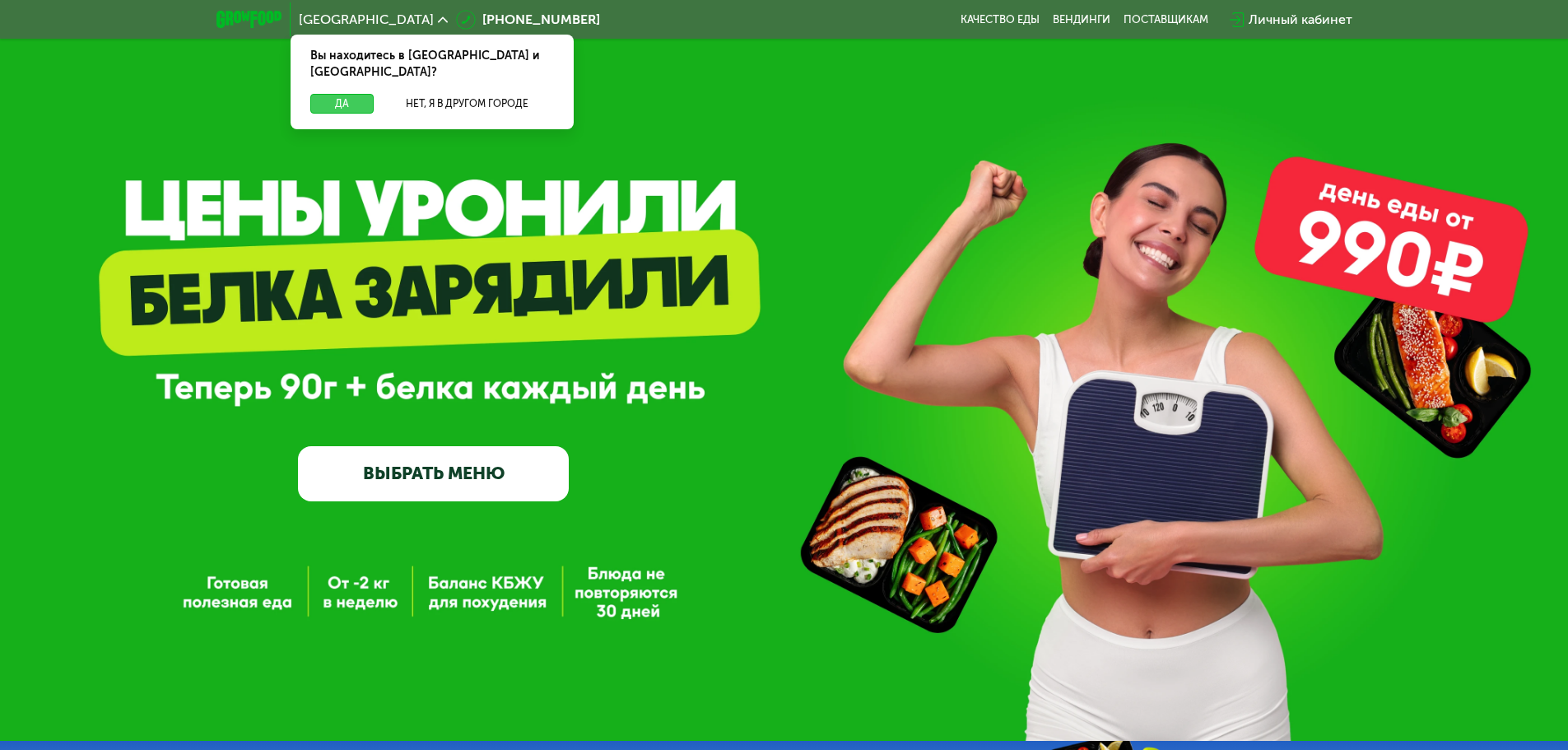 click on "Да" at bounding box center (342, 104) 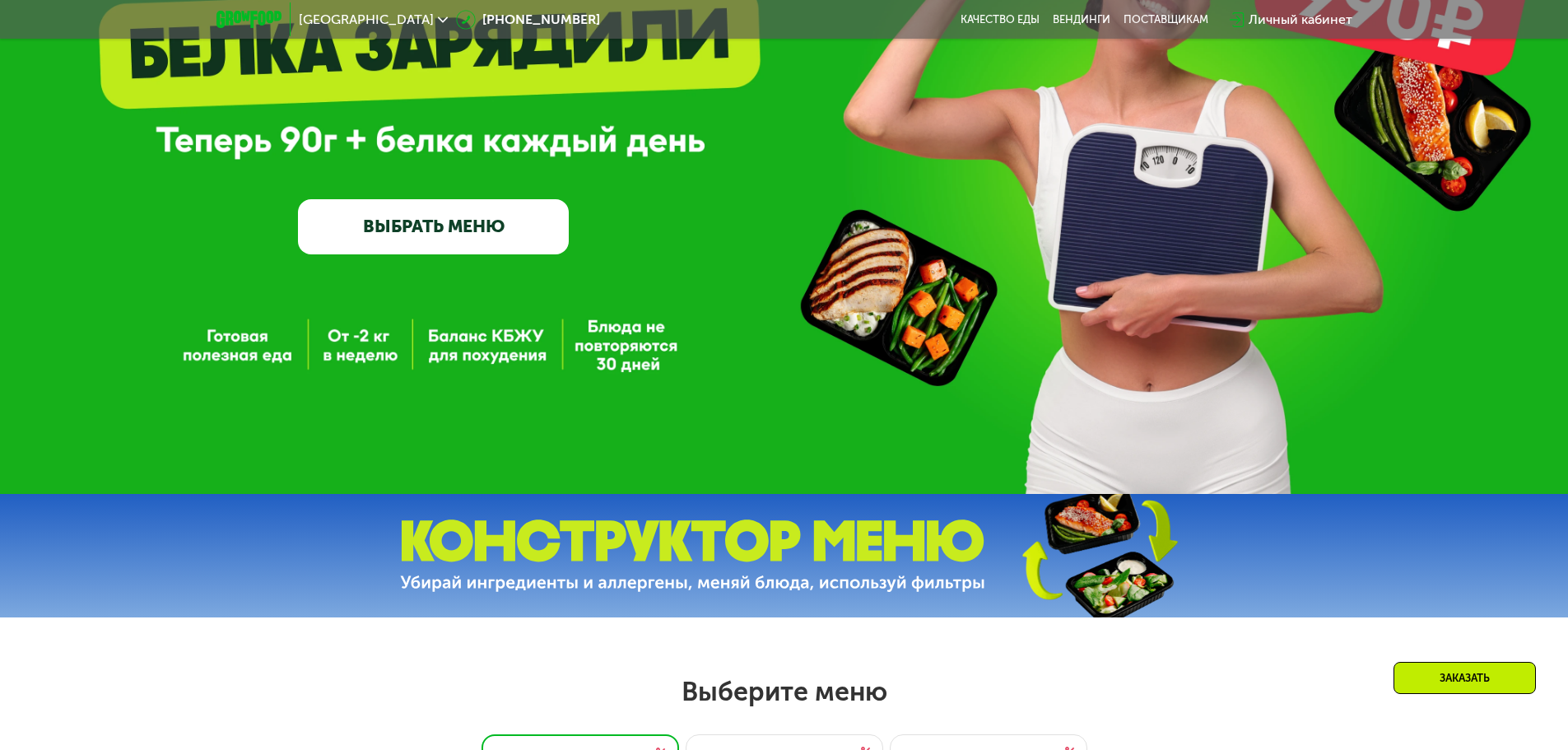 click on "ВЫБРАТЬ МЕНЮ" at bounding box center [433, 226] 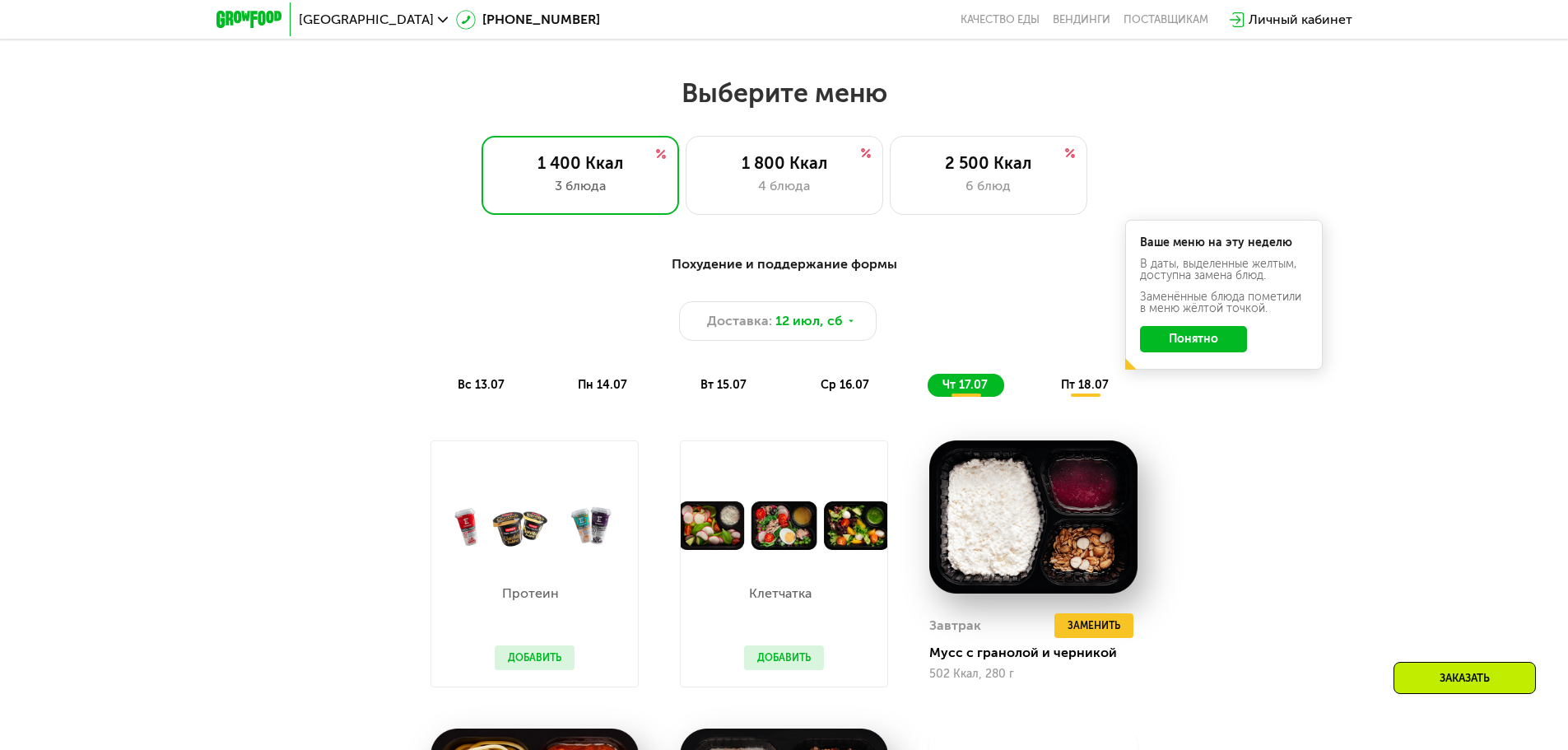 scroll, scrollTop: 889, scrollLeft: 0, axis: vertical 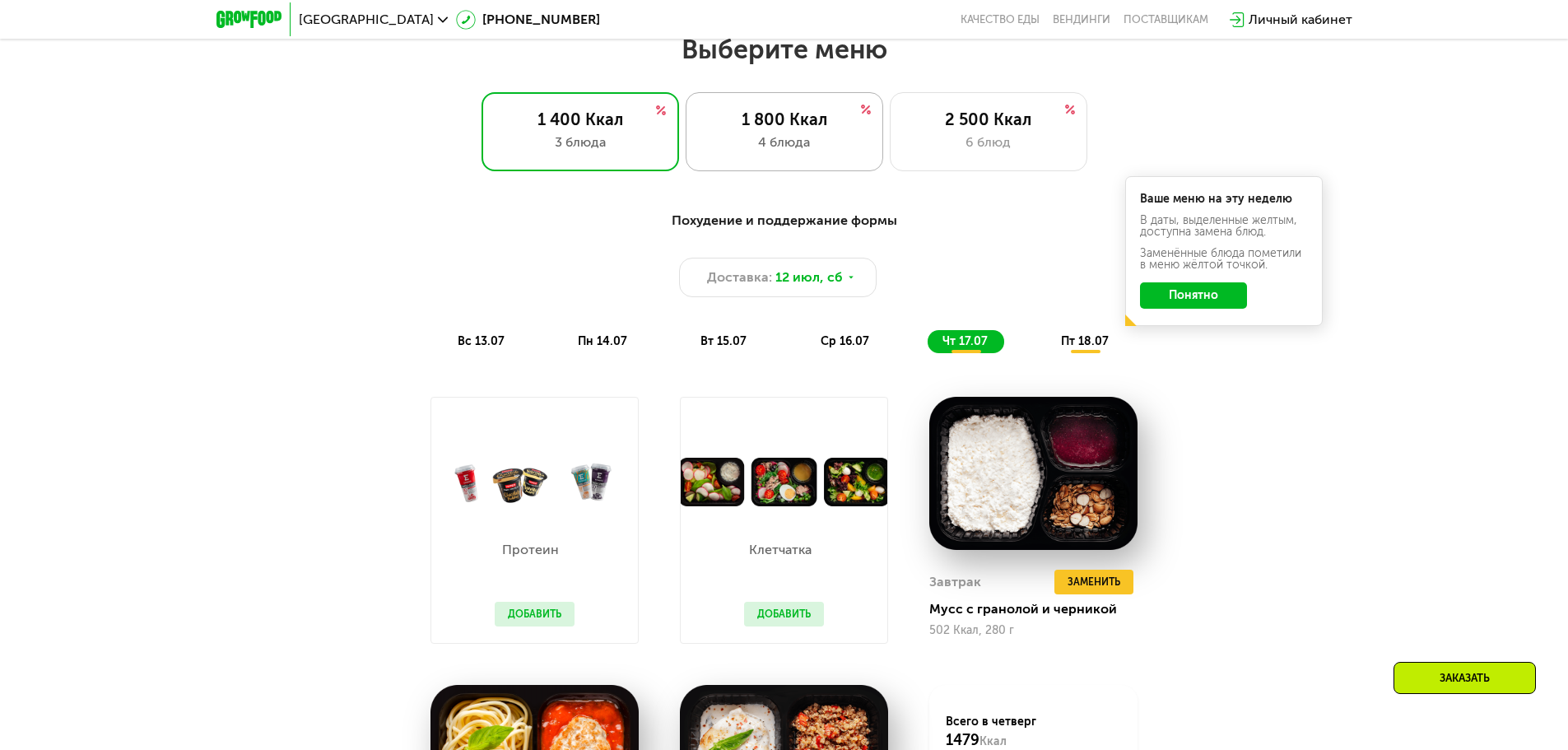 click on "4 блюда" at bounding box center [784, 142] 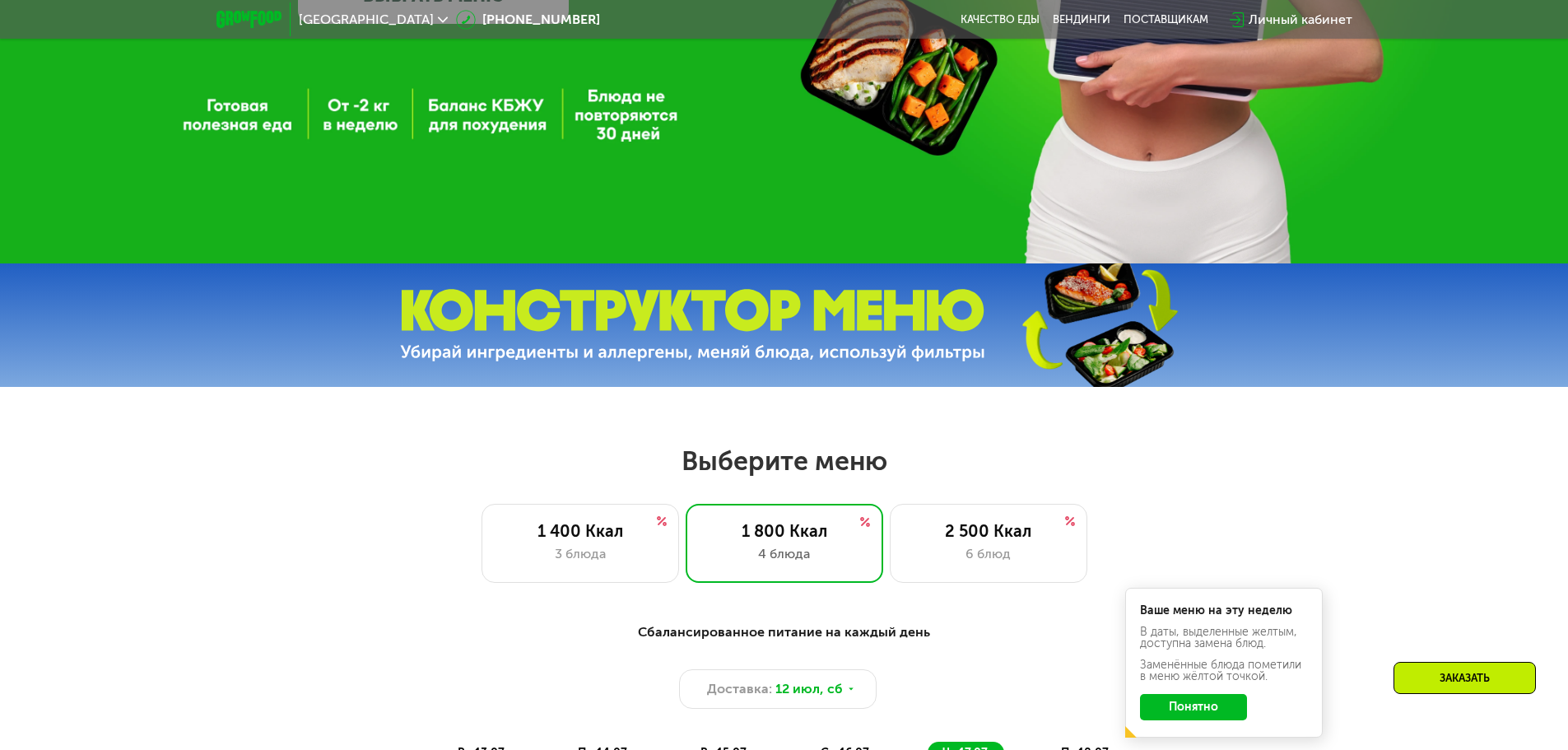 scroll, scrollTop: 395, scrollLeft: 0, axis: vertical 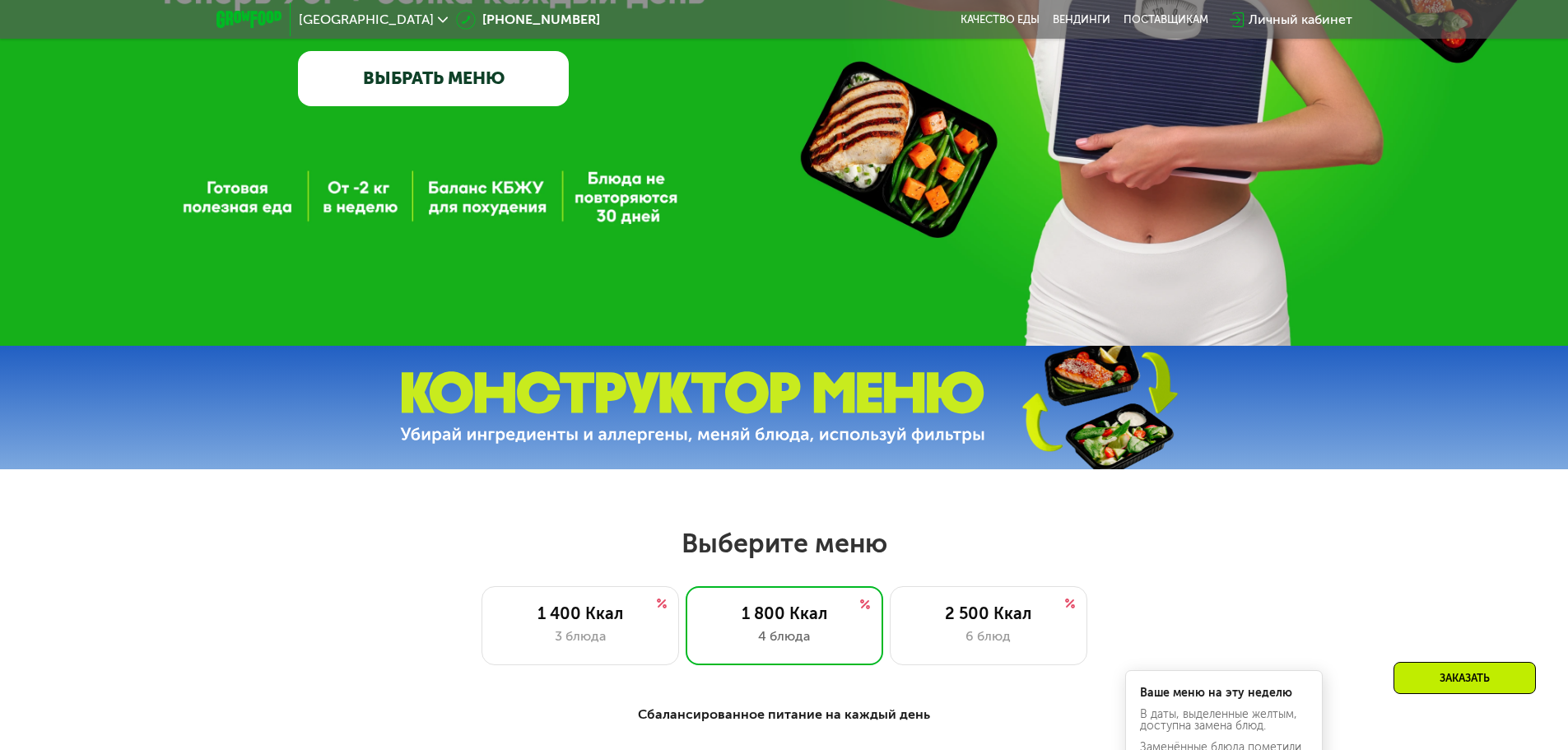 click at bounding box center [692, 408] 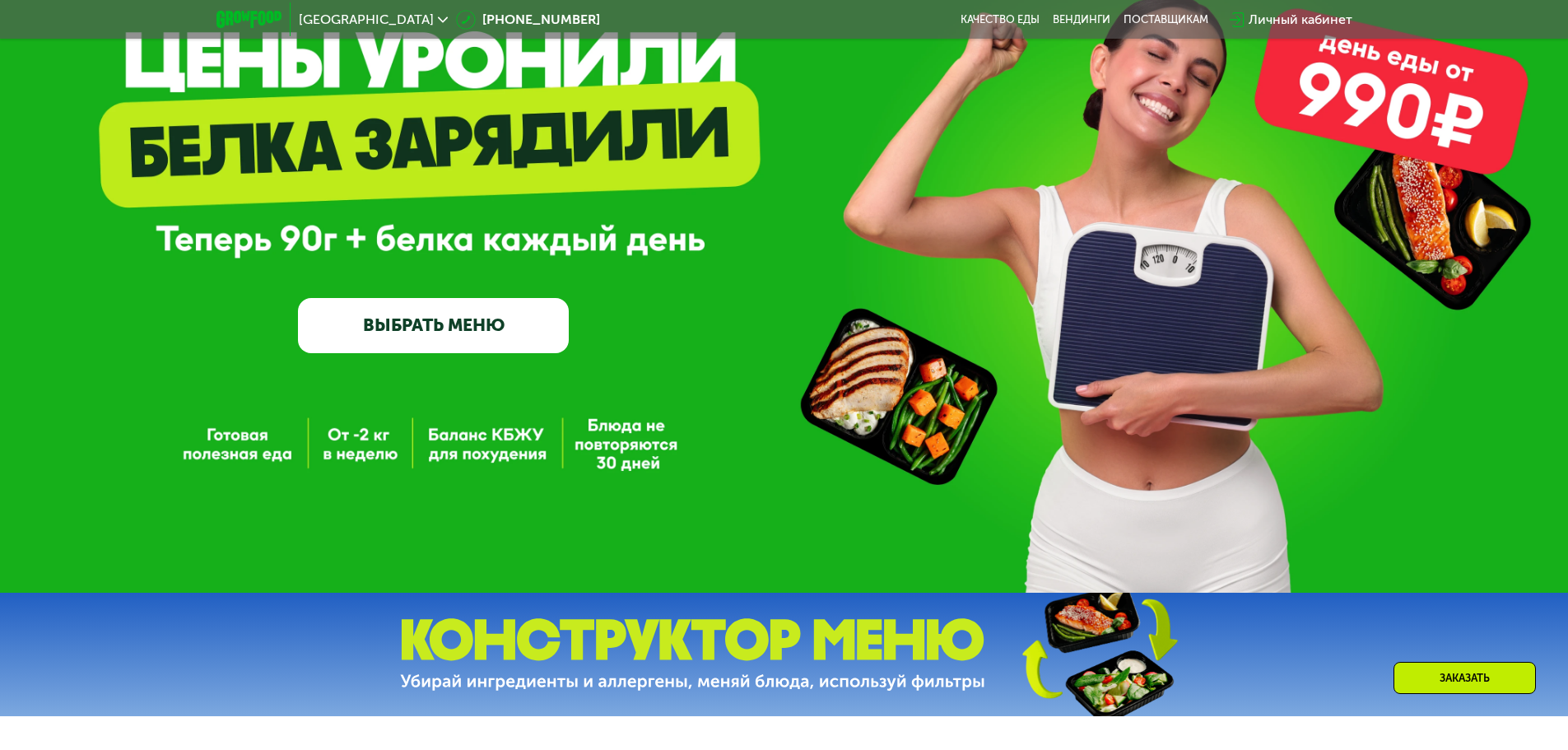 scroll, scrollTop: 0, scrollLeft: 0, axis: both 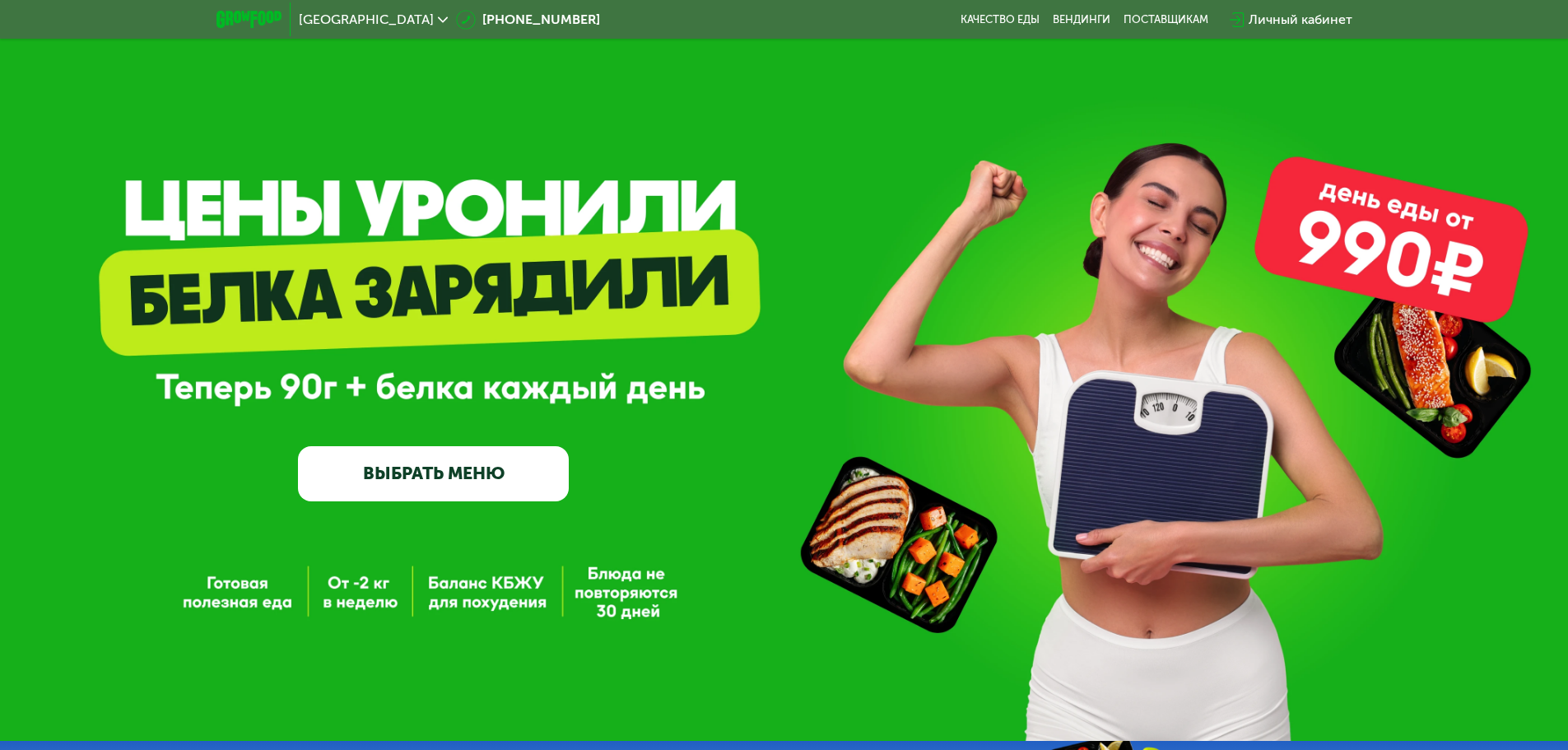 click on "ВЫБРАТЬ МЕНЮ" at bounding box center [433, 473] 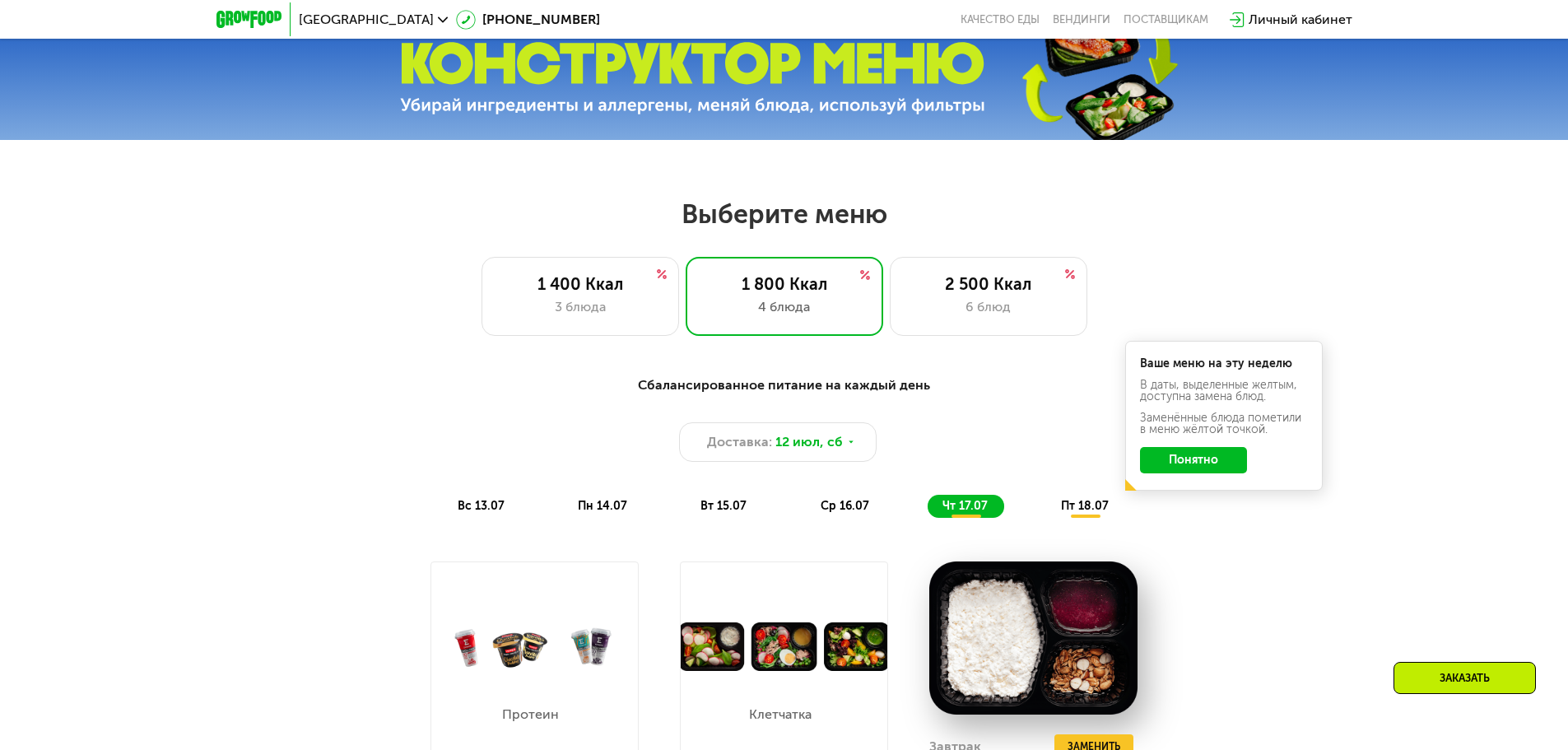 scroll, scrollTop: 642, scrollLeft: 0, axis: vertical 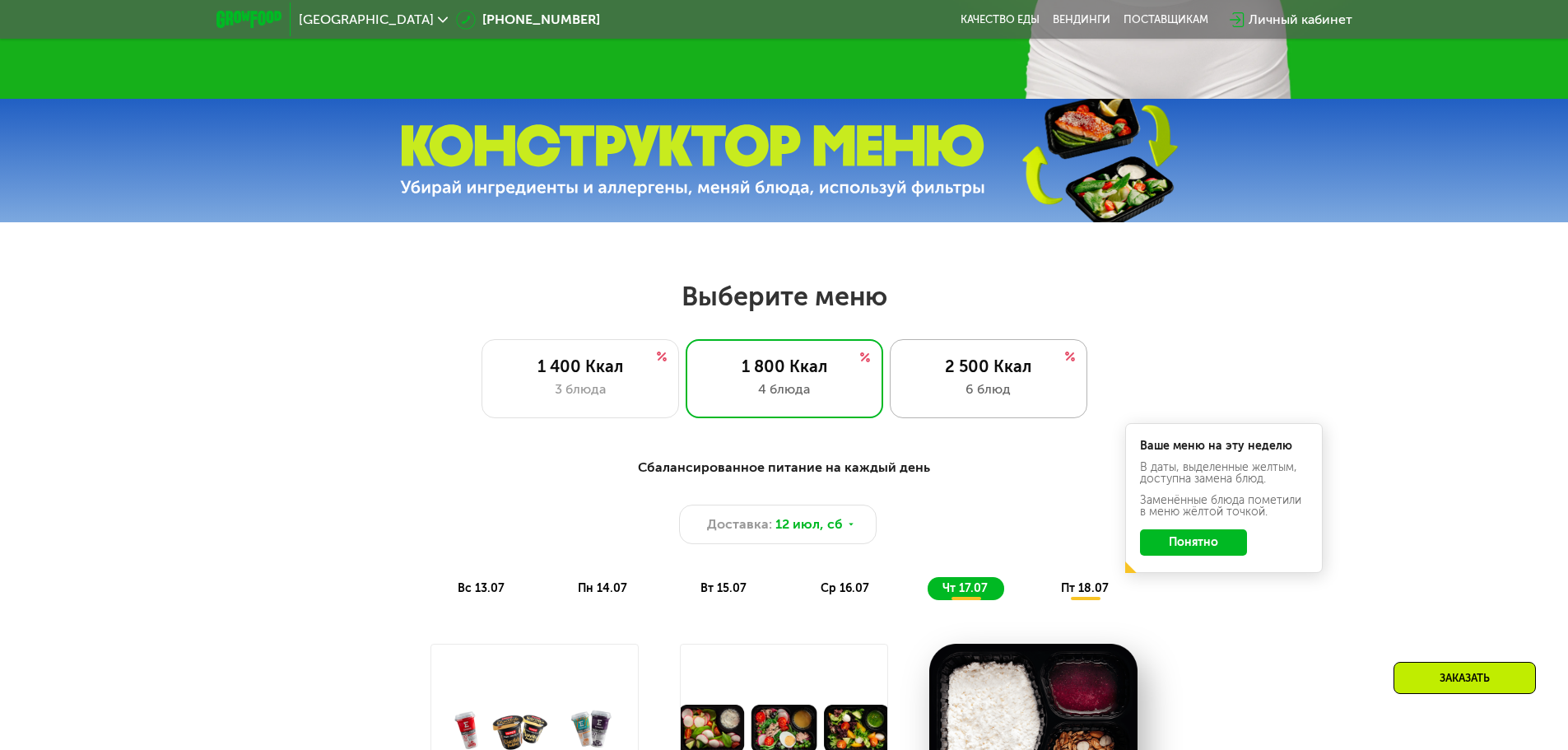 click on "2 500 Ккал" at bounding box center [989, 366] 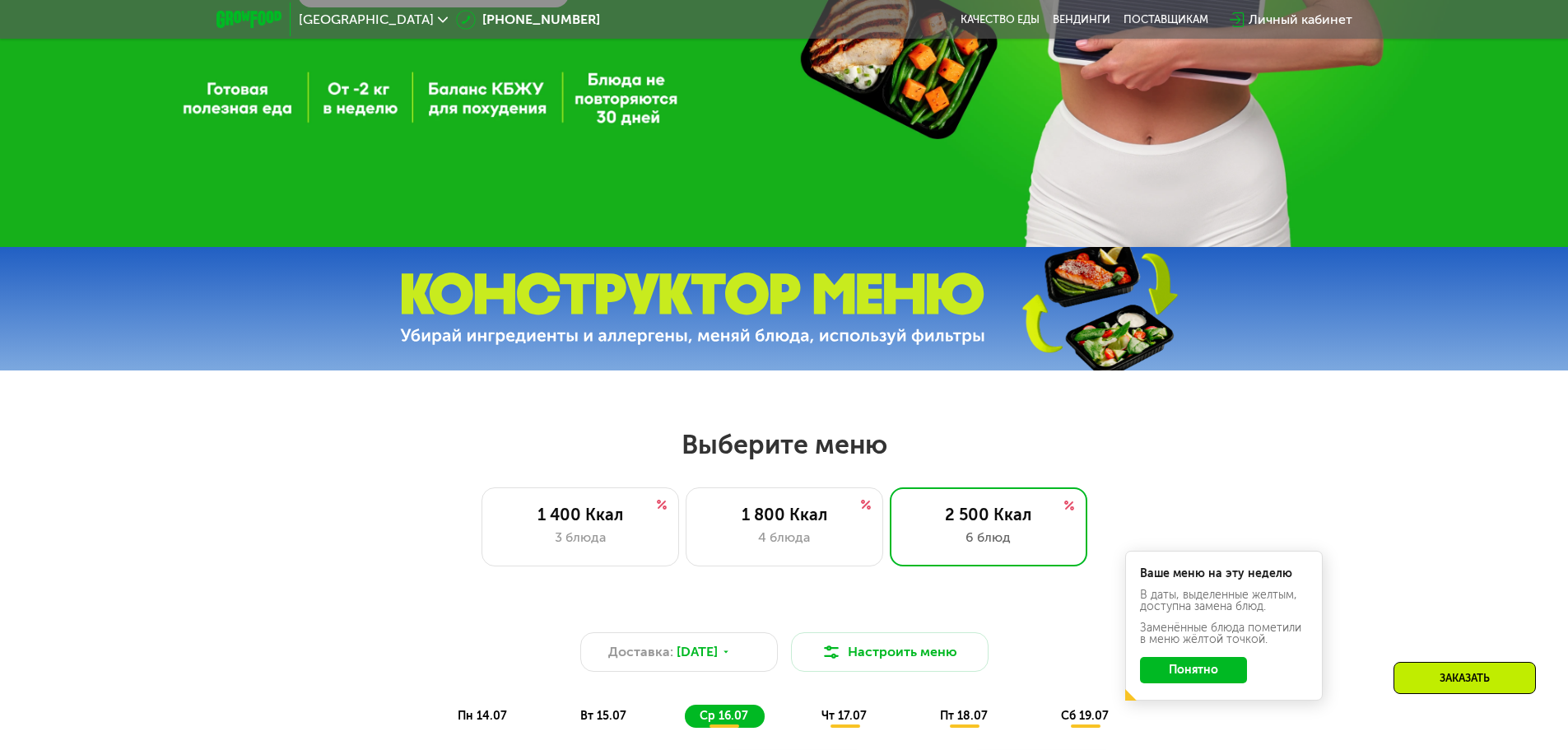 scroll, scrollTop: 741, scrollLeft: 0, axis: vertical 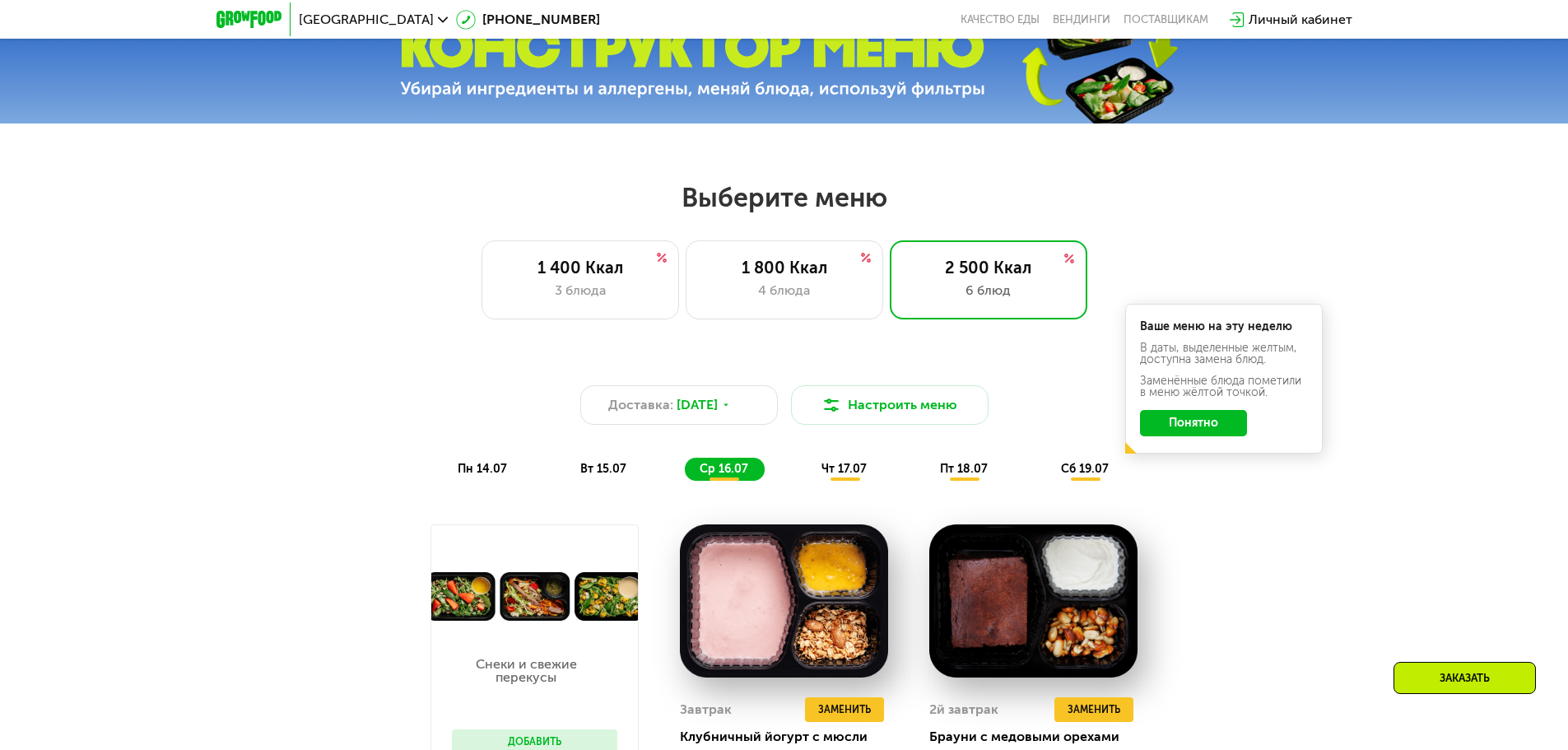 click on "Понятно" 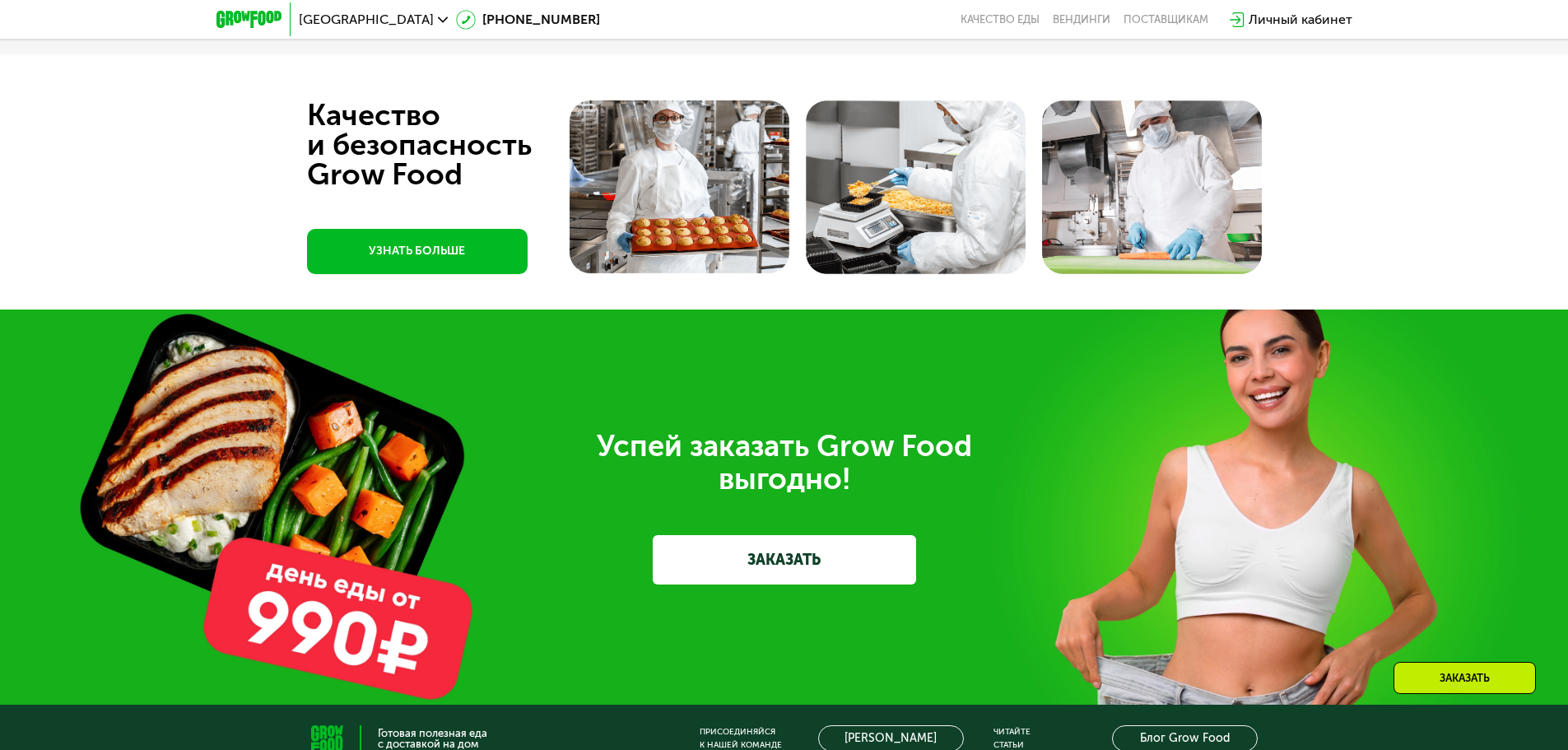 scroll, scrollTop: 4717, scrollLeft: 0, axis: vertical 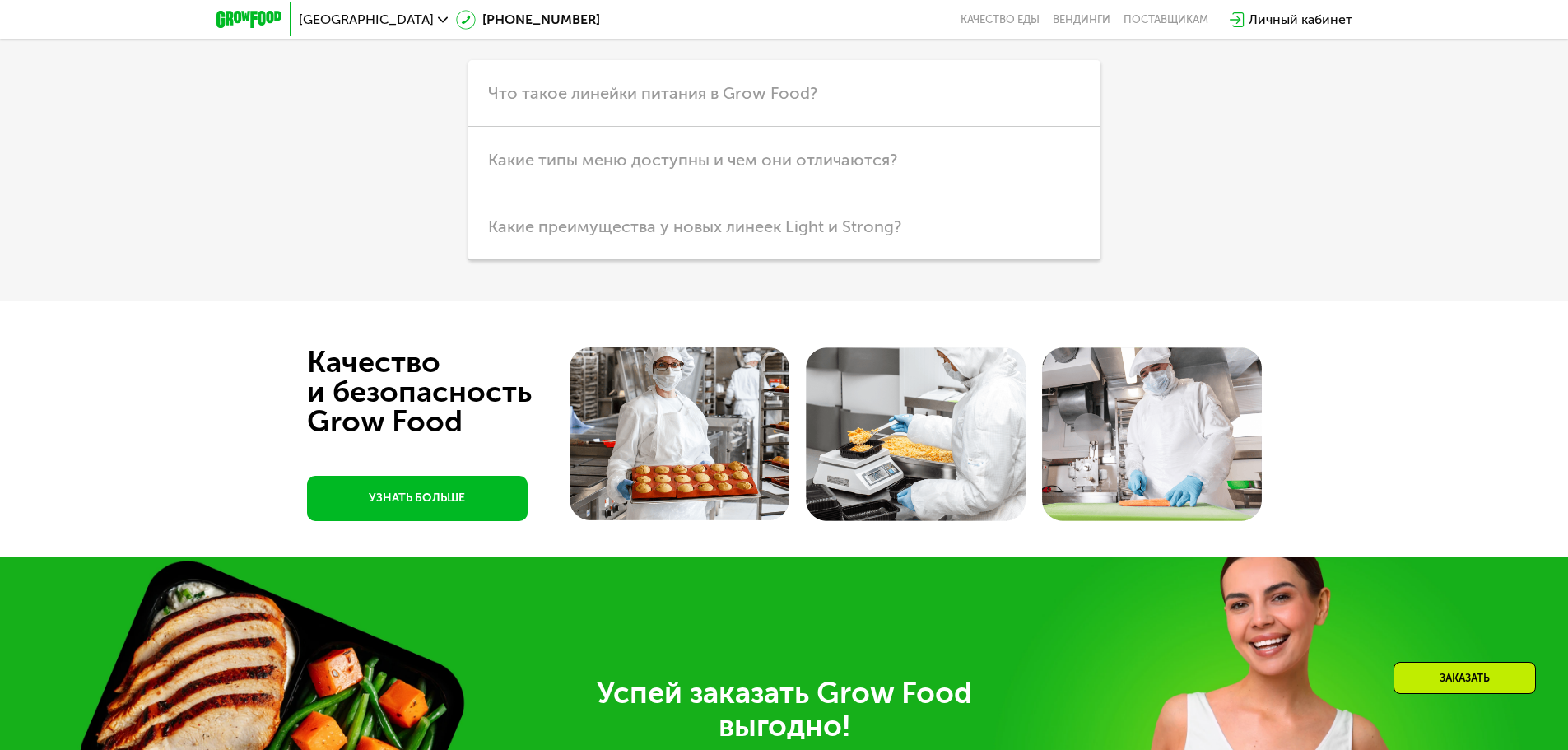 click on "Похудение" at bounding box center (661, -19) 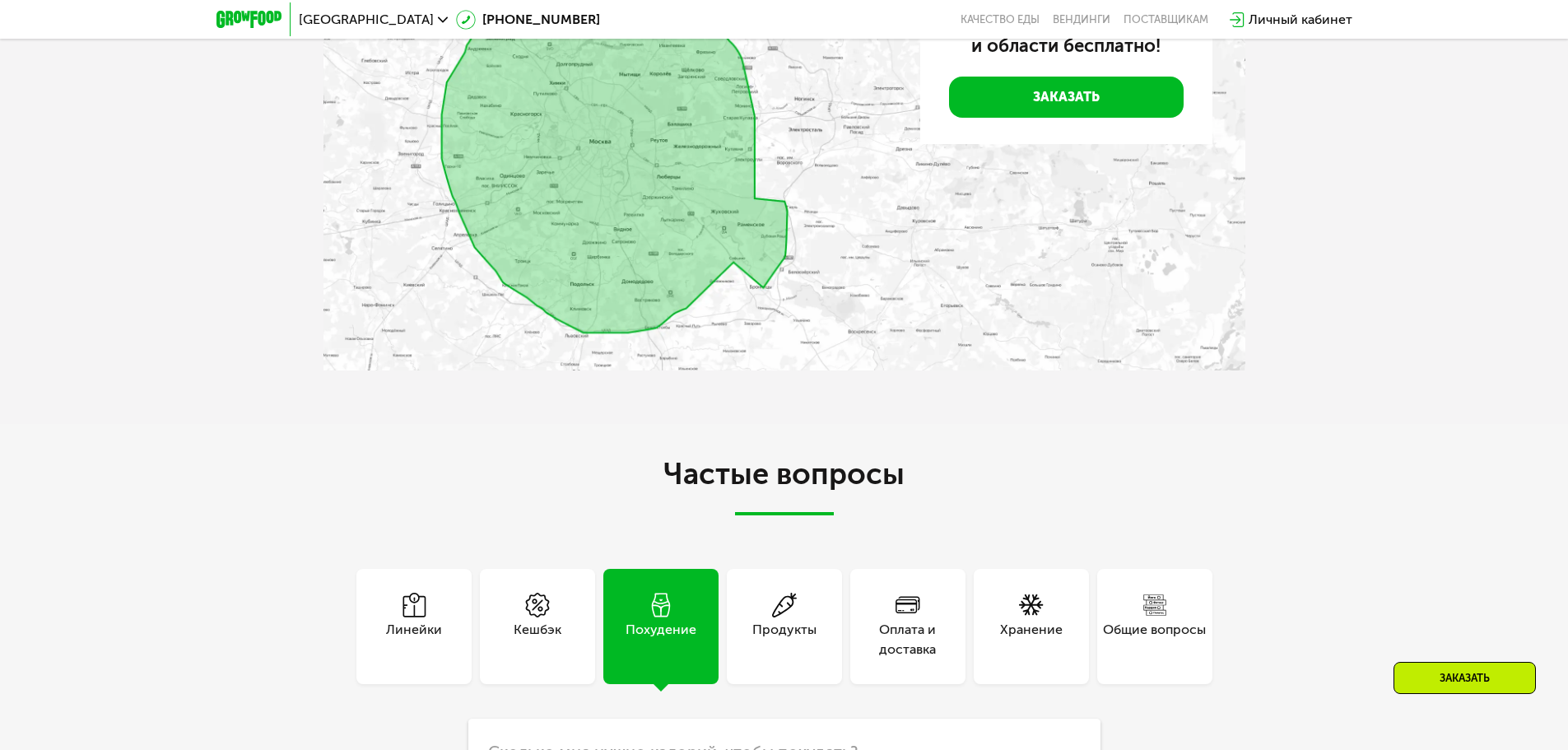 scroll, scrollTop: 3976, scrollLeft: 0, axis: vertical 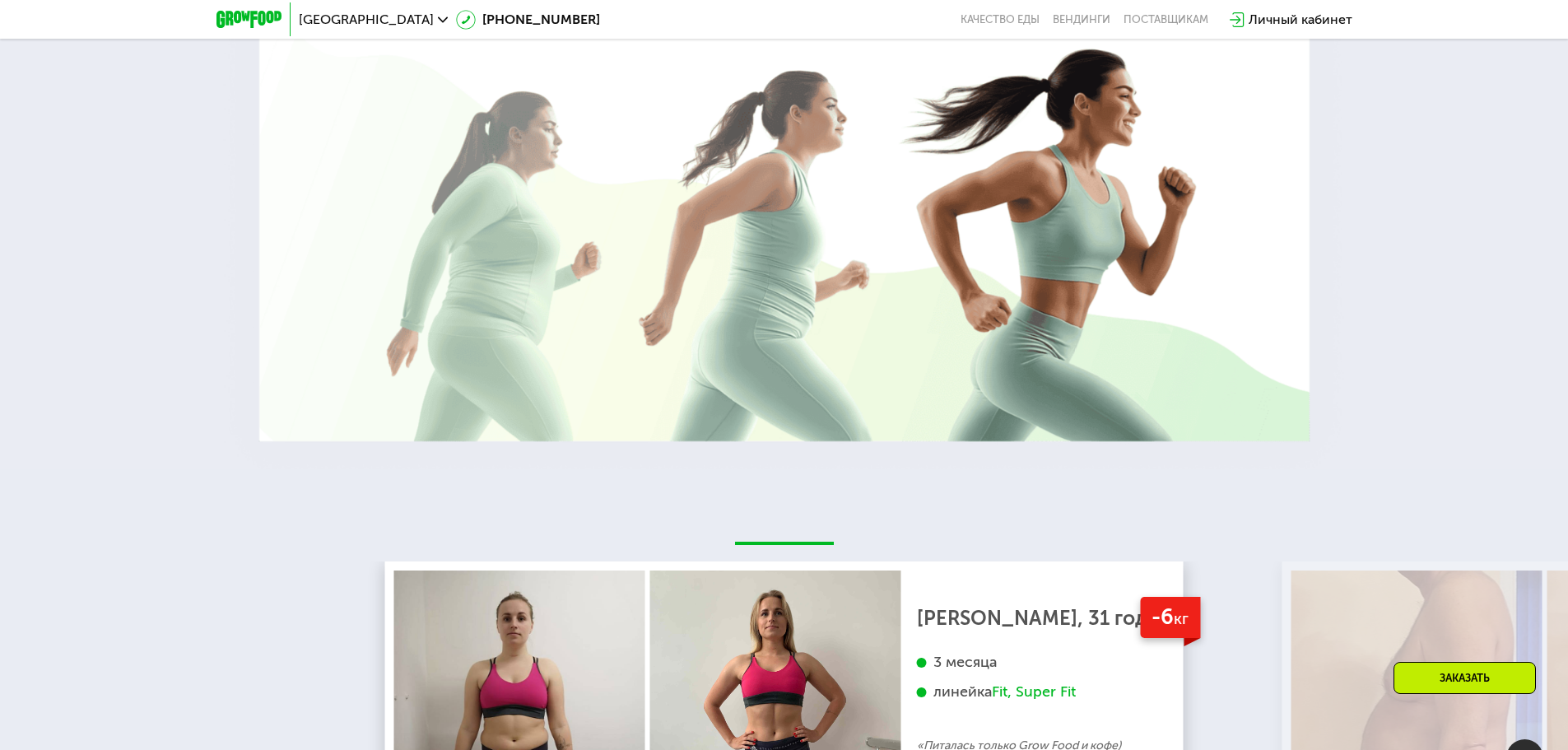 click at bounding box center (784, 181) 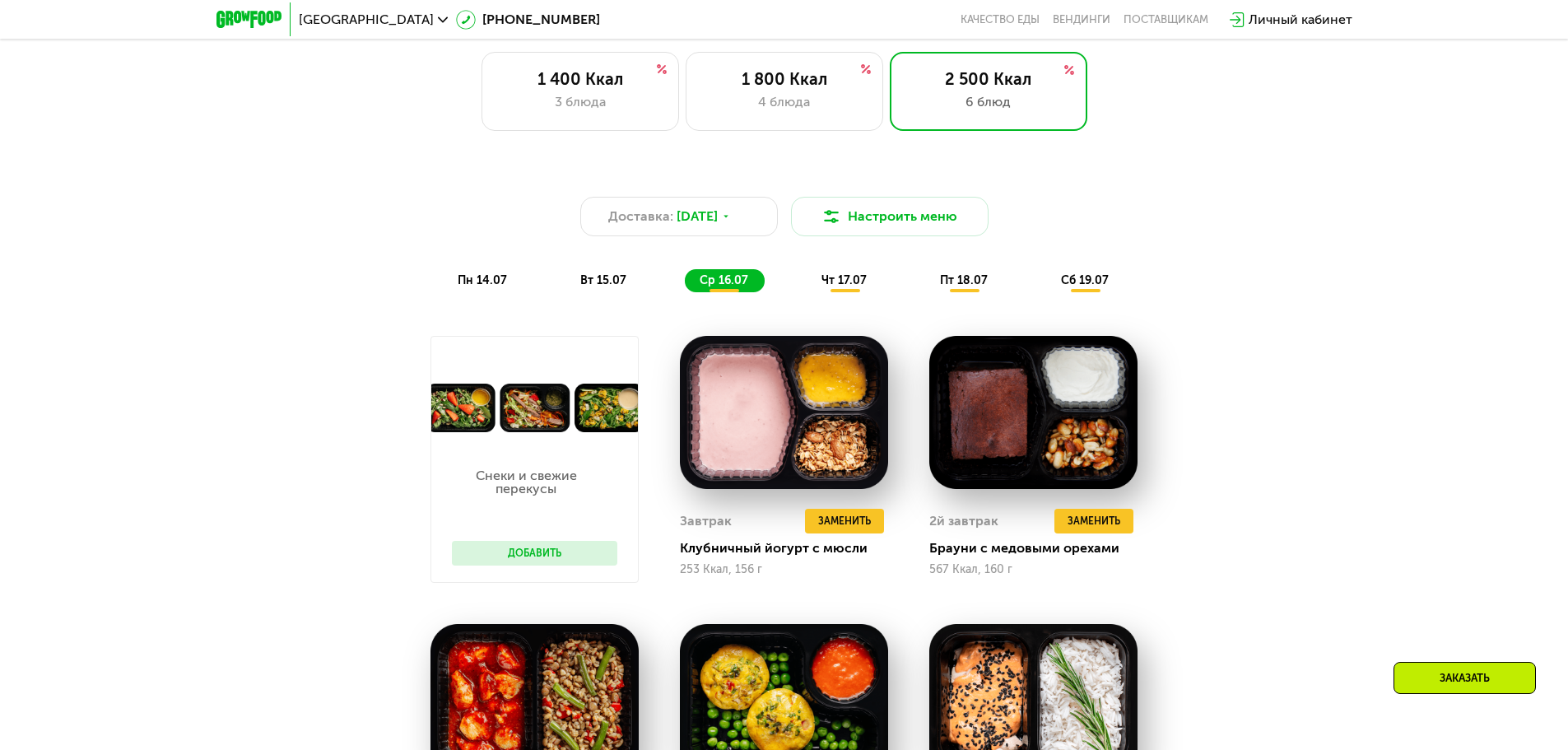 scroll, scrollTop: 847, scrollLeft: 0, axis: vertical 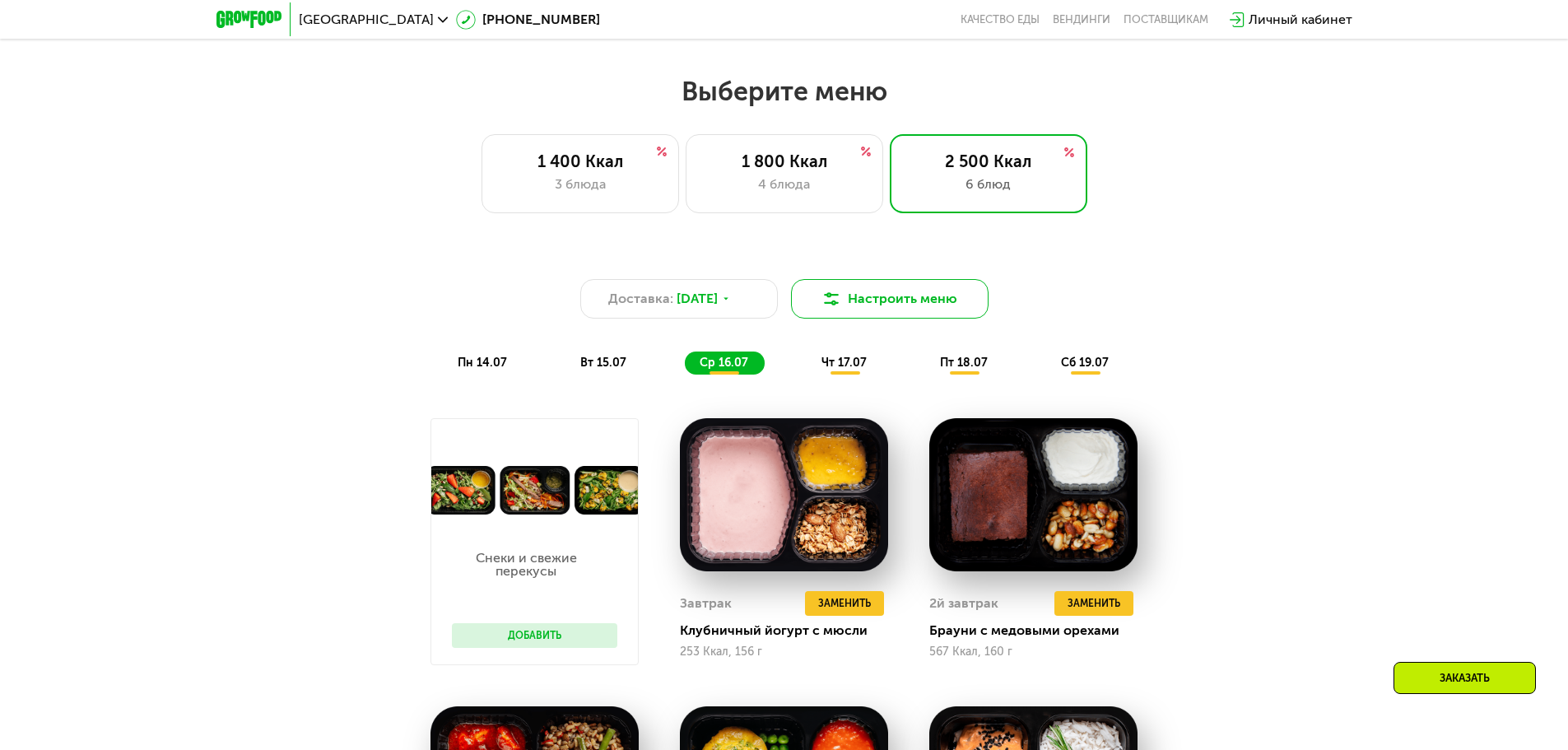 click on "Настроить меню" at bounding box center (890, 299) 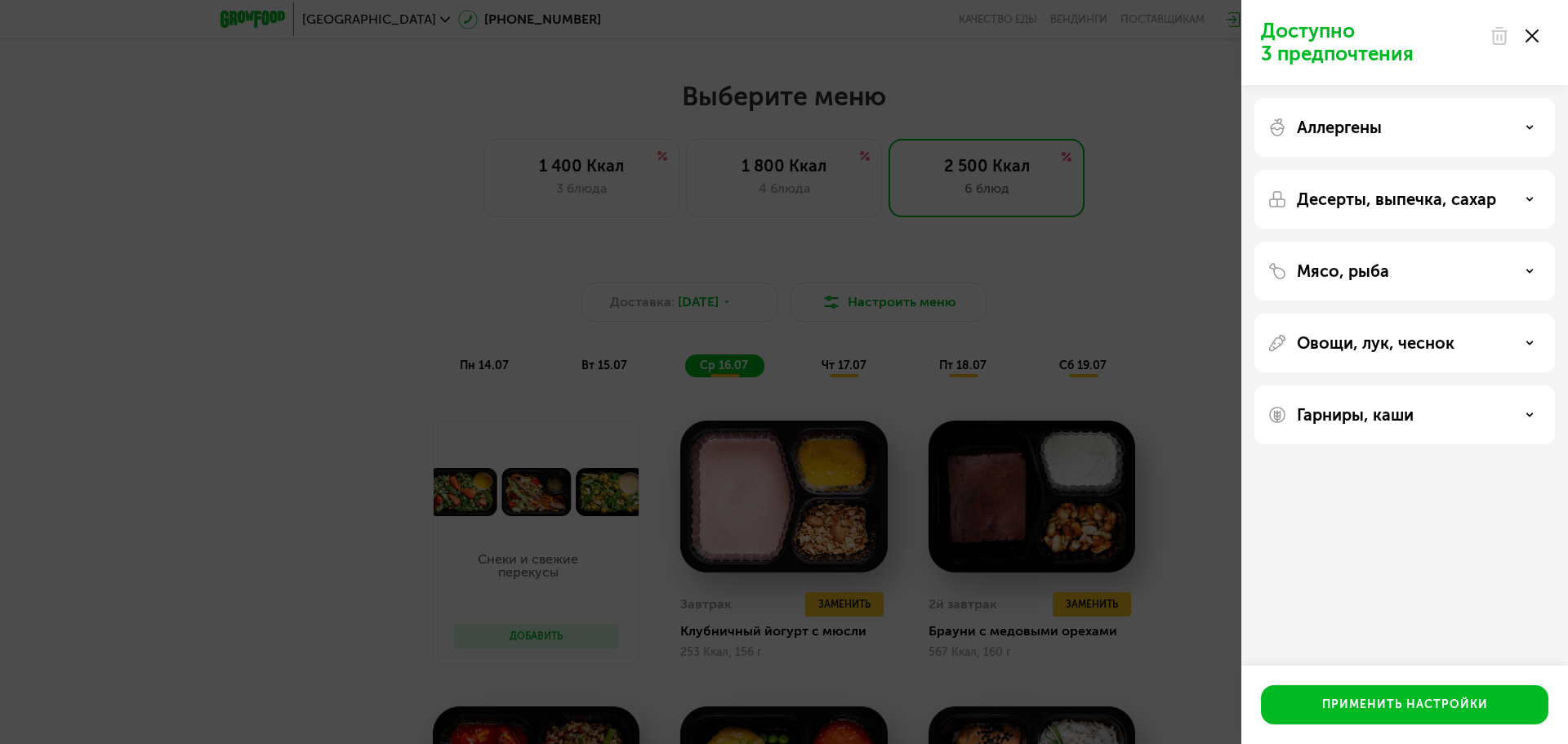 click 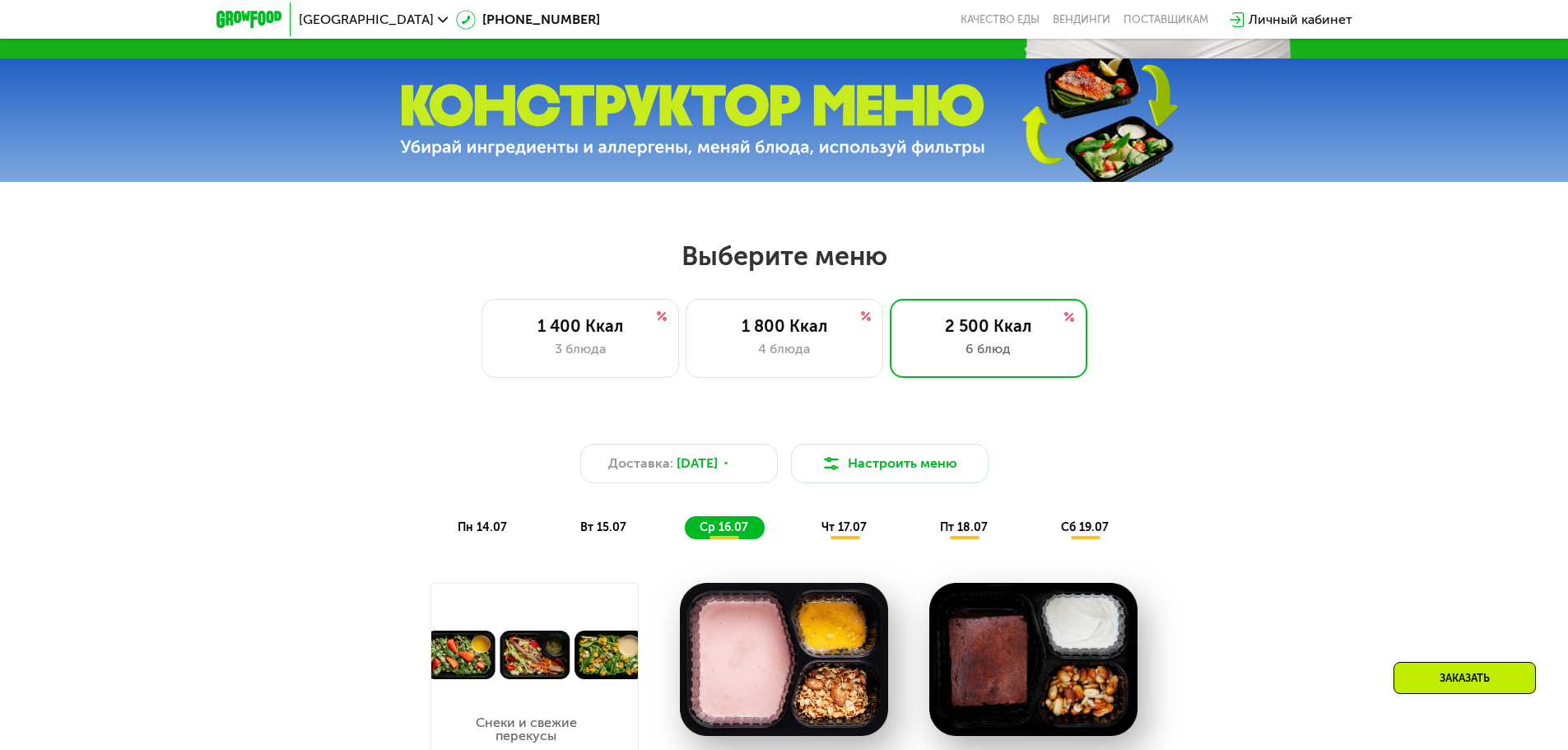 scroll, scrollTop: 600, scrollLeft: 0, axis: vertical 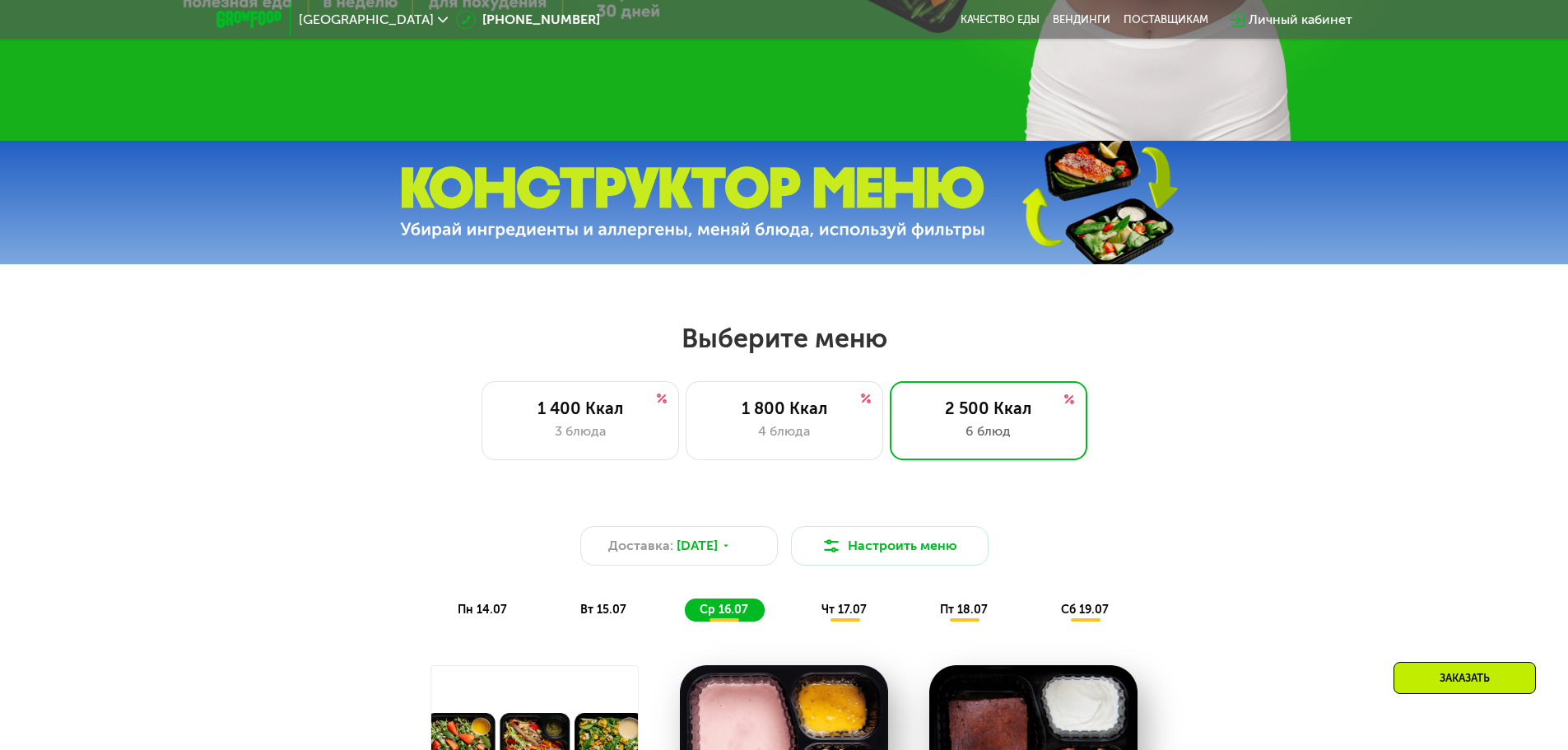 click at bounding box center [692, 203] 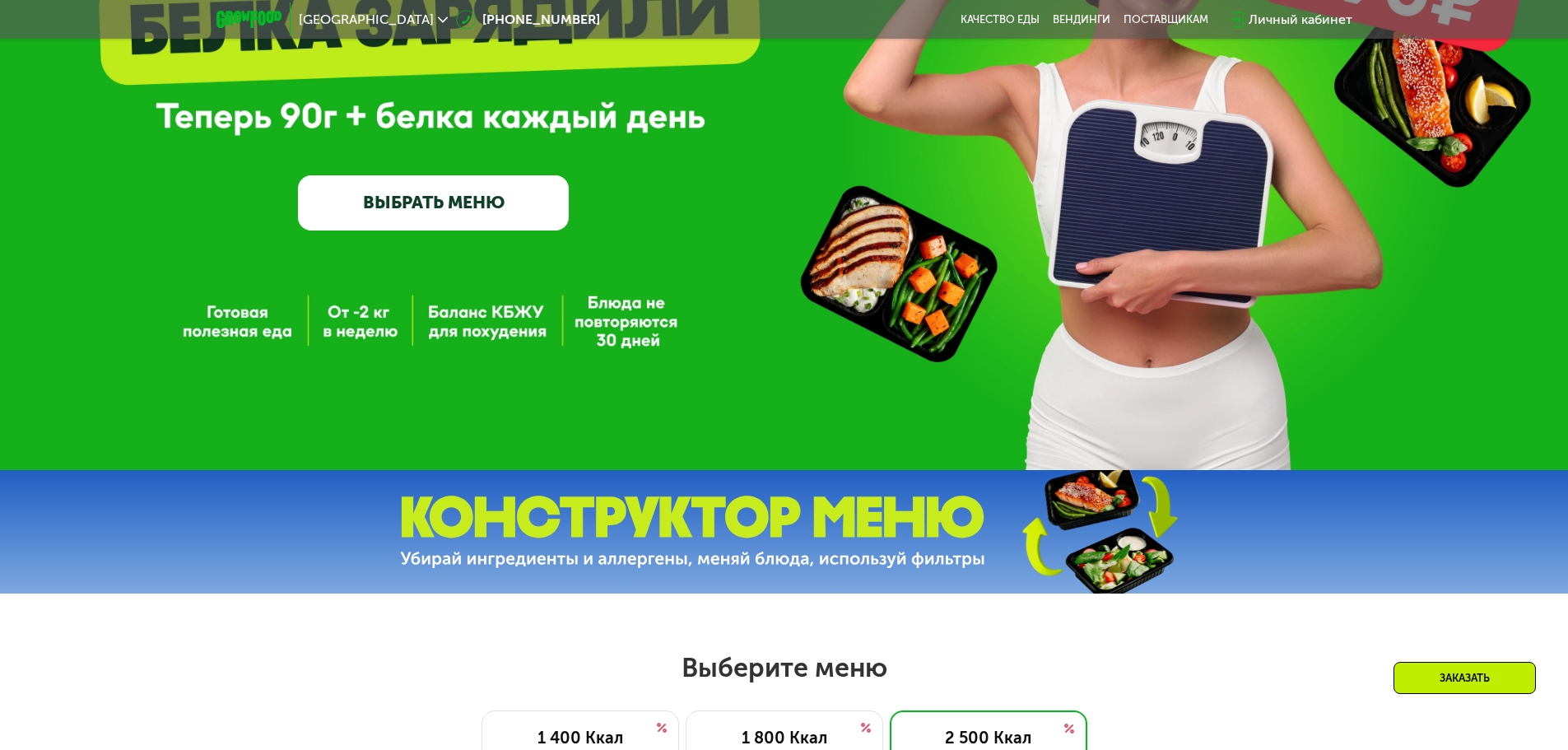 scroll, scrollTop: 189, scrollLeft: 0, axis: vertical 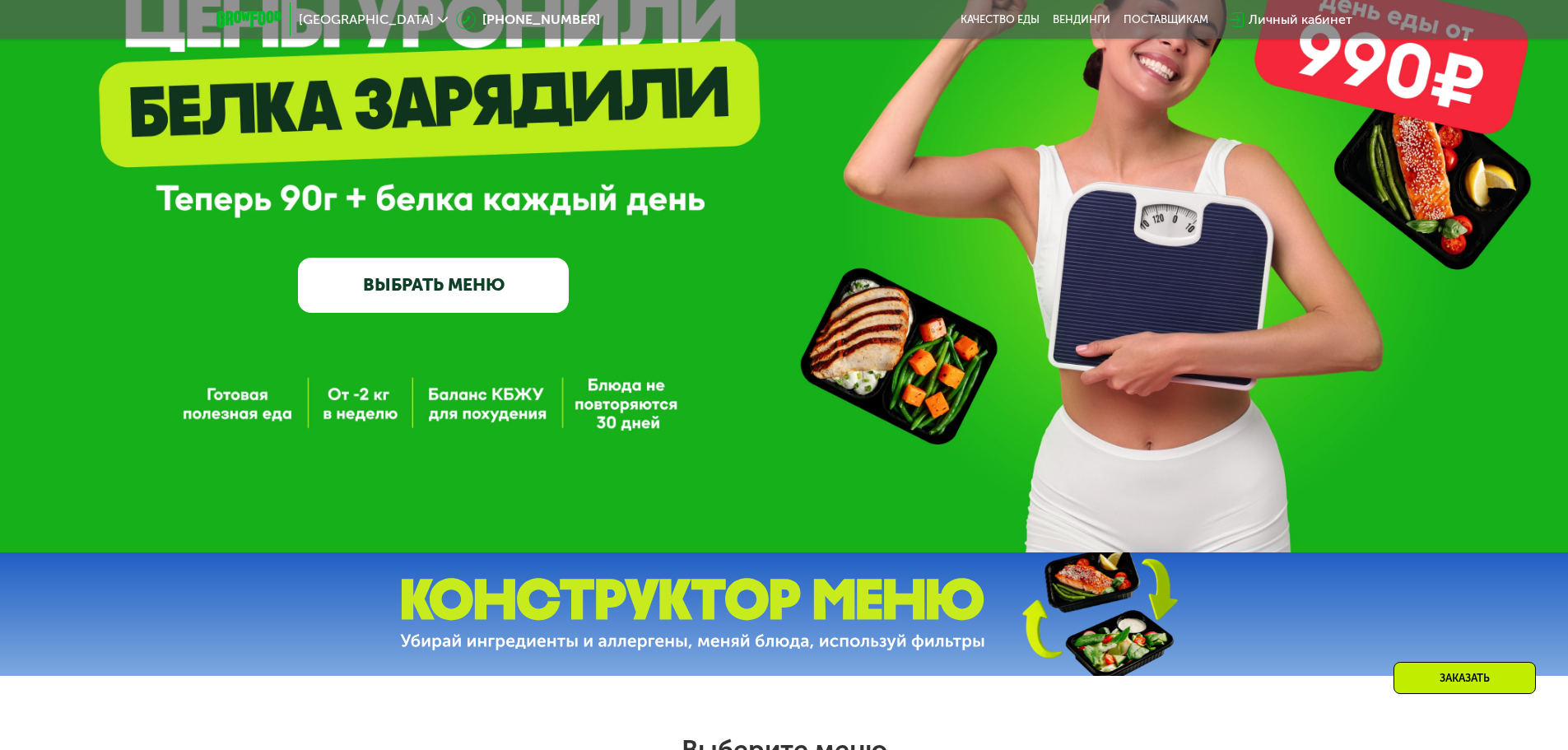 click on "ВЫБРАТЬ МЕНЮ" at bounding box center (433, 285) 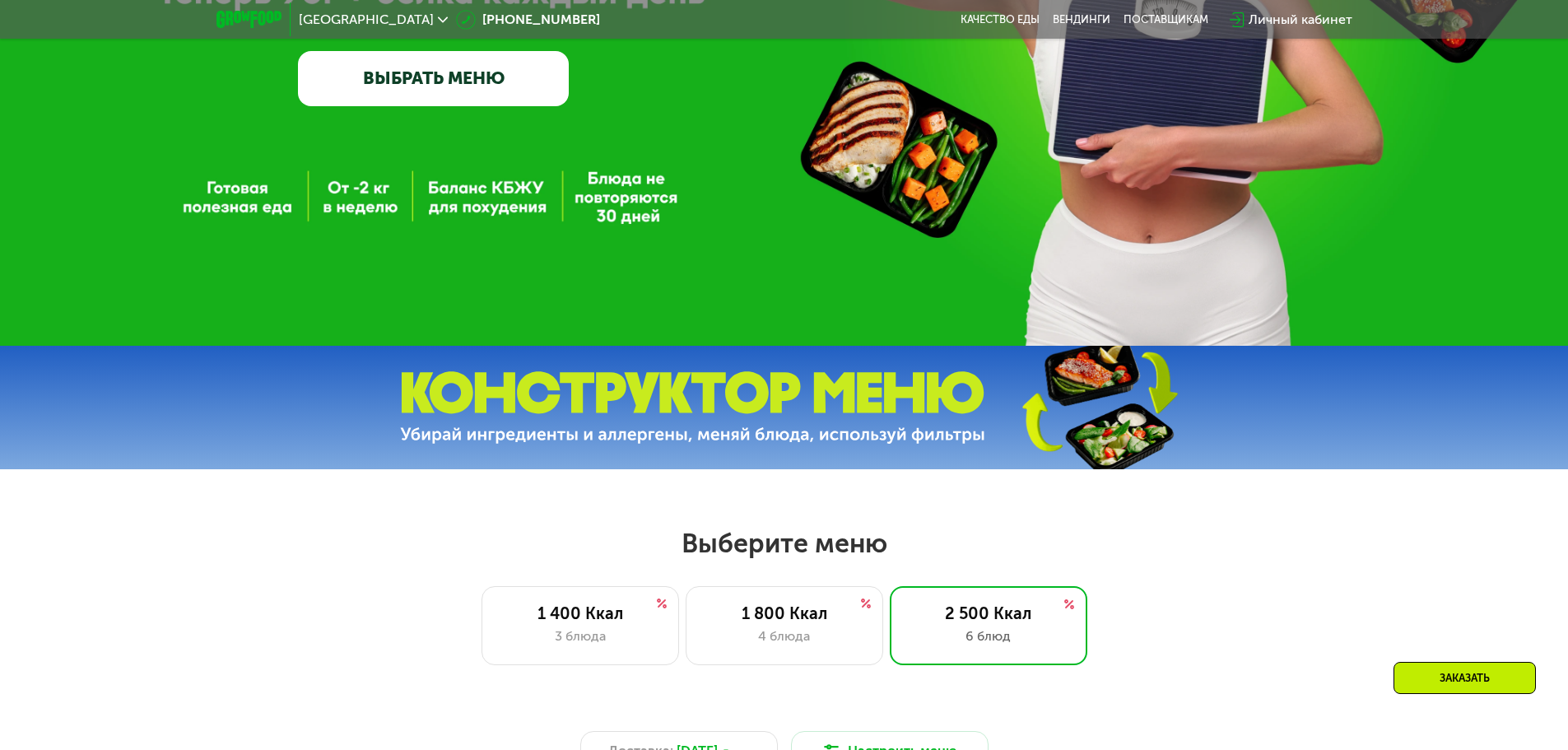 scroll, scrollTop: 0, scrollLeft: 0, axis: both 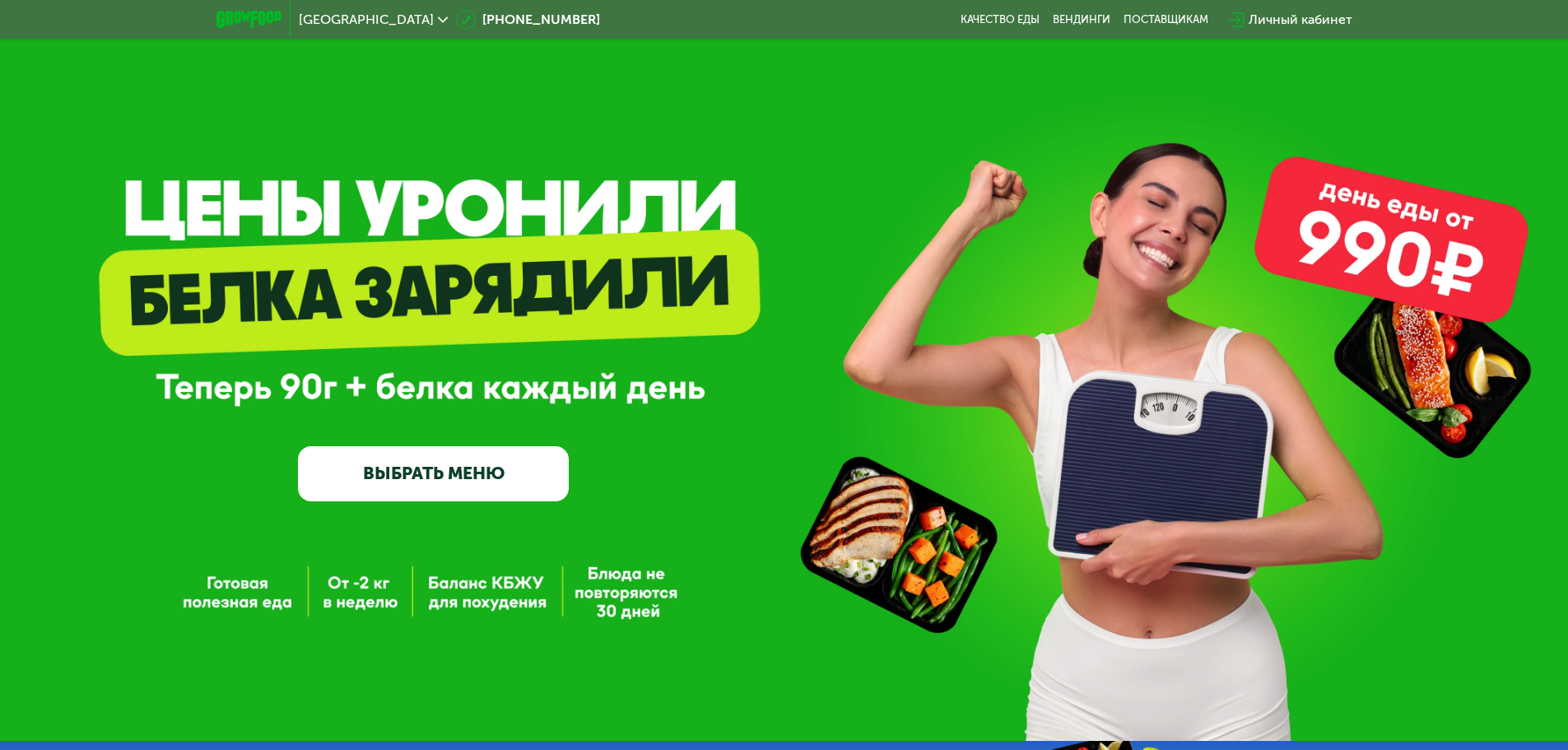 click on "Личный кабинет" at bounding box center (1300, 20) 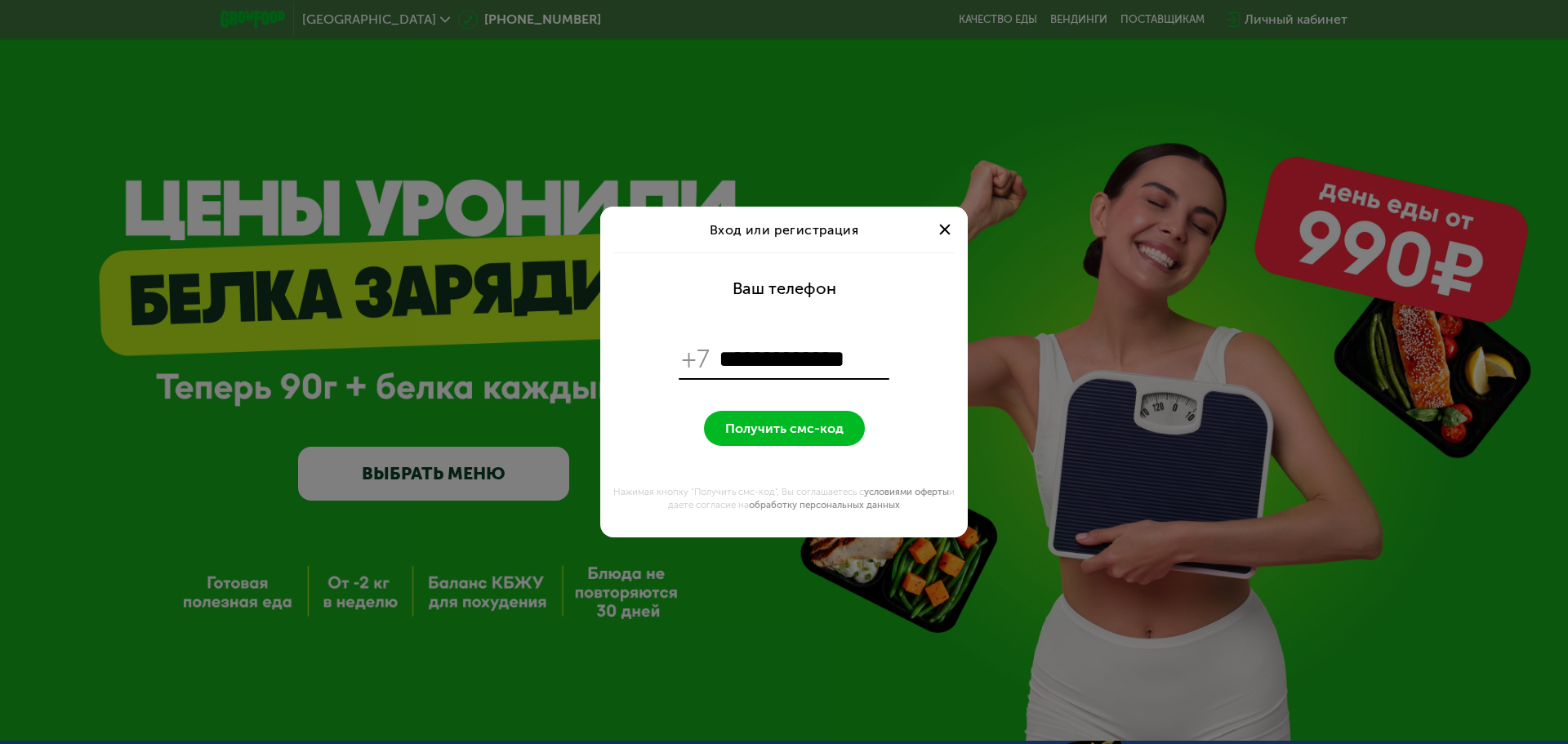 type on "**********" 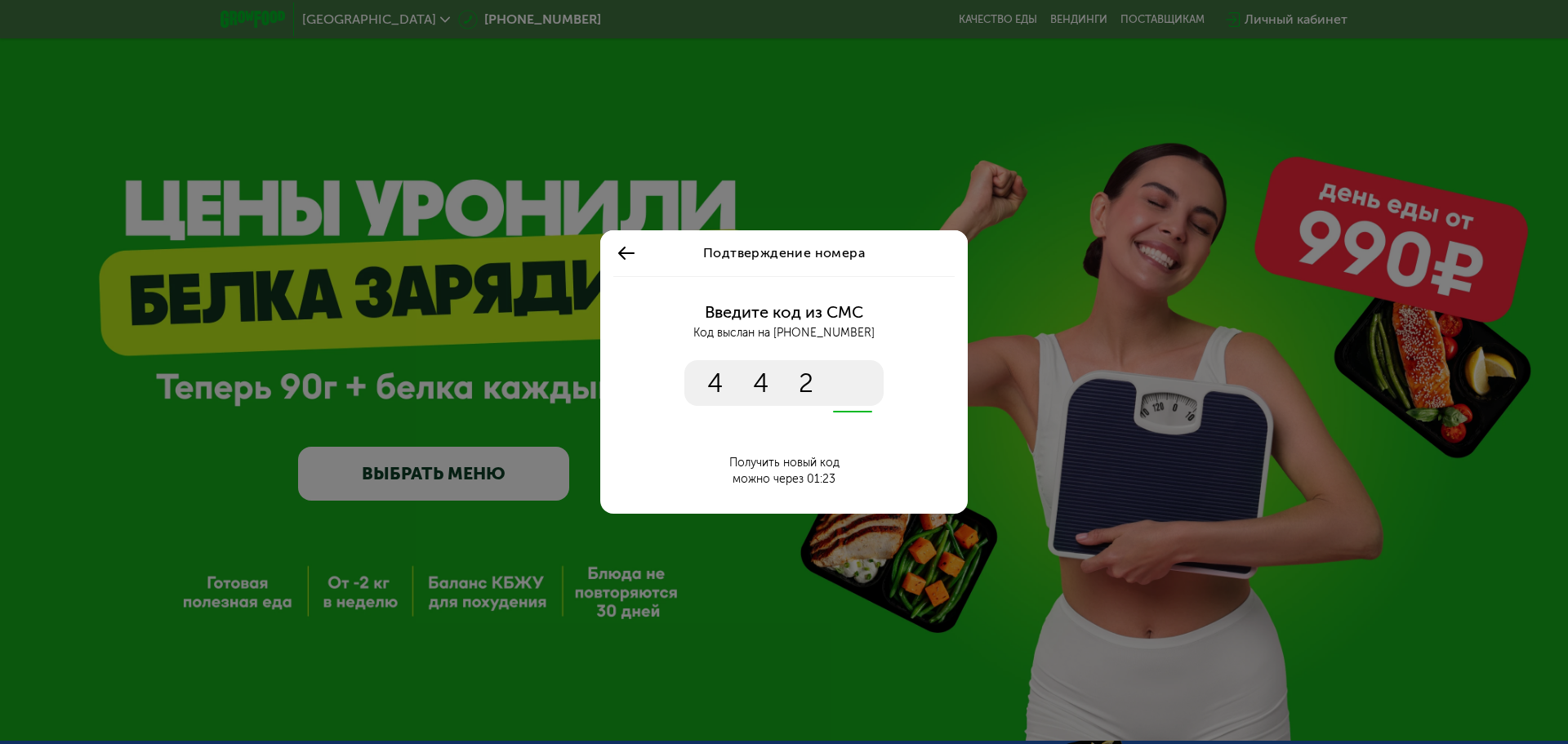 type on "****" 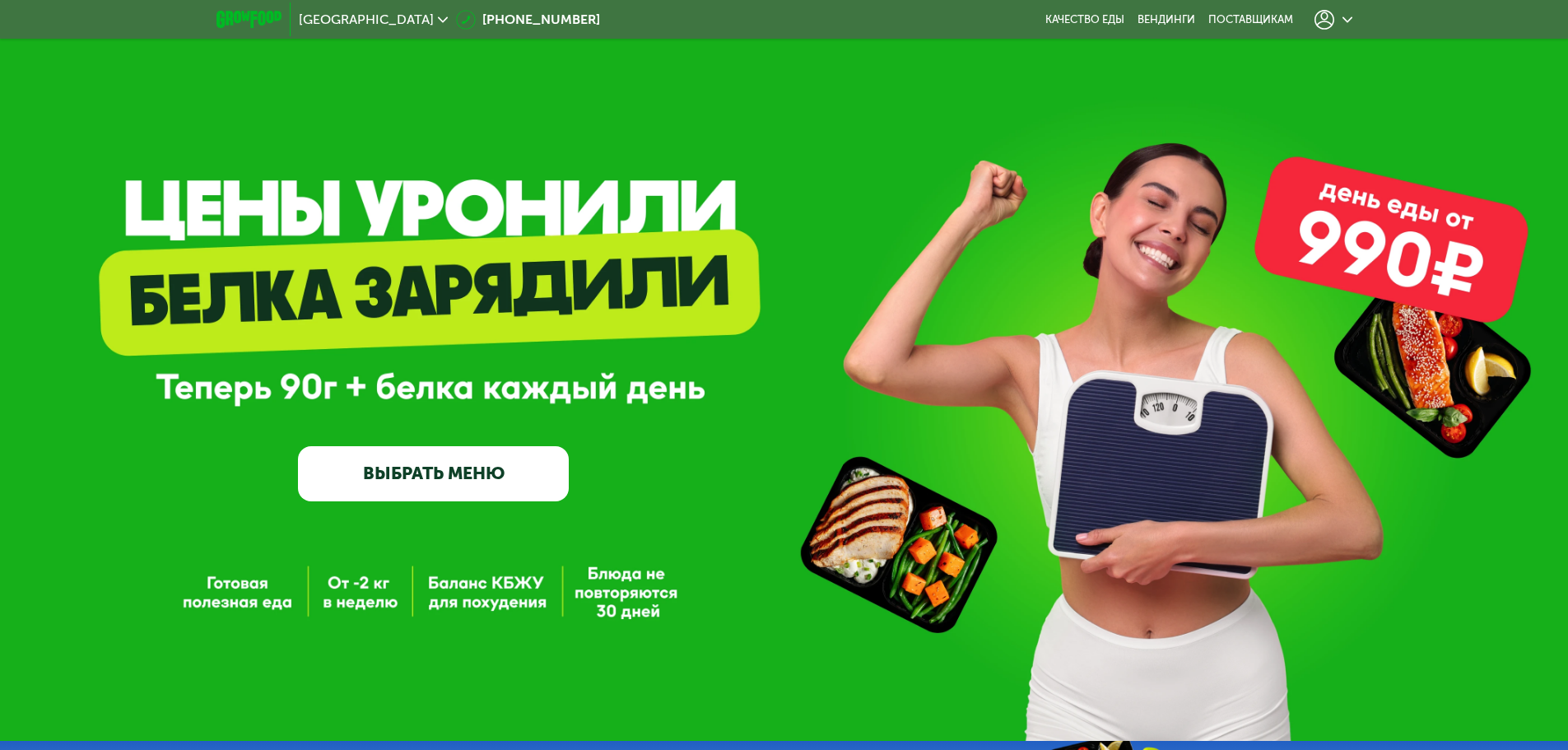 click 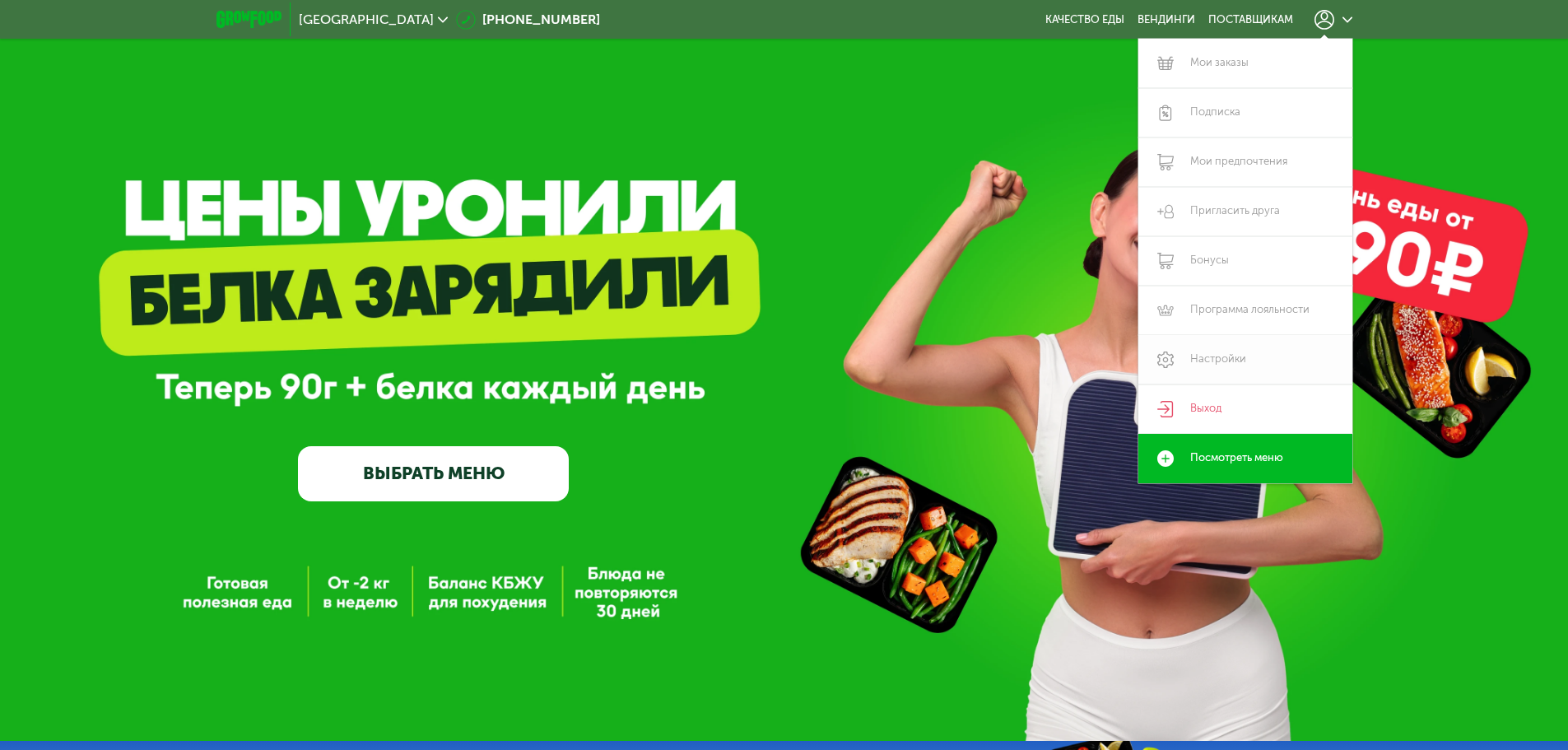 click on "Настройки" at bounding box center (1245, 360) 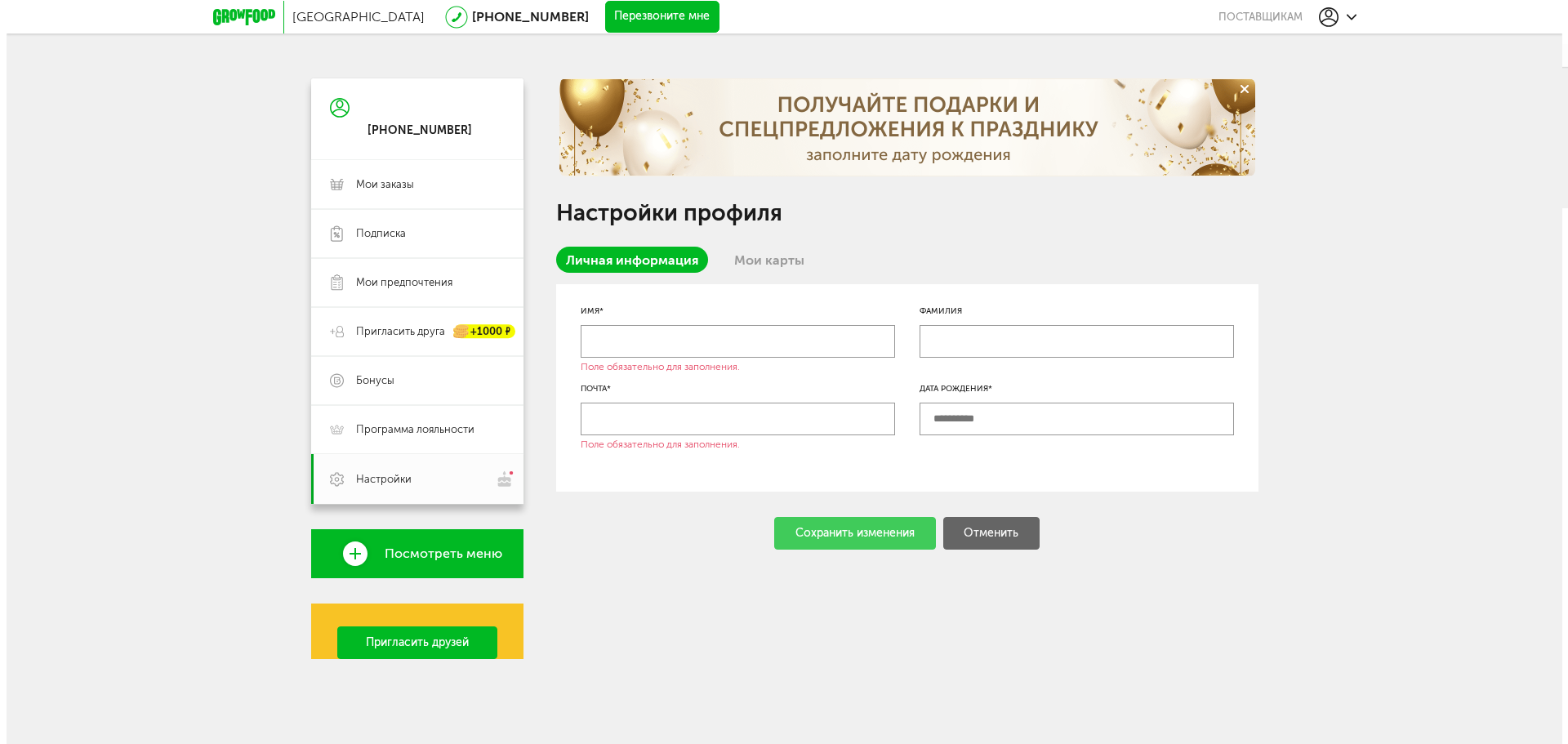 scroll, scrollTop: 0, scrollLeft: 0, axis: both 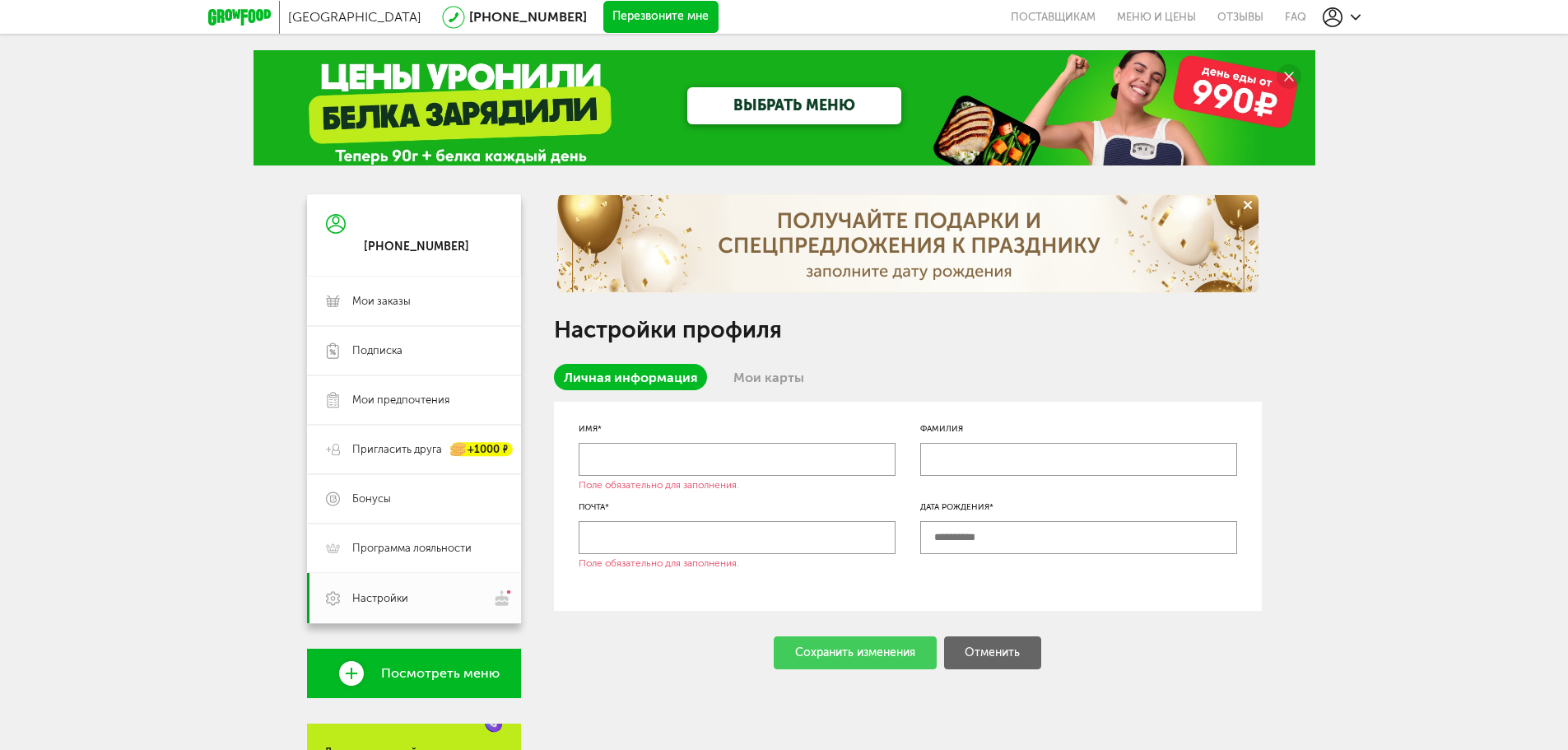 click 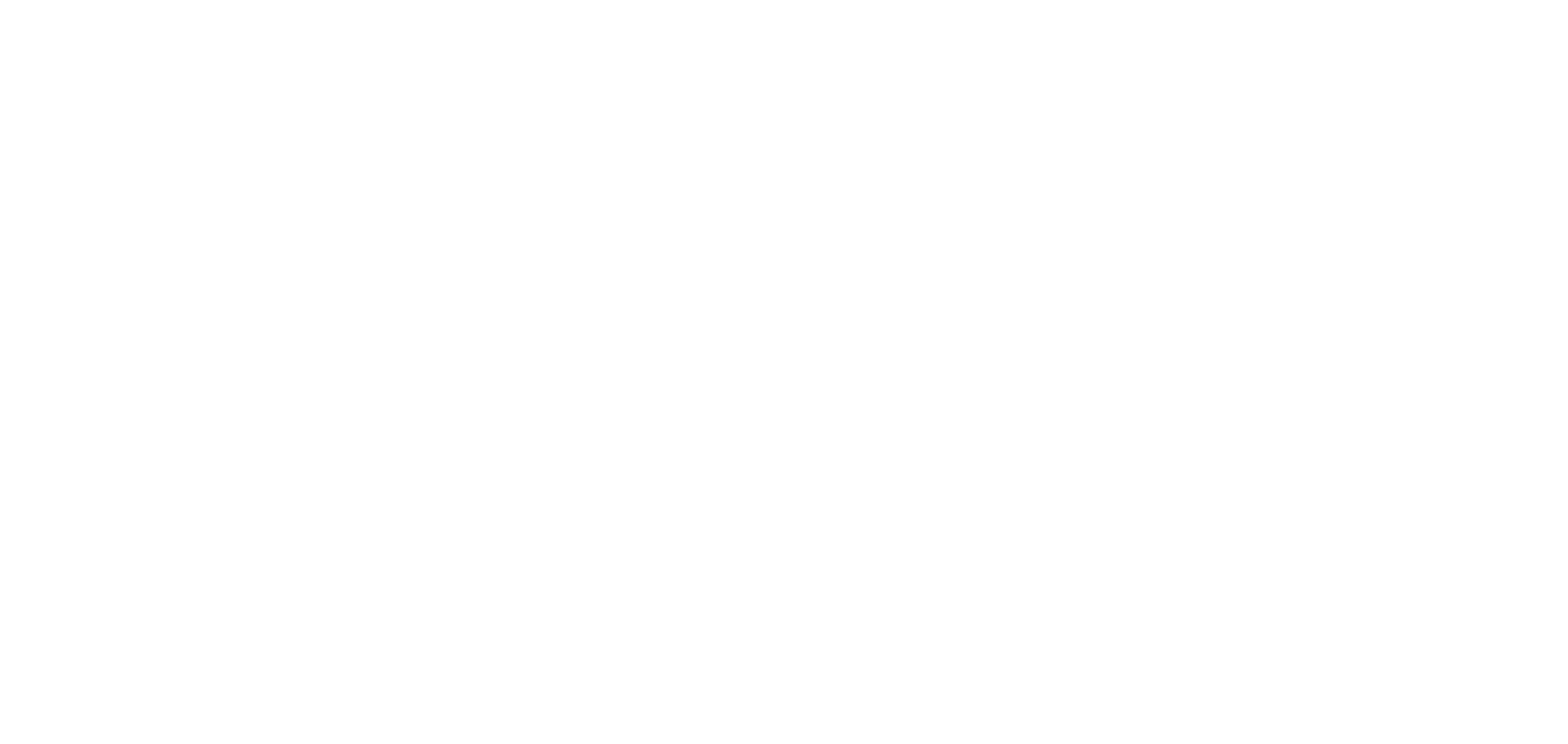scroll, scrollTop: 0, scrollLeft: 0, axis: both 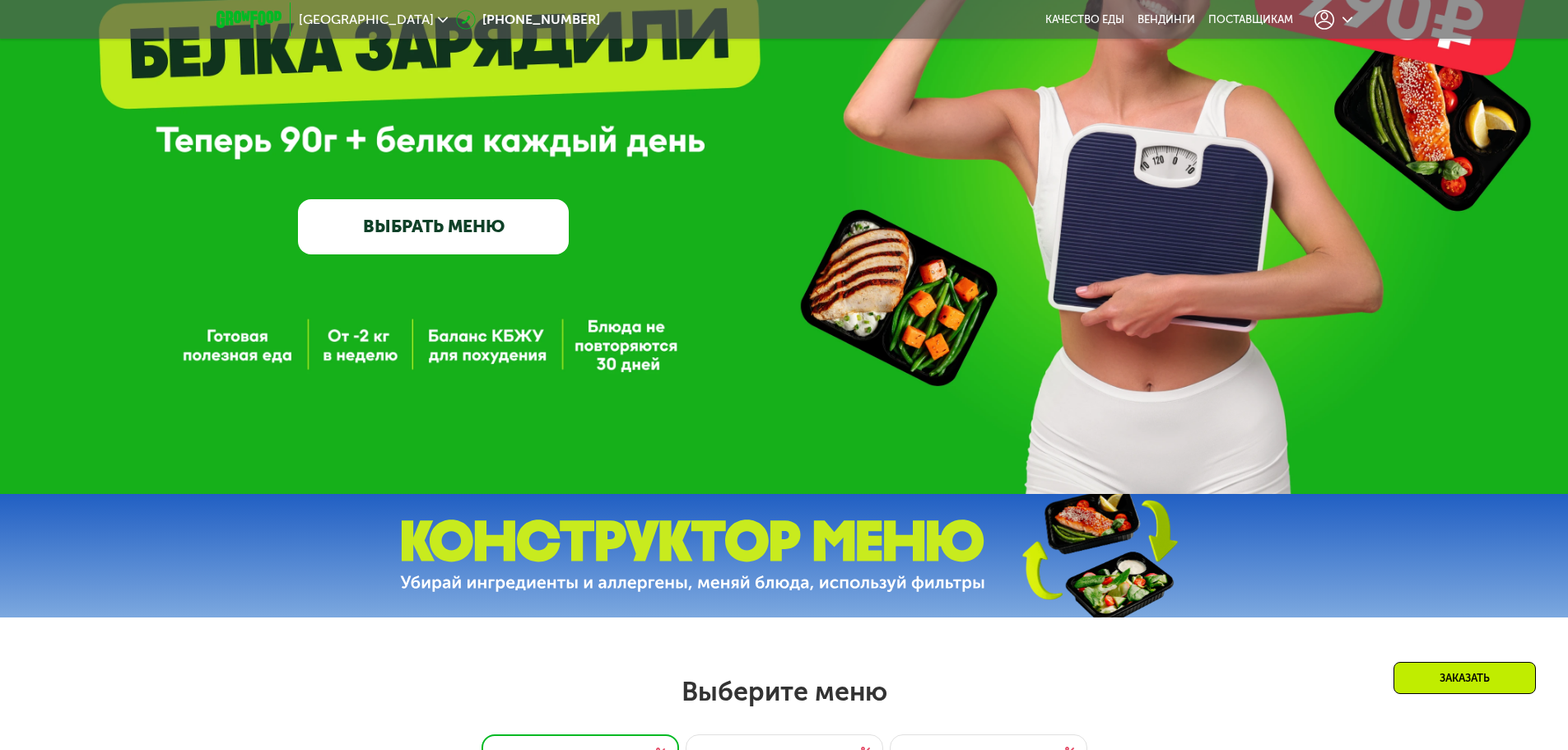 click on "ВЫБРАТЬ МЕНЮ" at bounding box center [433, 226] 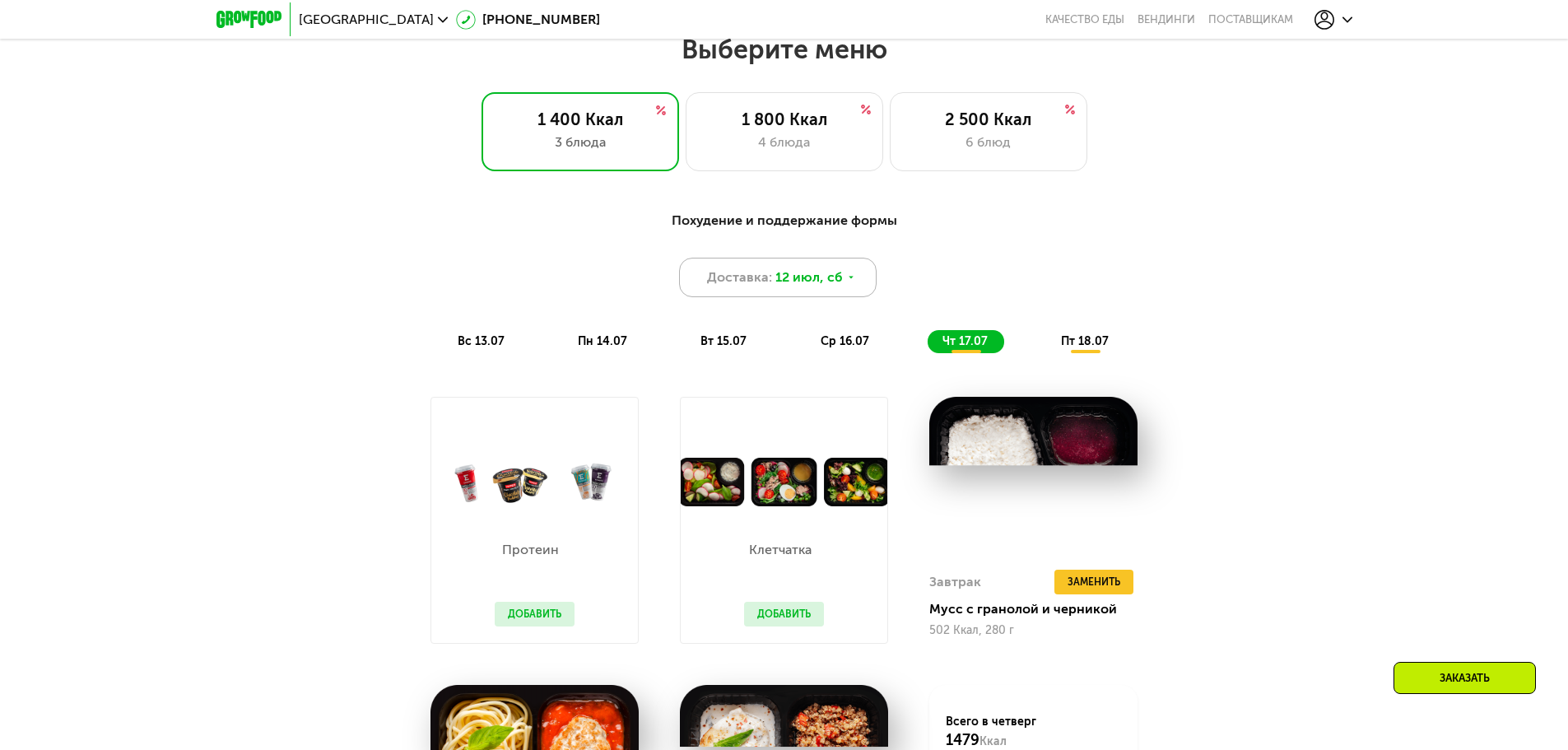 scroll, scrollTop: 807, scrollLeft: 0, axis: vertical 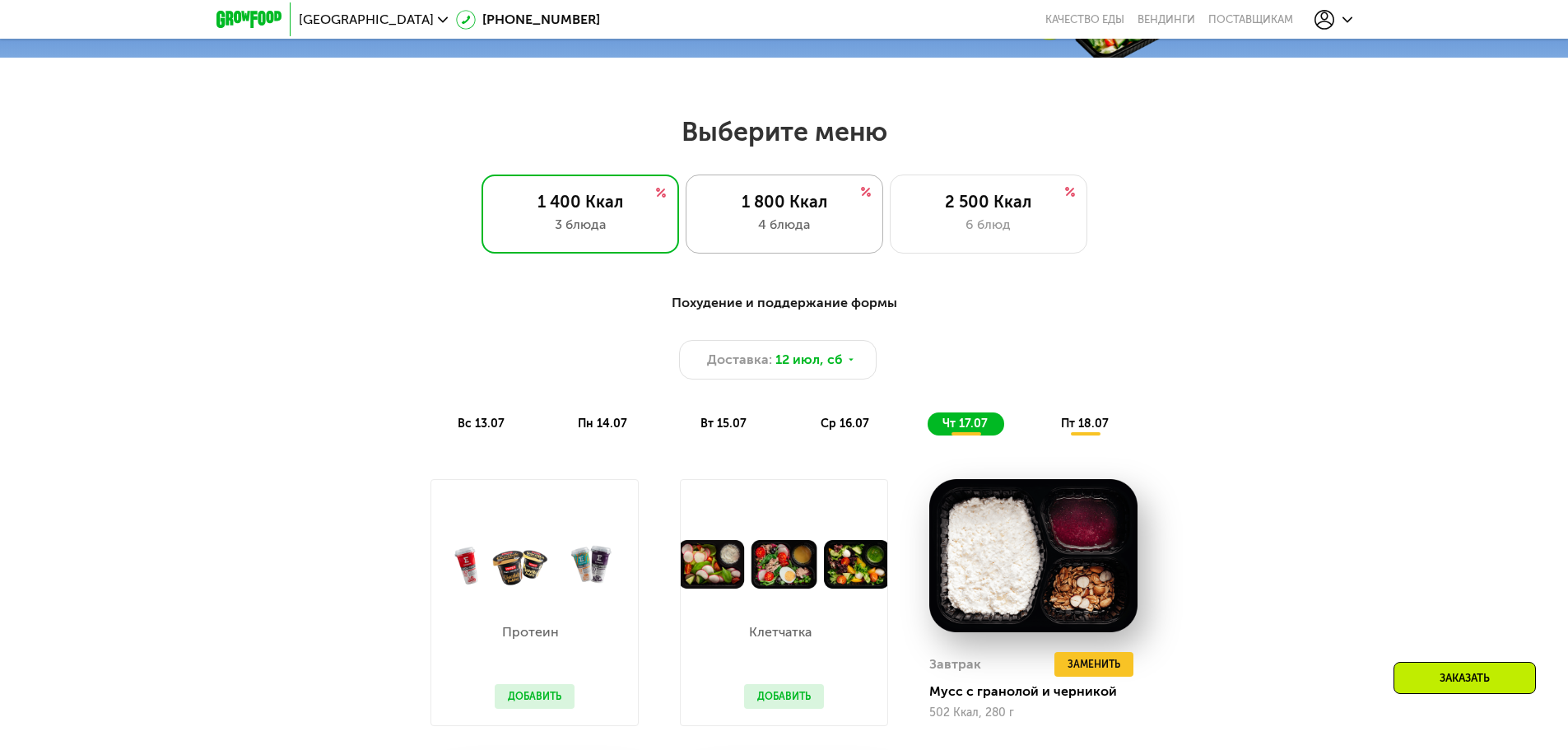 click on "4 блюда" at bounding box center (784, 225) 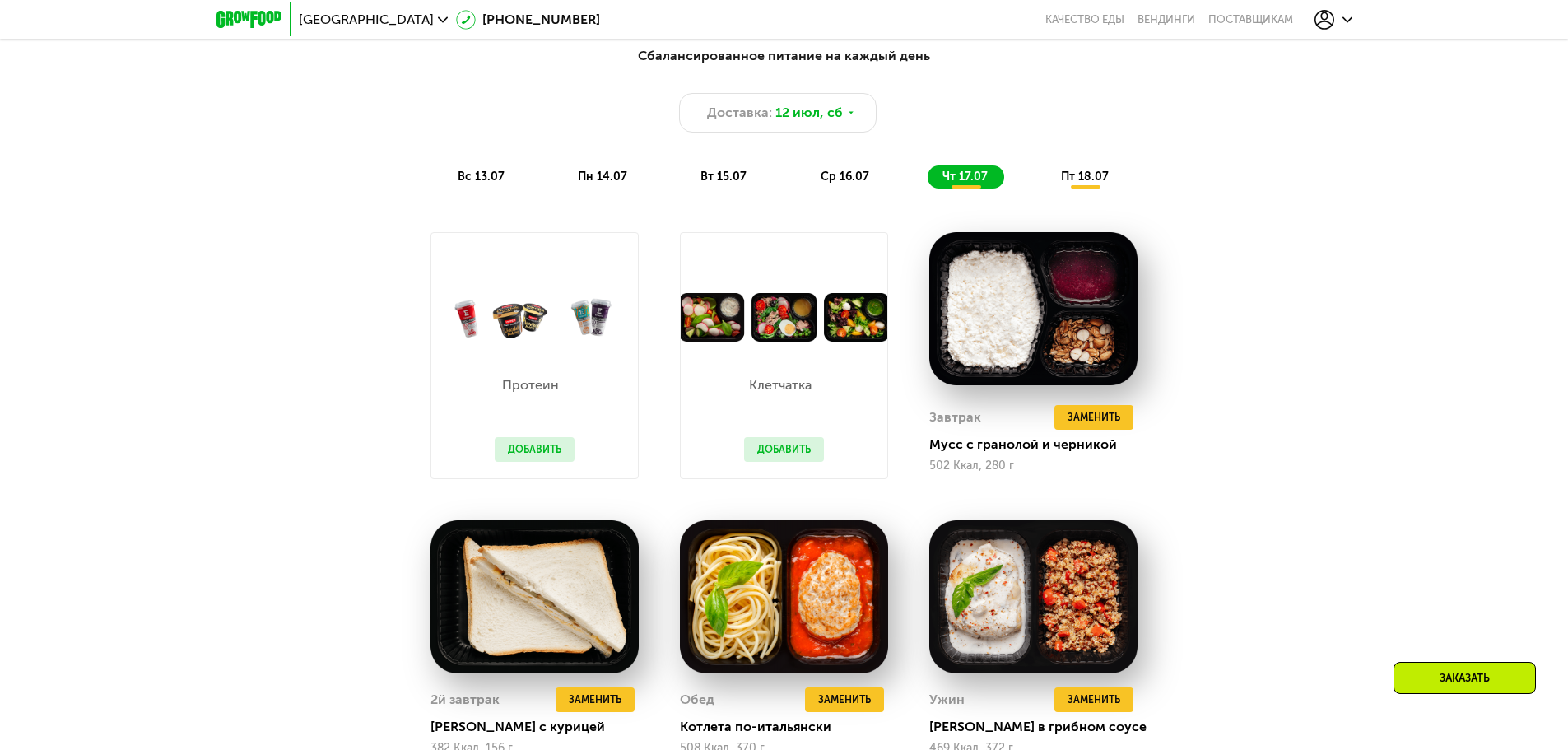 scroll, scrollTop: 1136, scrollLeft: 0, axis: vertical 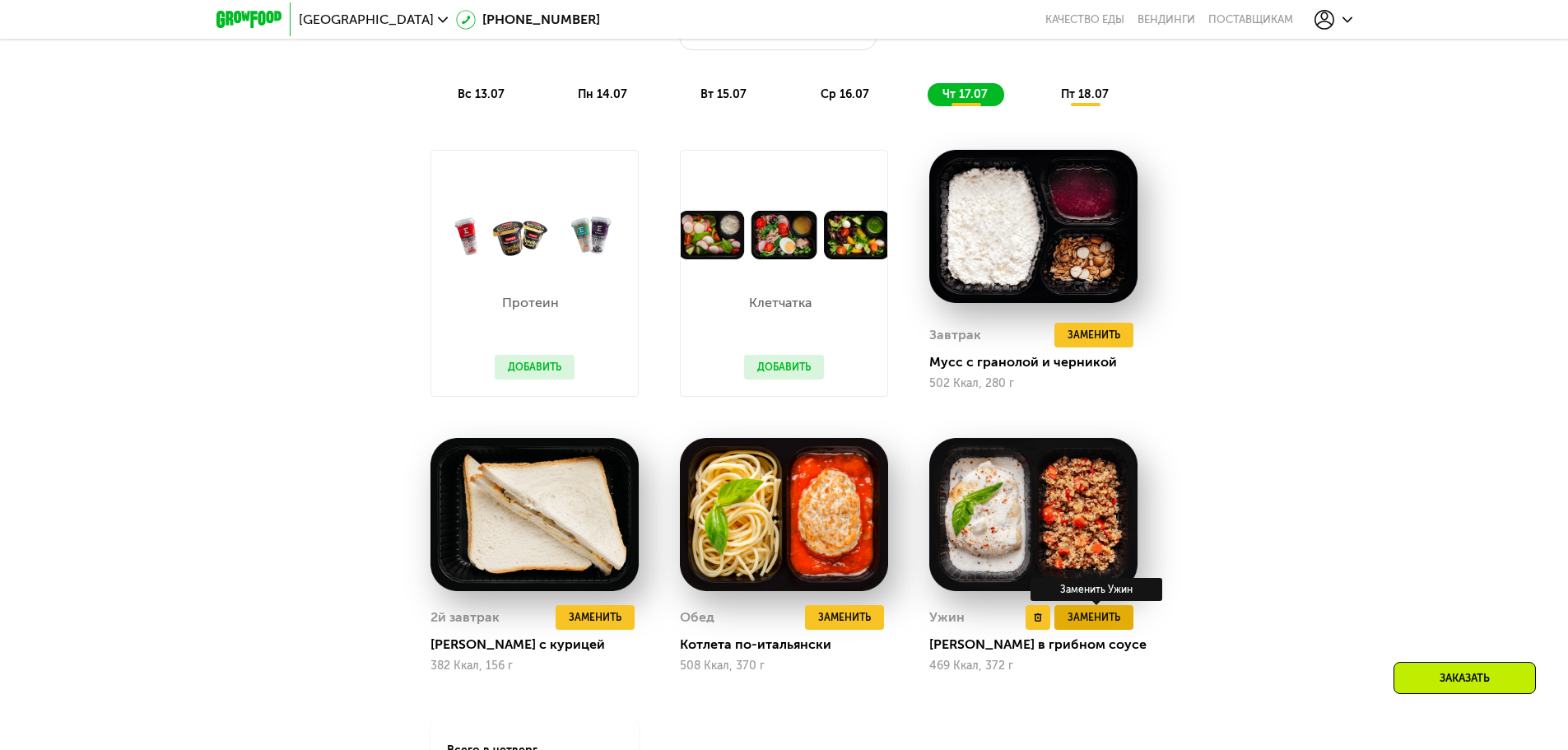click on "Заменить" at bounding box center [1094, 617] 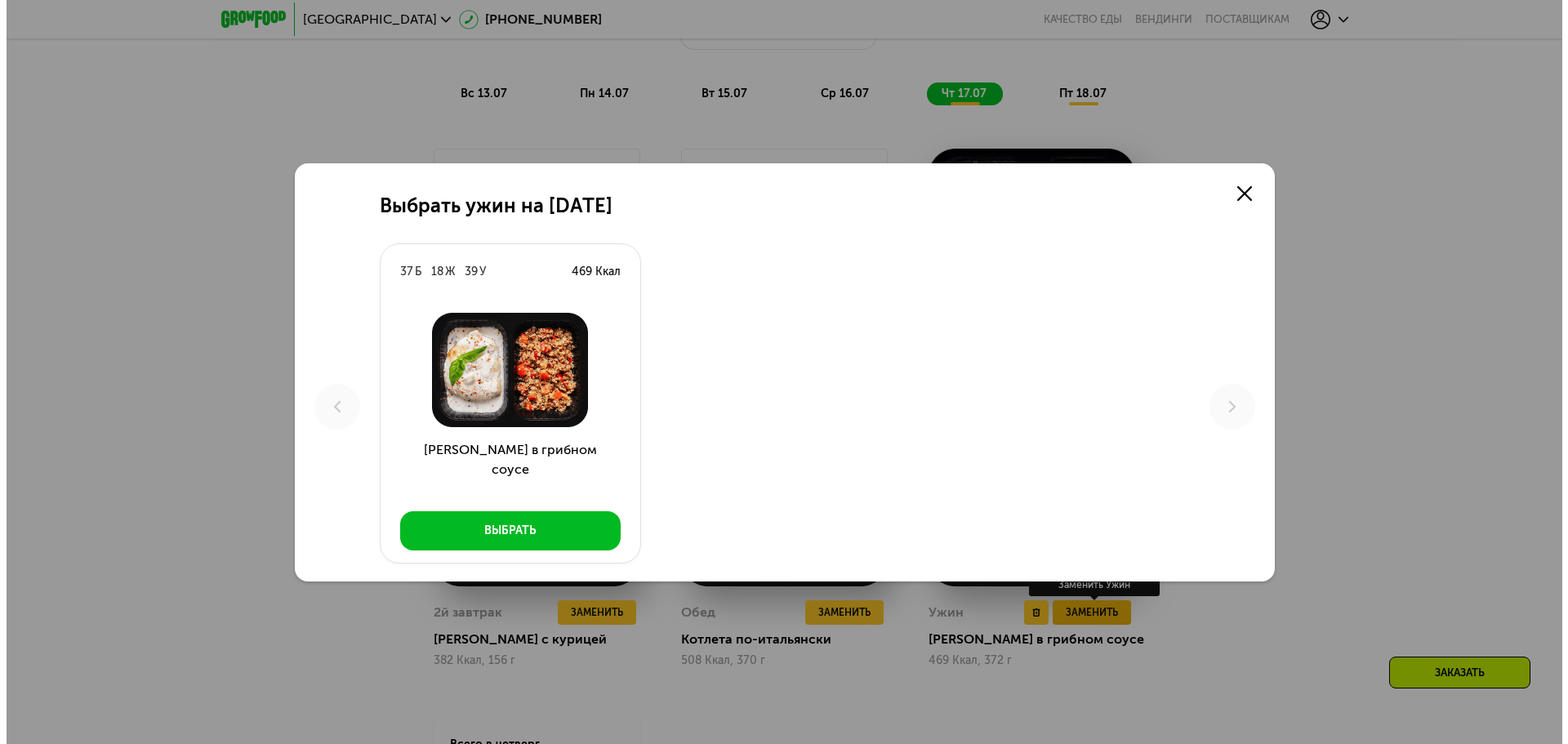 scroll, scrollTop: 0, scrollLeft: 0, axis: both 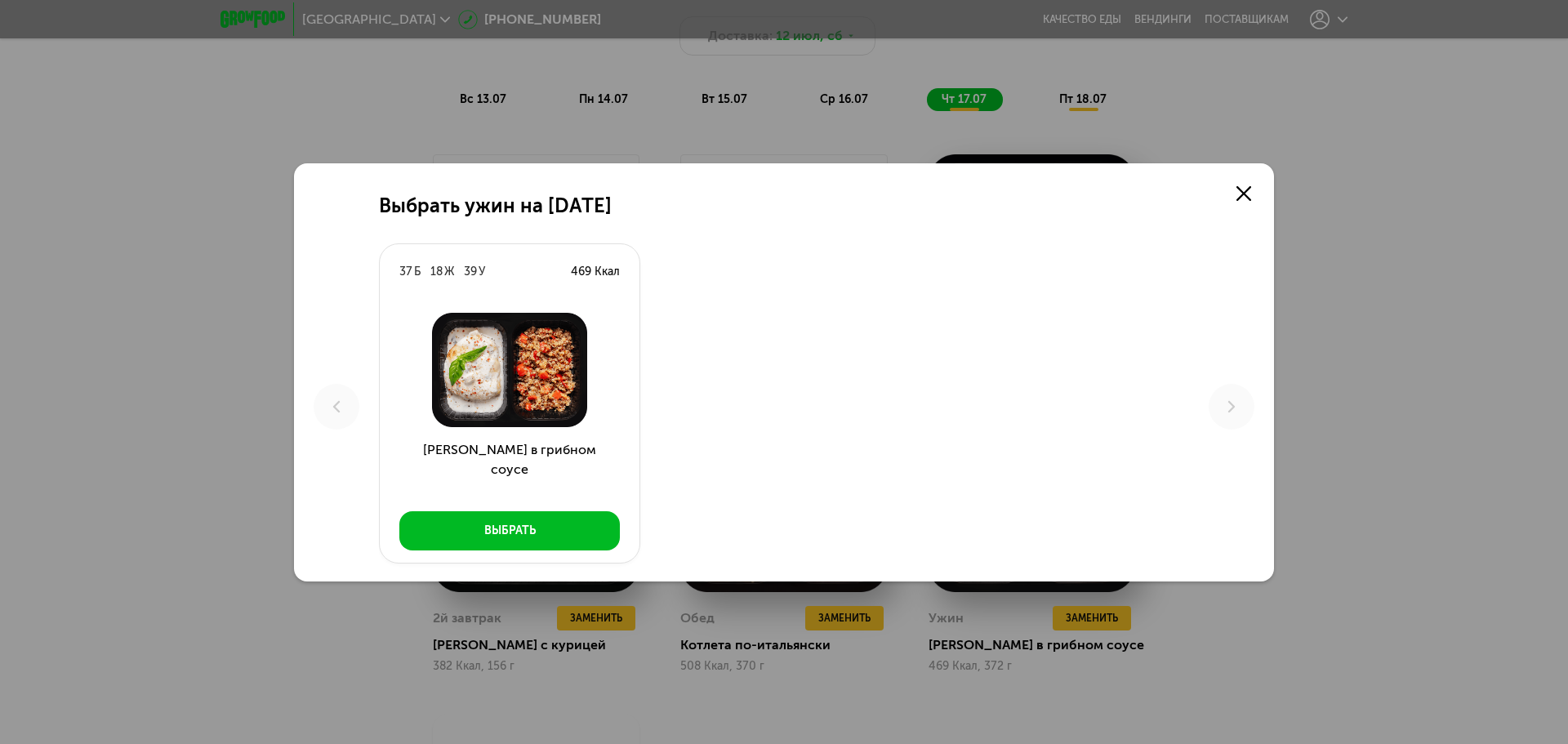 click 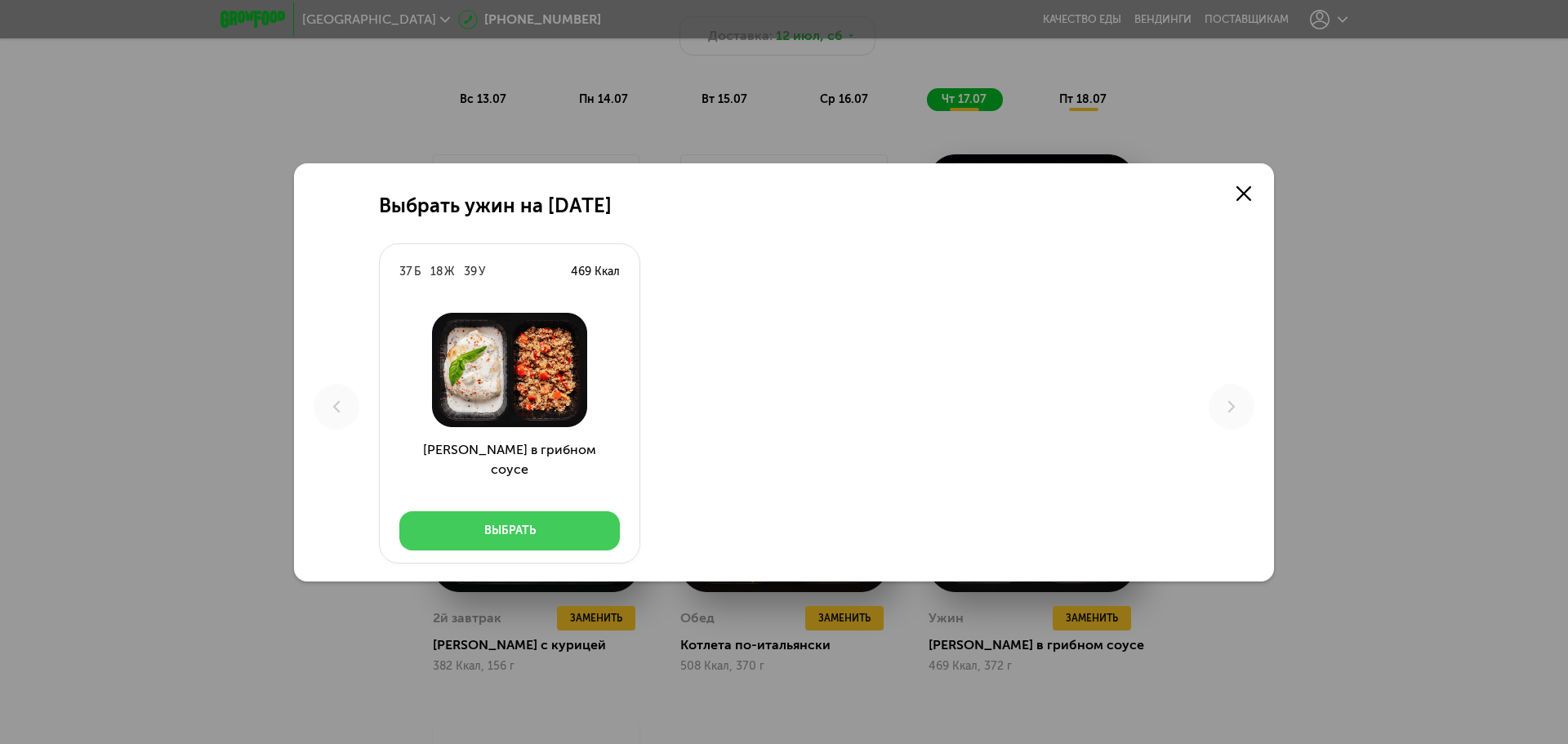 click on "Выбрать" at bounding box center [510, 531] 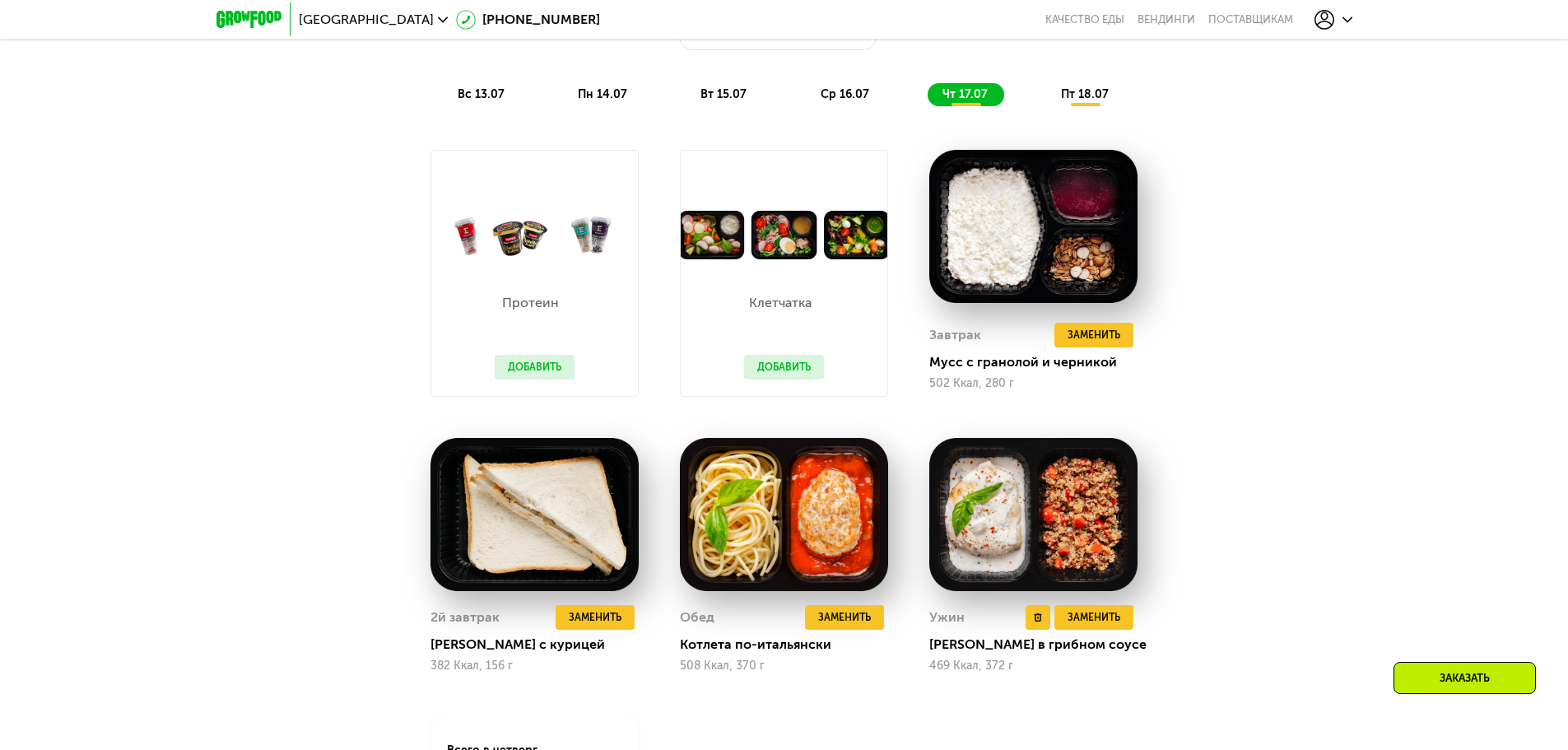 scroll, scrollTop: 971, scrollLeft: 0, axis: vertical 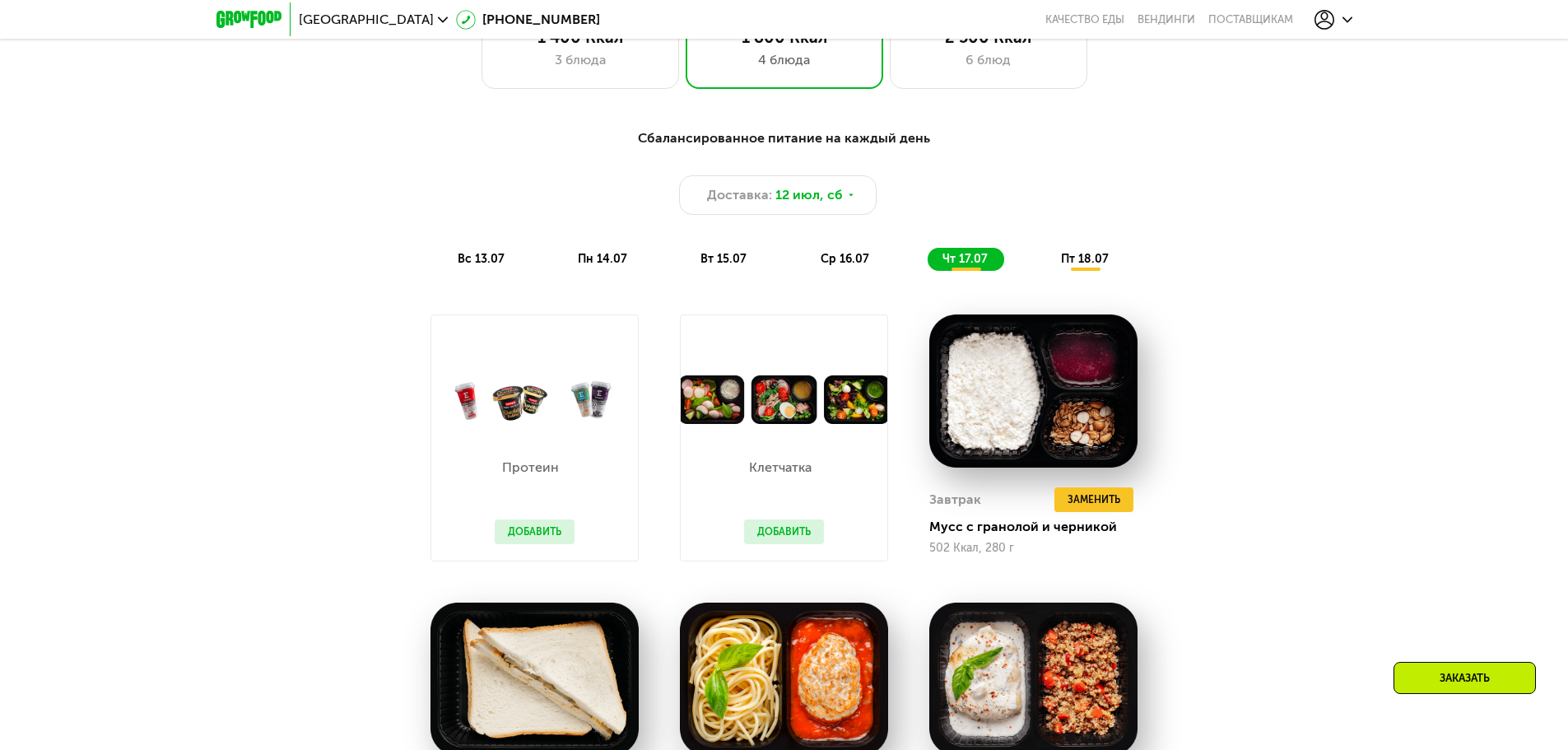 click on "пт 18.07" at bounding box center (1085, 259) 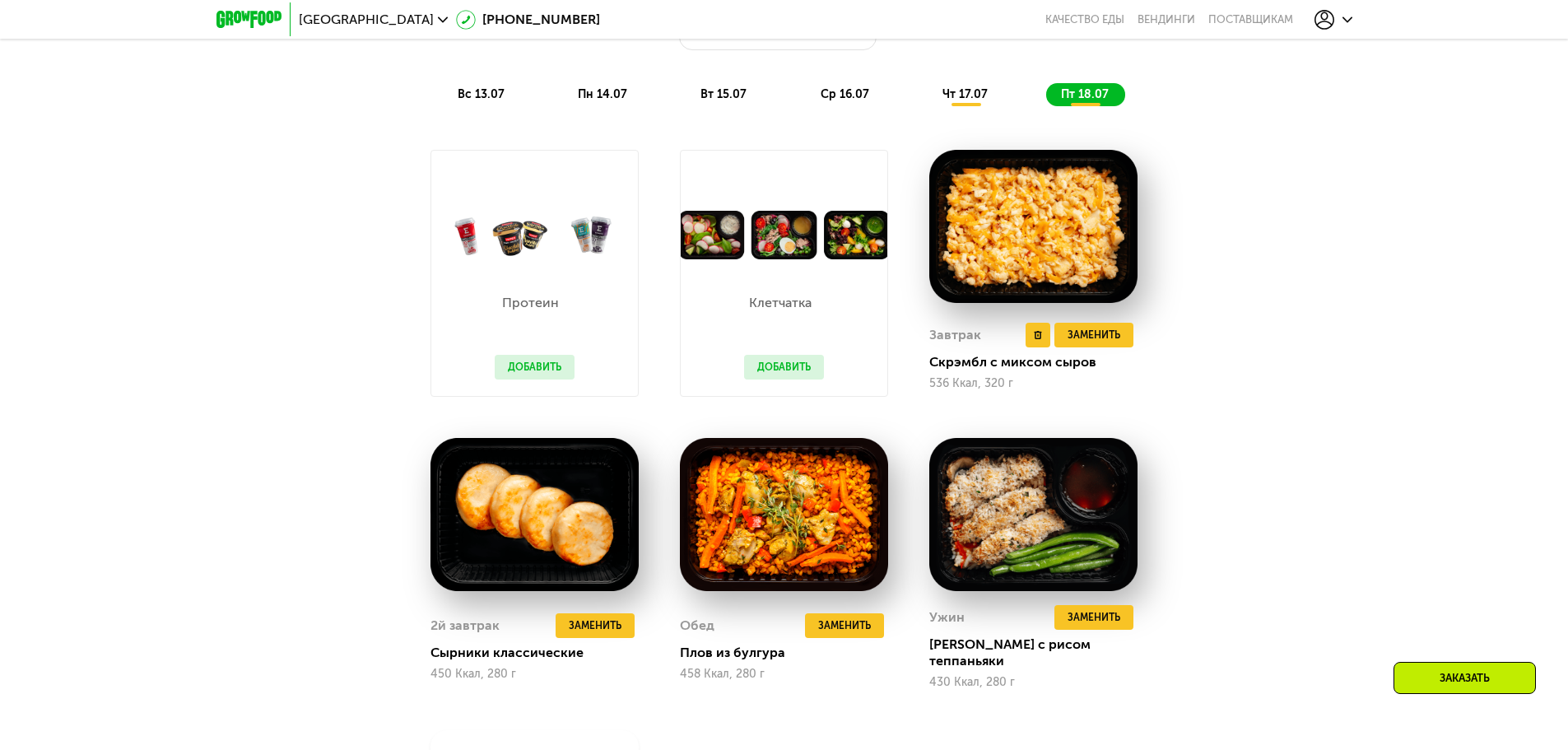 scroll, scrollTop: 971, scrollLeft: 0, axis: vertical 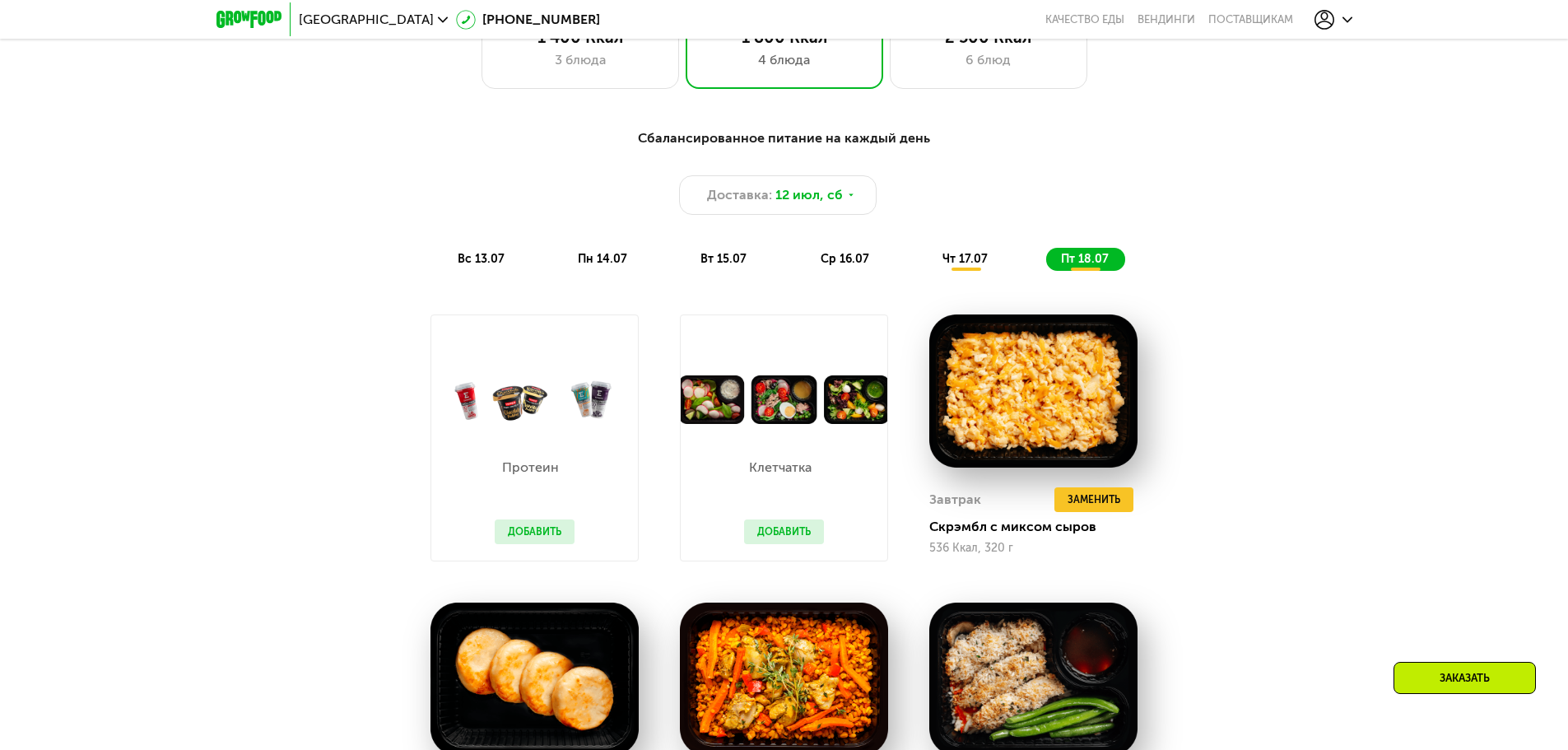 click on "чт 17.07" at bounding box center (965, 259) 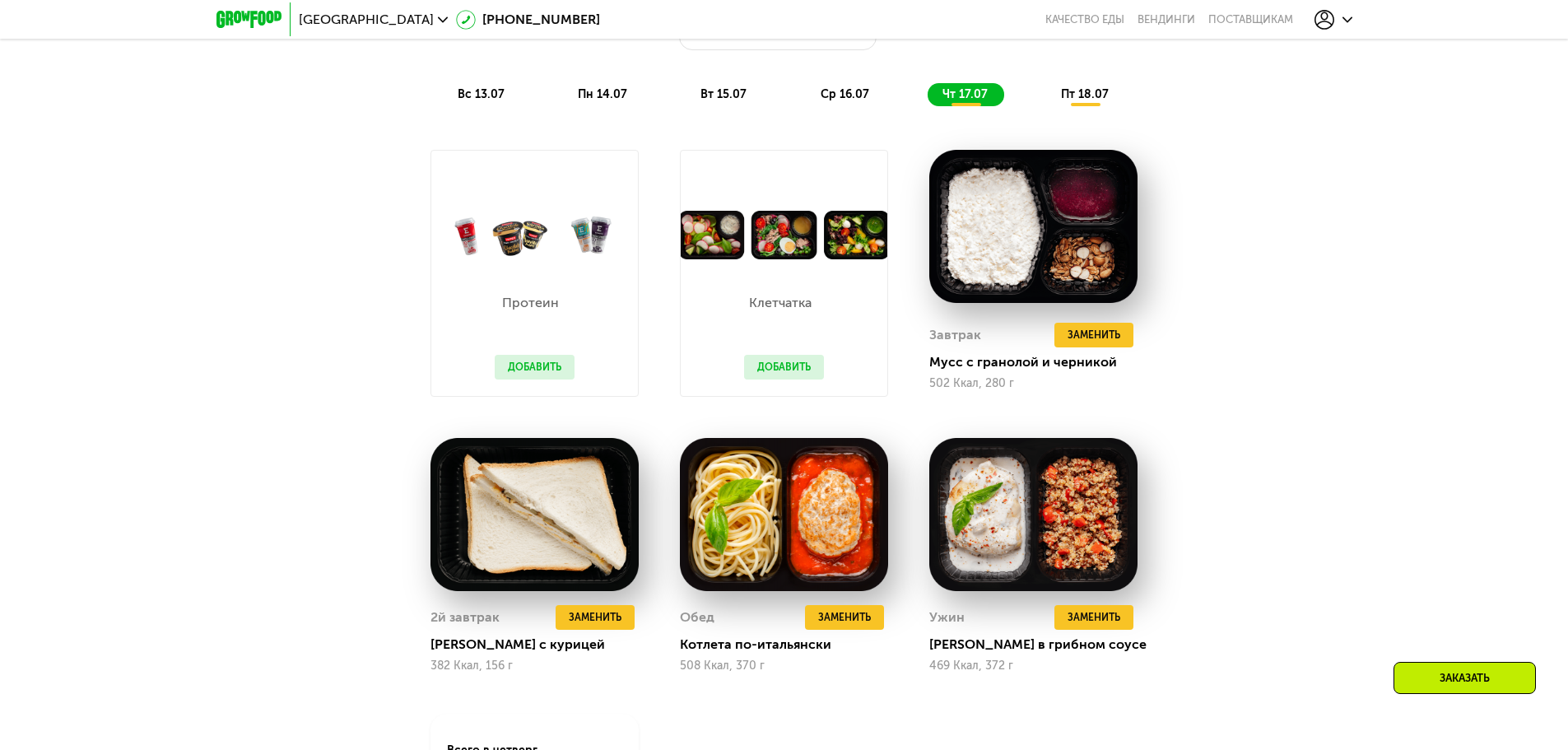 scroll, scrollTop: 1218, scrollLeft: 0, axis: vertical 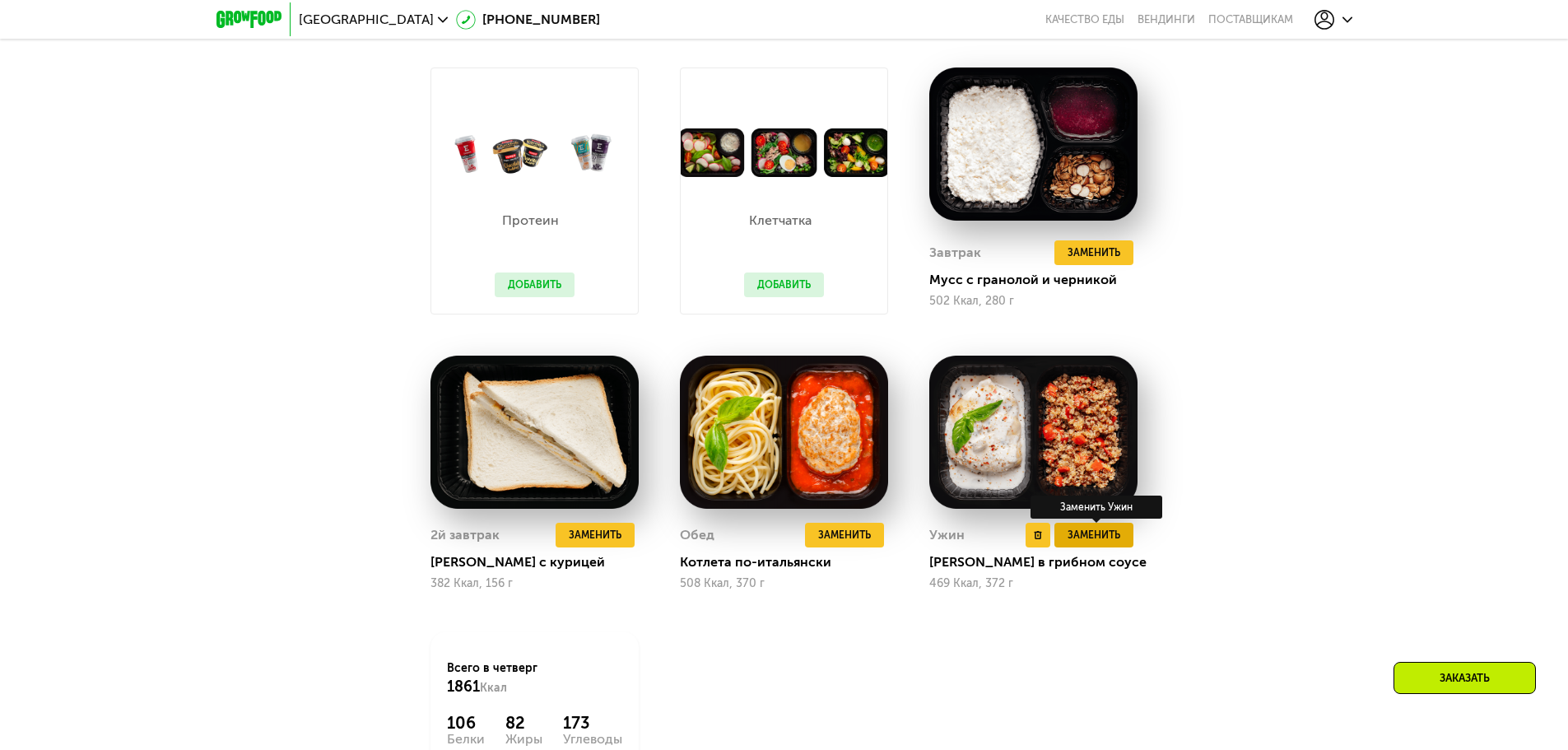 click on "Заменить" at bounding box center [1094, 535] 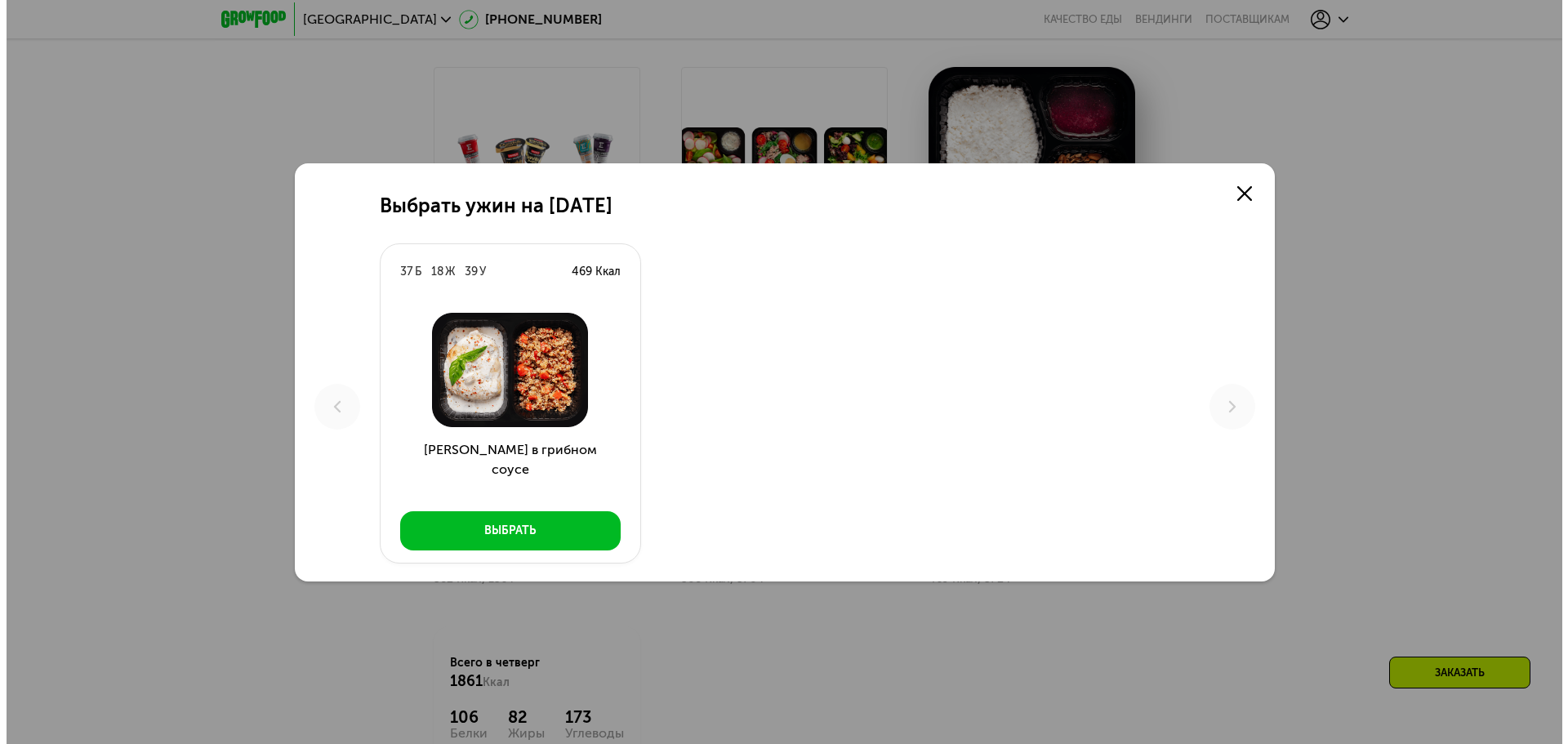 scroll, scrollTop: 0, scrollLeft: 0, axis: both 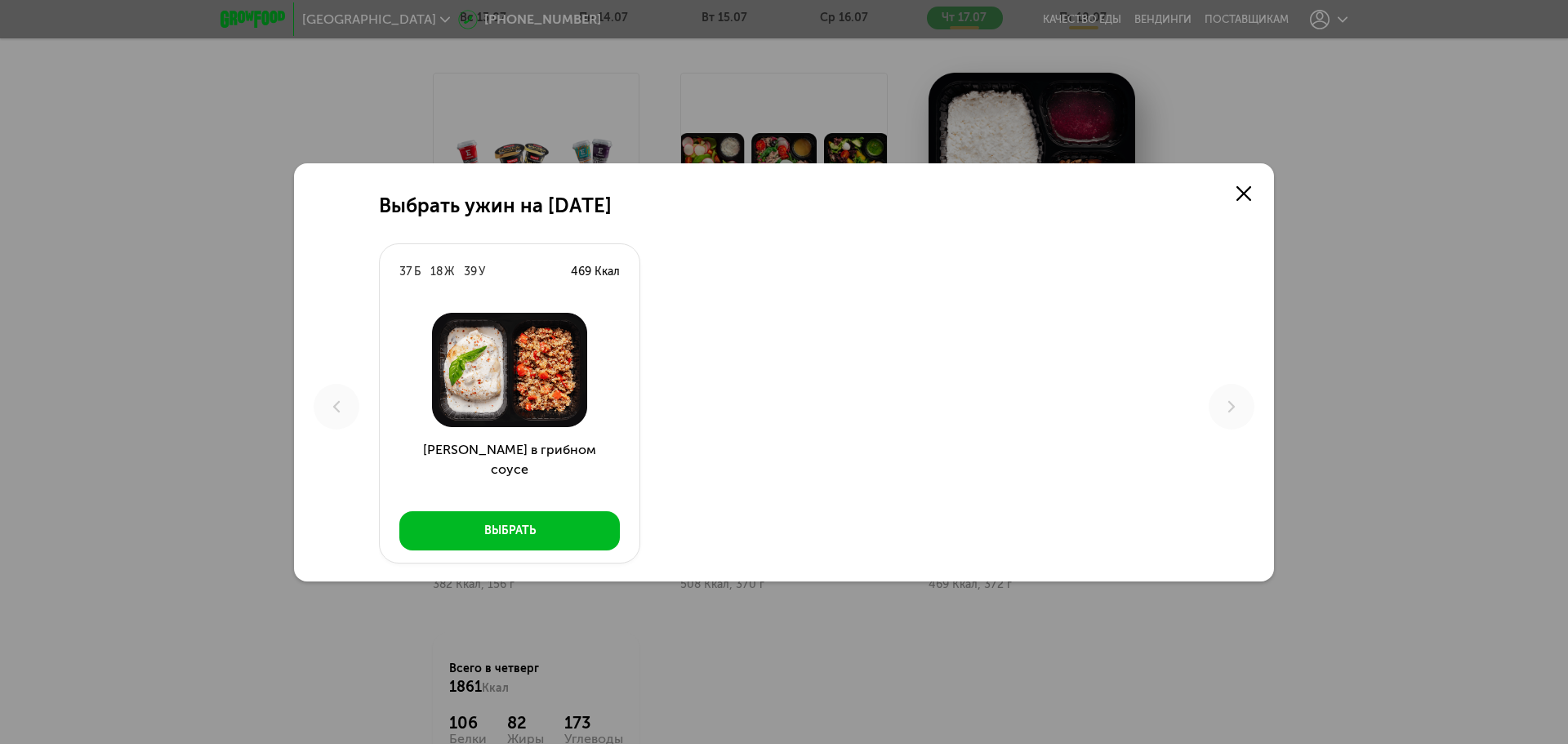 click 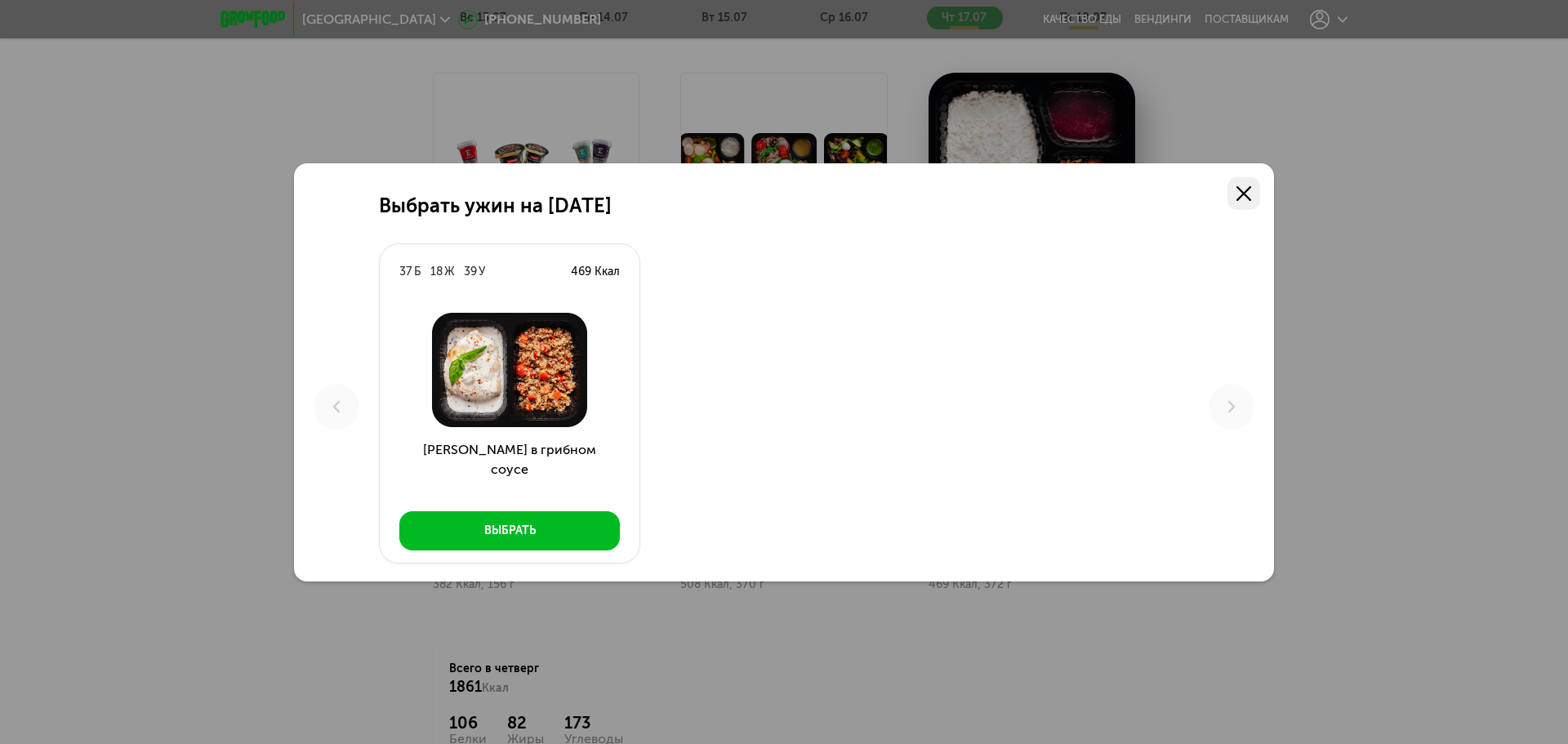 click 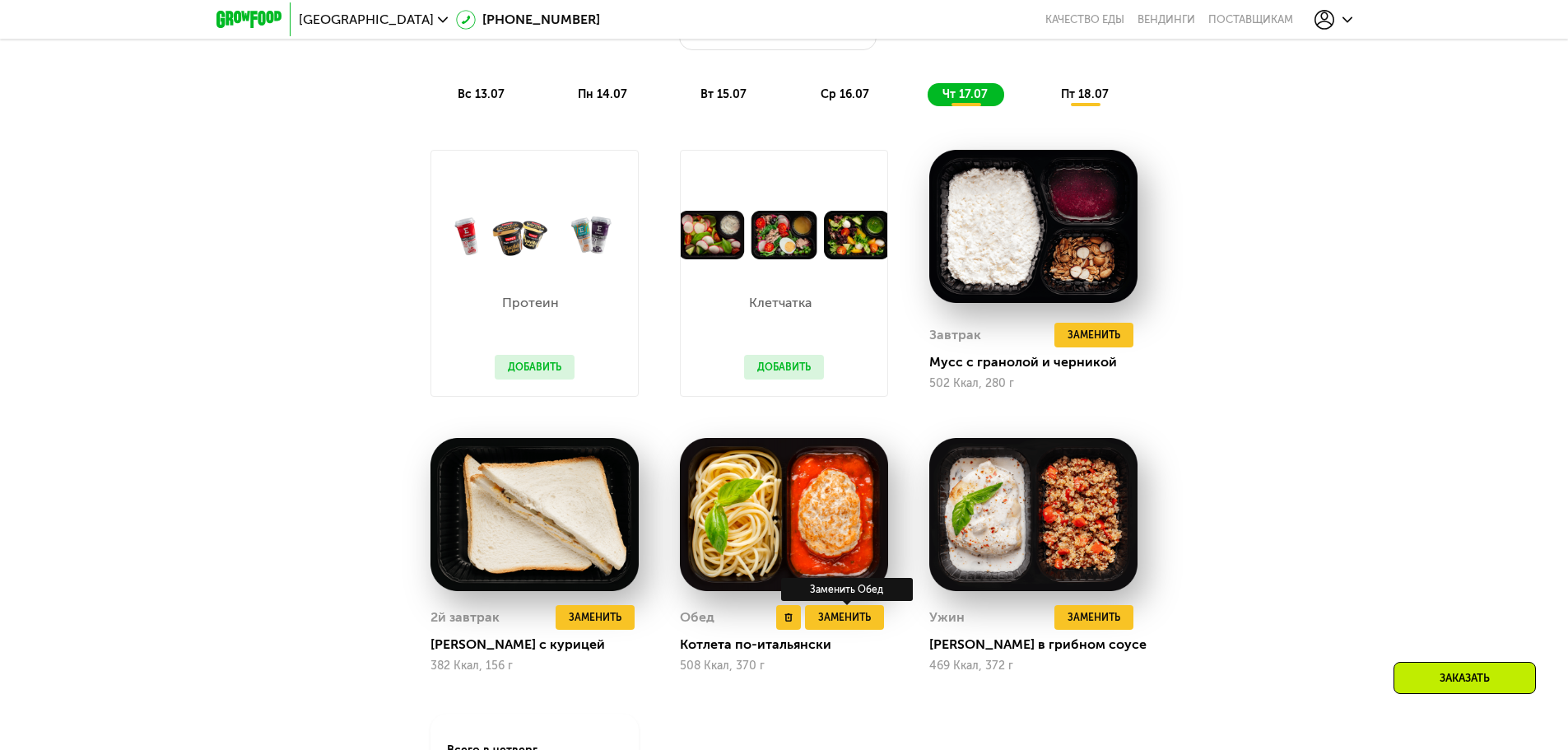 scroll, scrollTop: 1054, scrollLeft: 0, axis: vertical 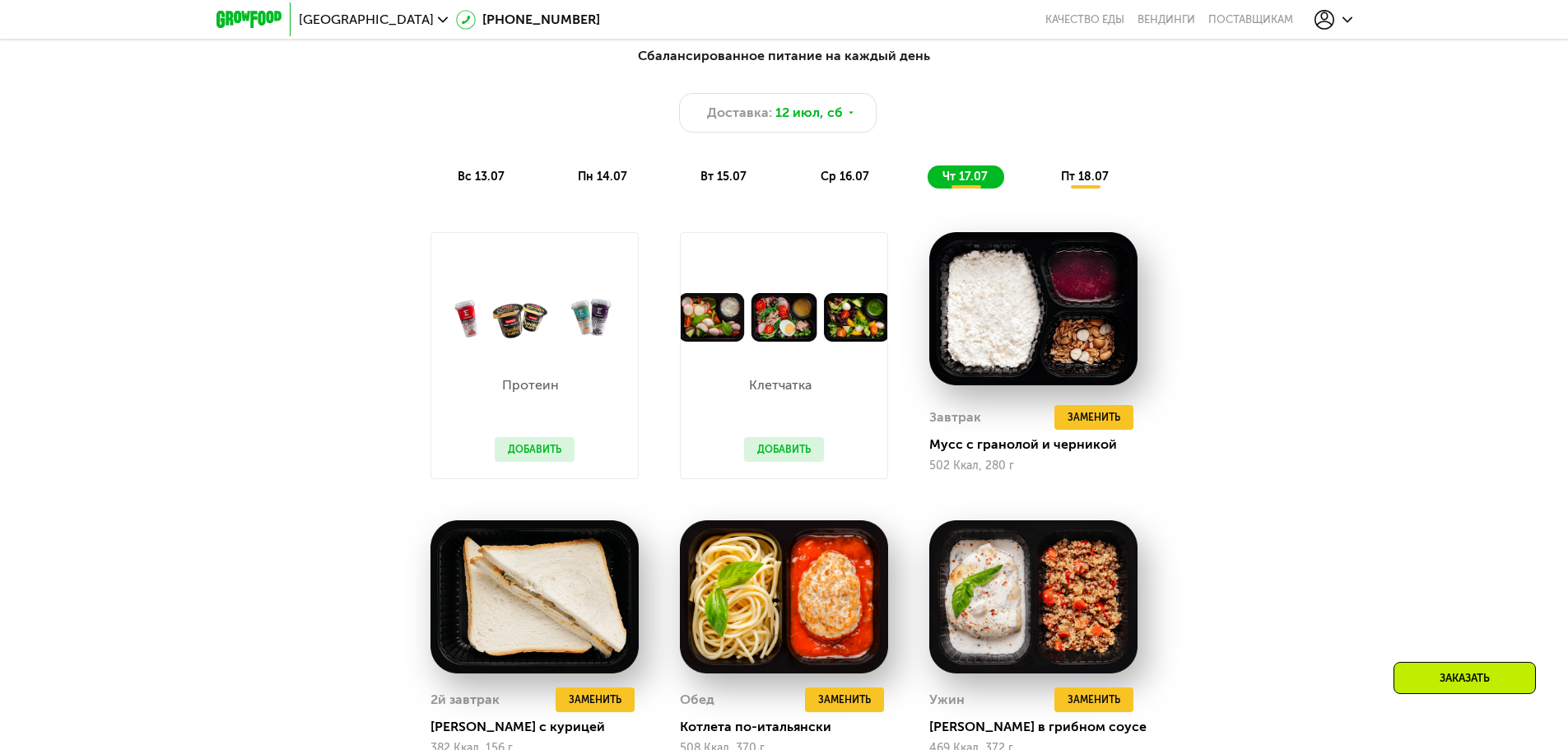 click on "пт 18.07" at bounding box center [1085, 176] 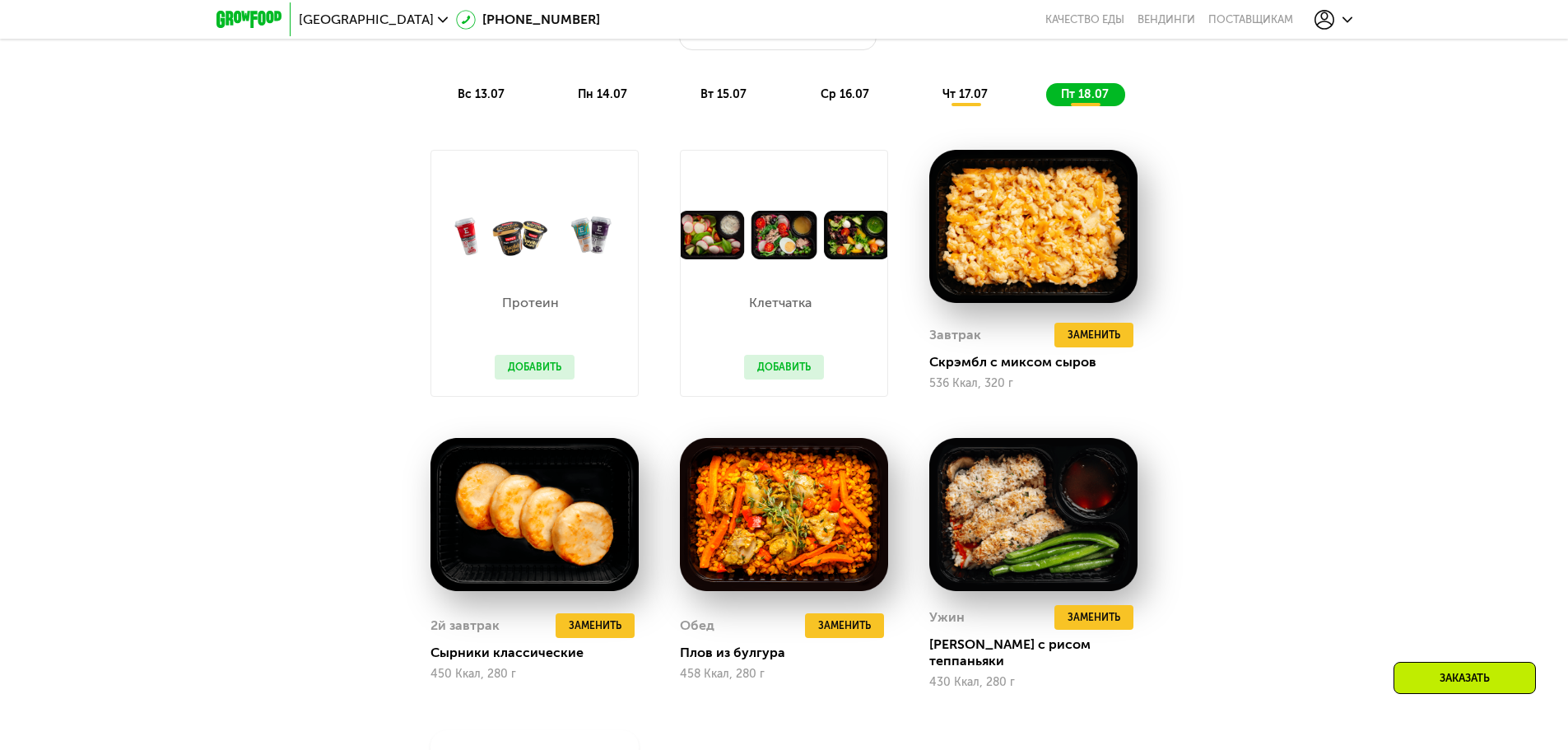 scroll, scrollTop: 1218, scrollLeft: 0, axis: vertical 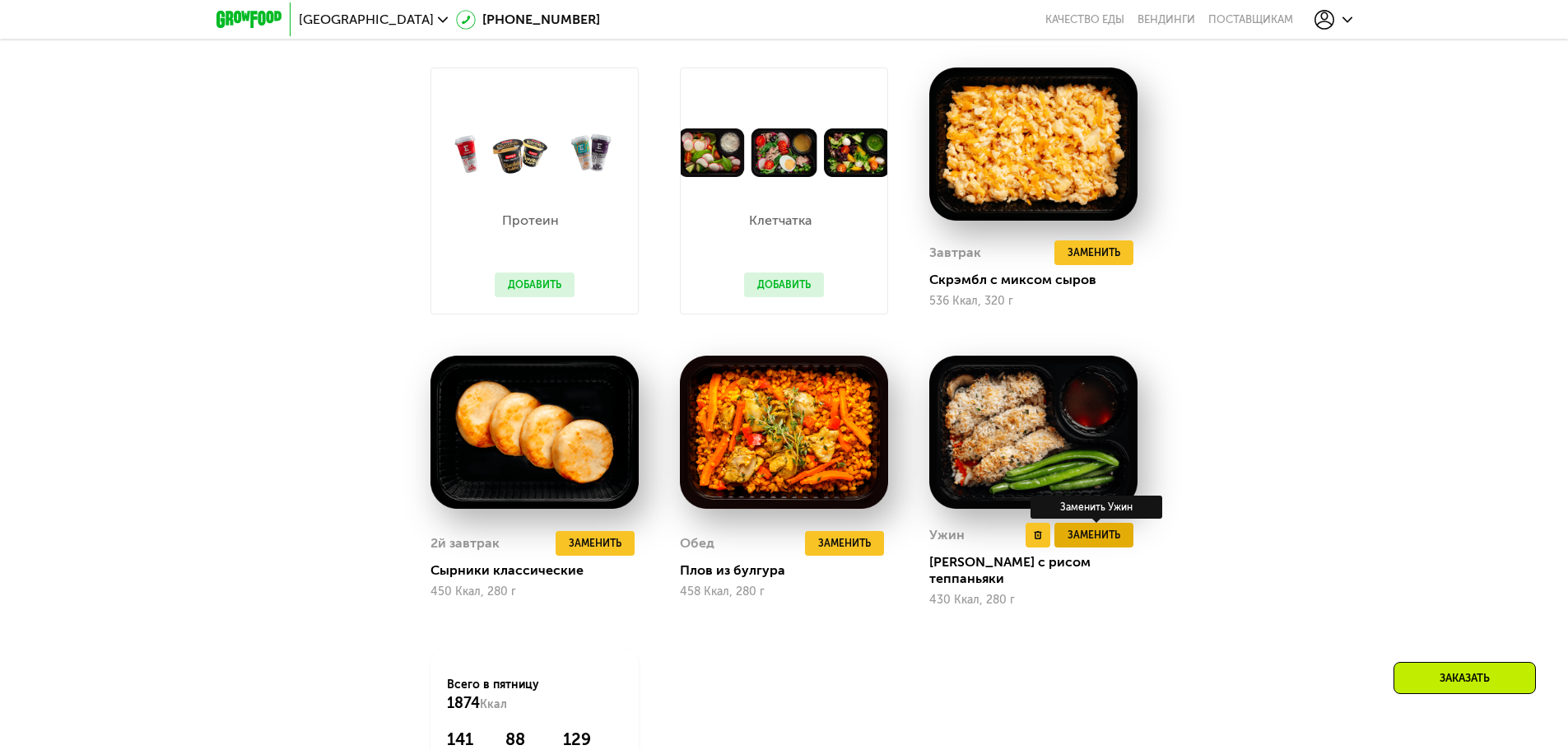 click on "Заменить" at bounding box center (1094, 535) 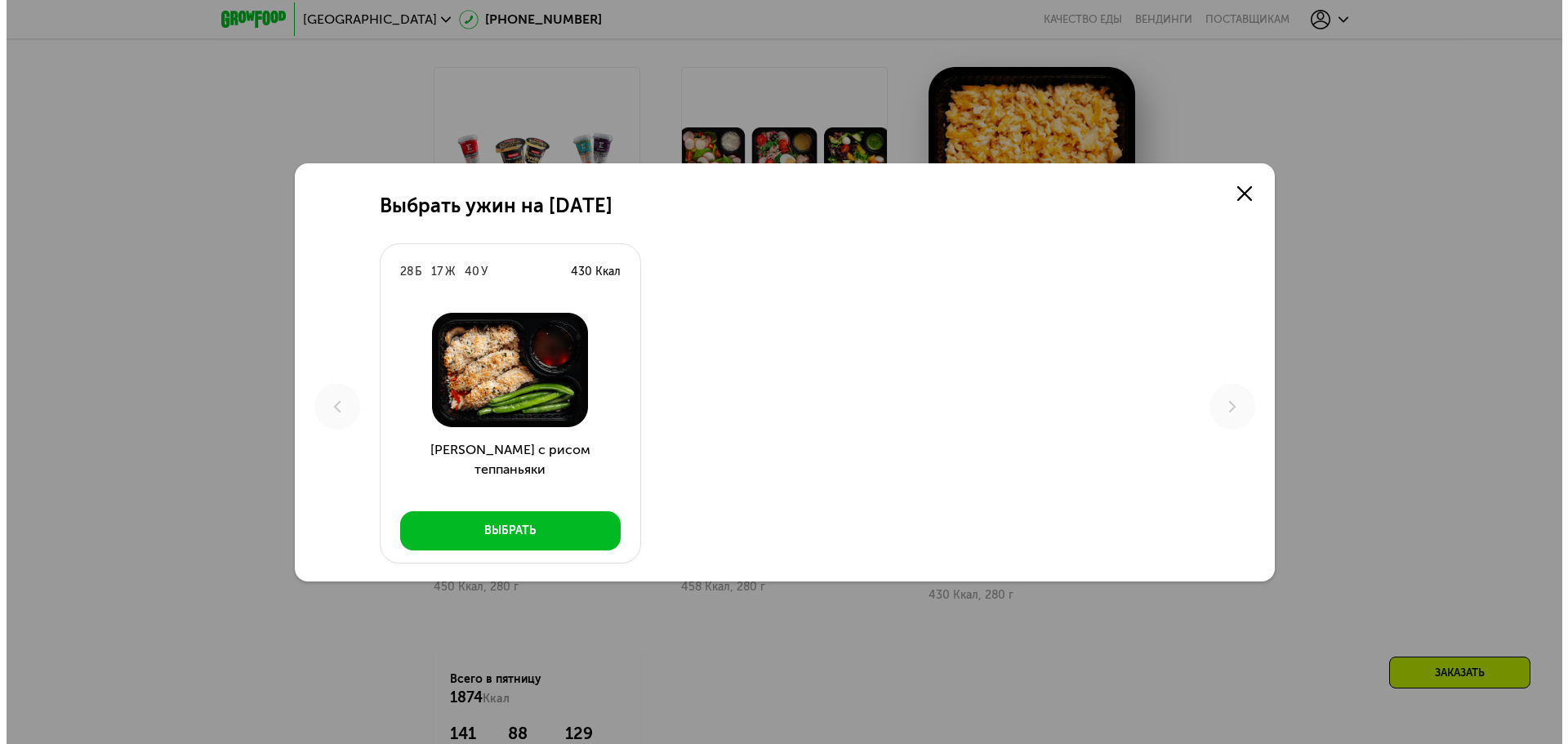 scroll, scrollTop: 0, scrollLeft: 0, axis: both 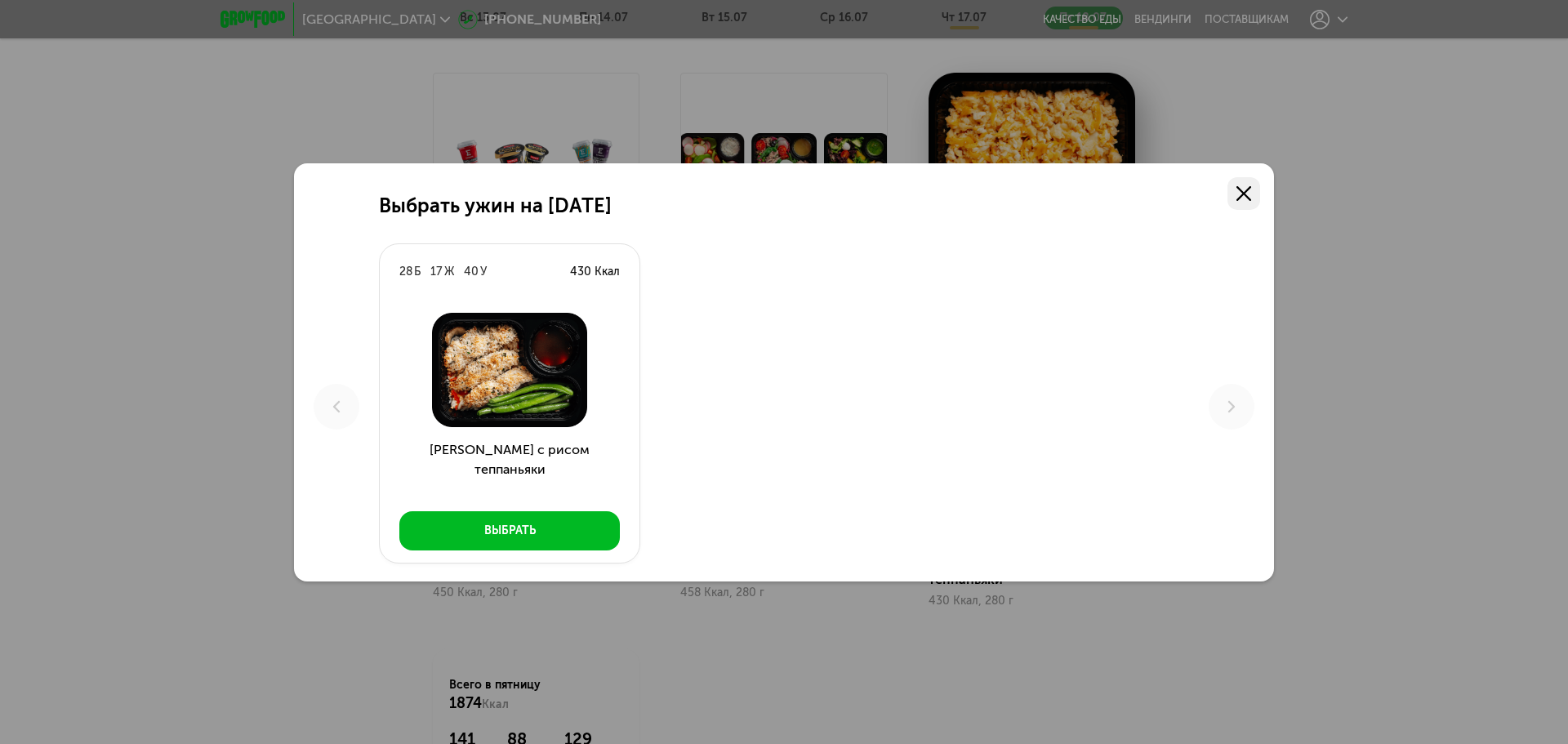 click 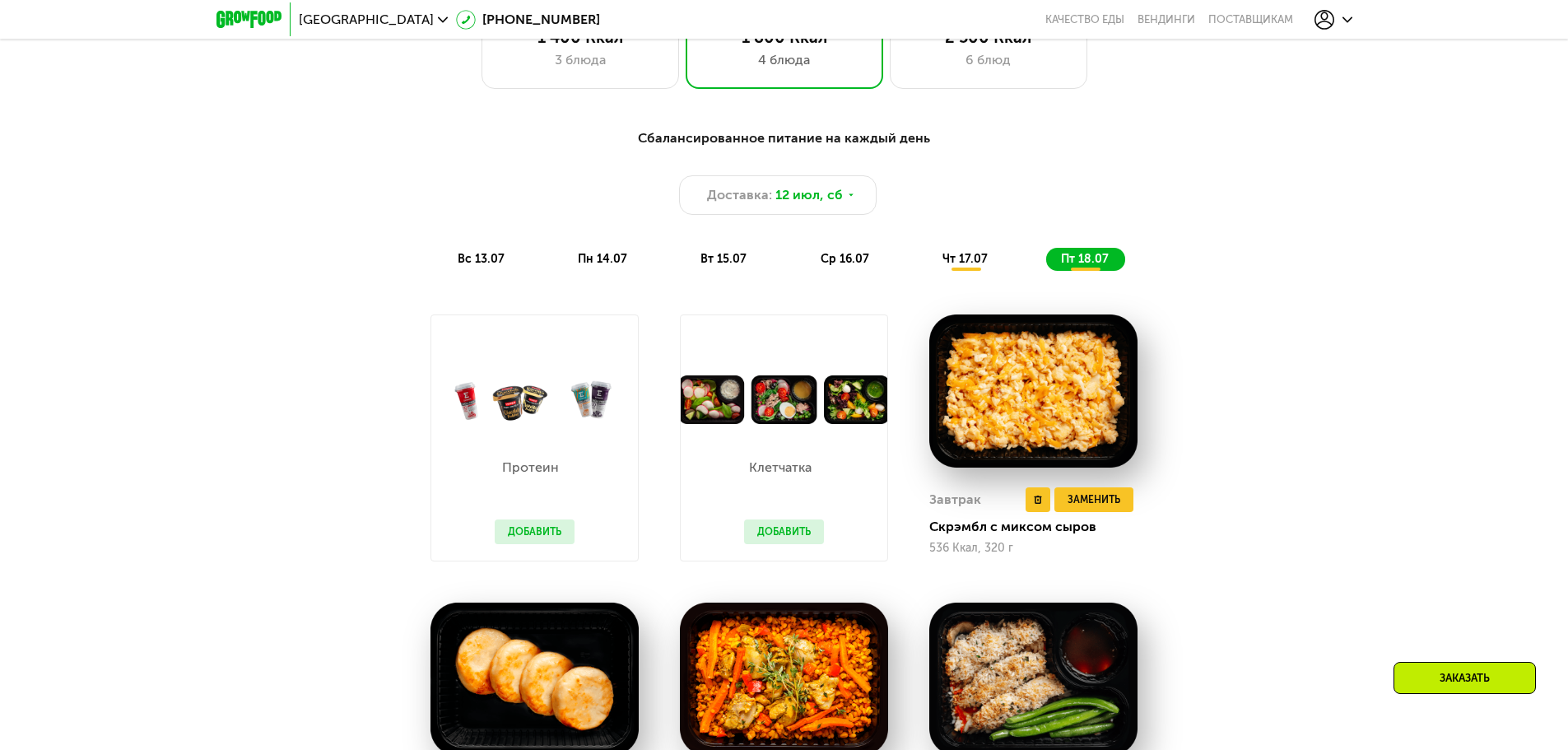 scroll, scrollTop: 889, scrollLeft: 0, axis: vertical 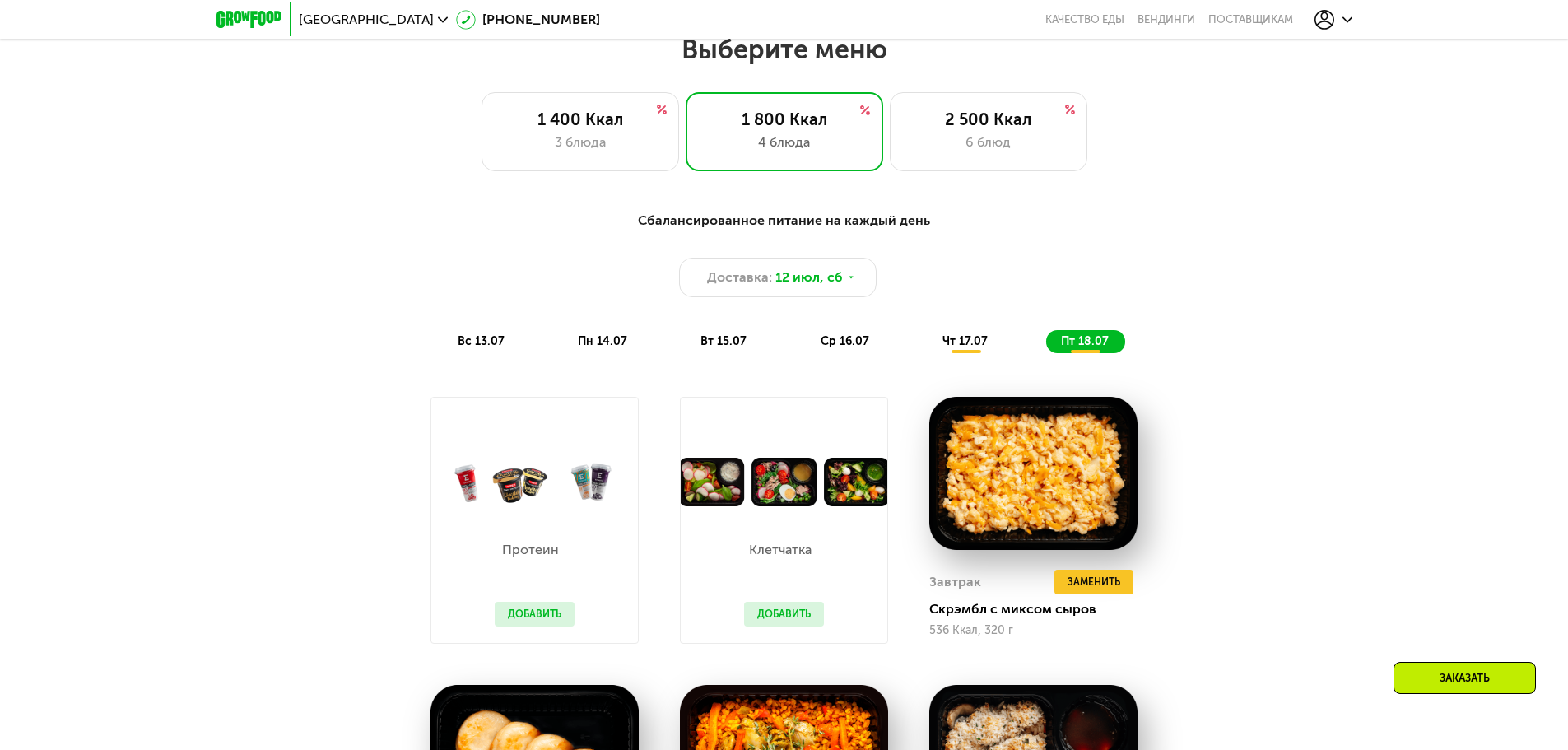 click on "вс 13.07" at bounding box center [481, 341] 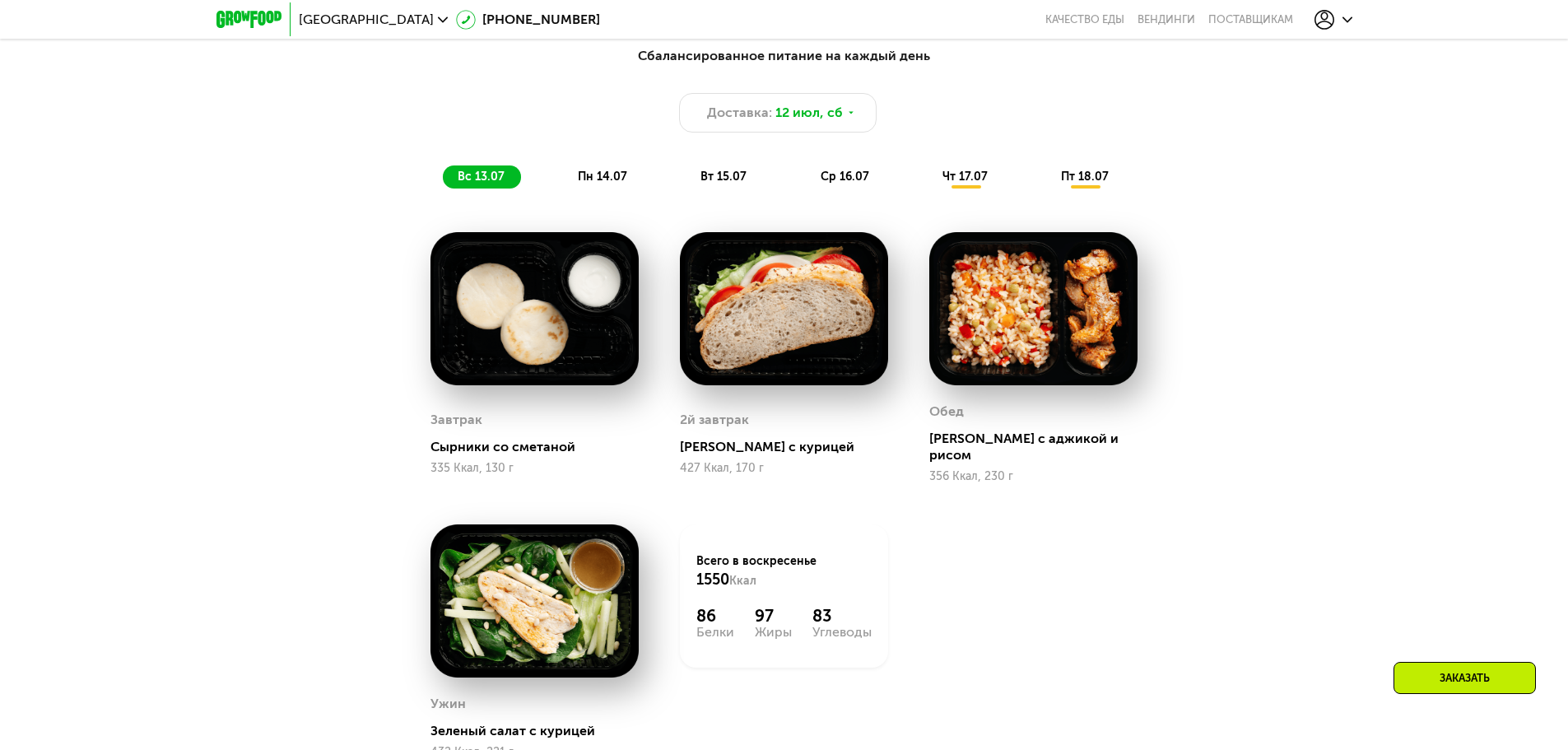 scroll, scrollTop: 971, scrollLeft: 0, axis: vertical 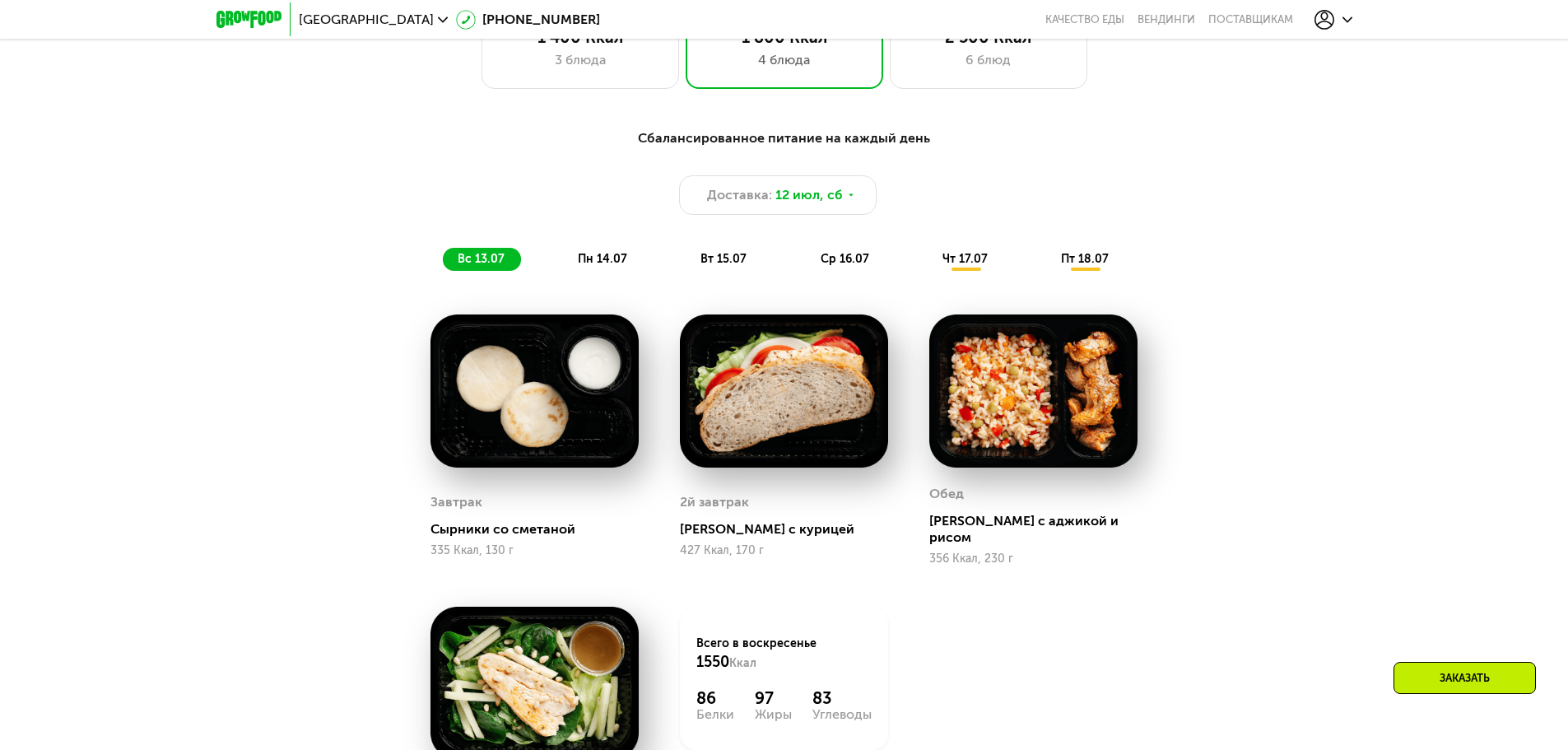 click on "пн 14.07" at bounding box center (603, 259) 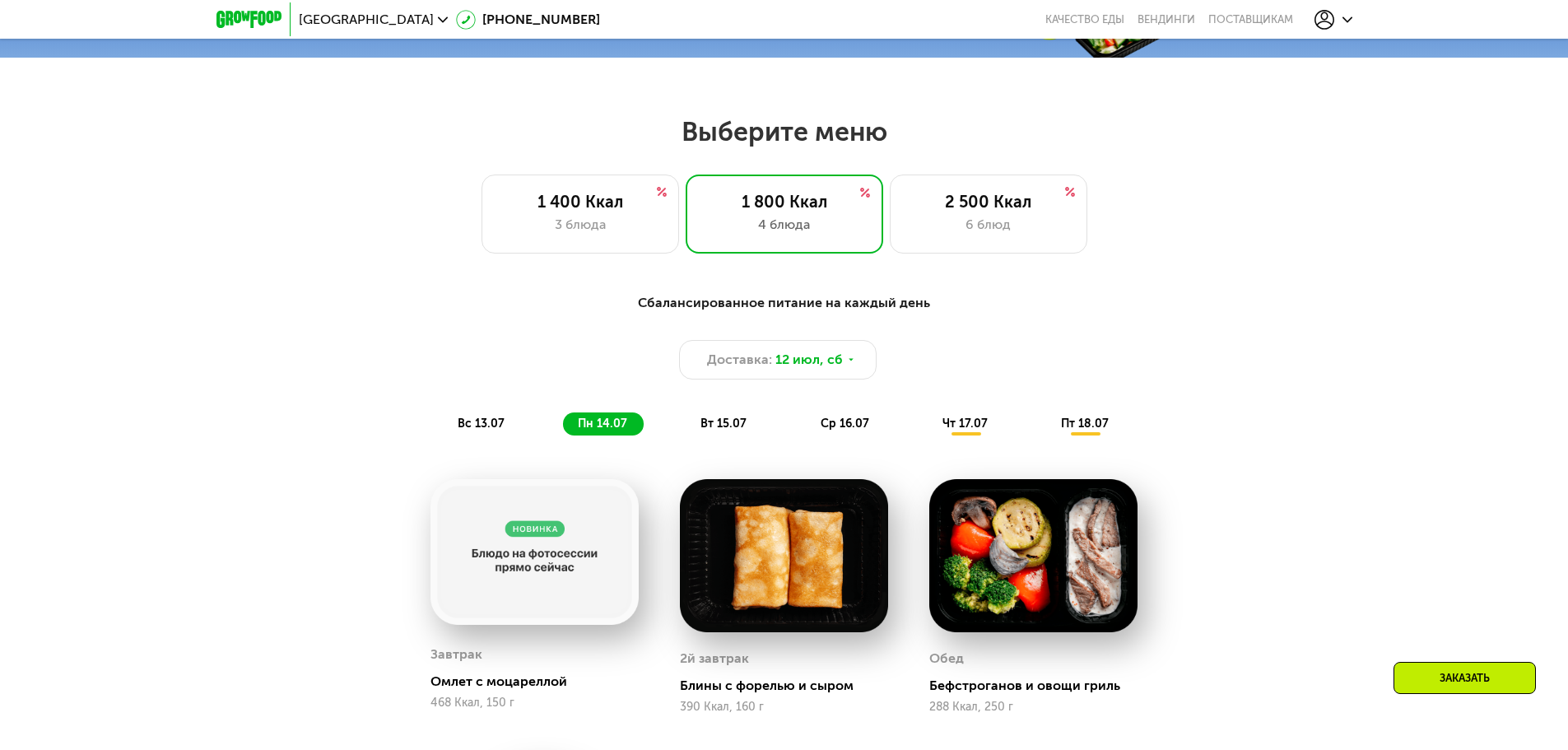 scroll, scrollTop: 724, scrollLeft: 0, axis: vertical 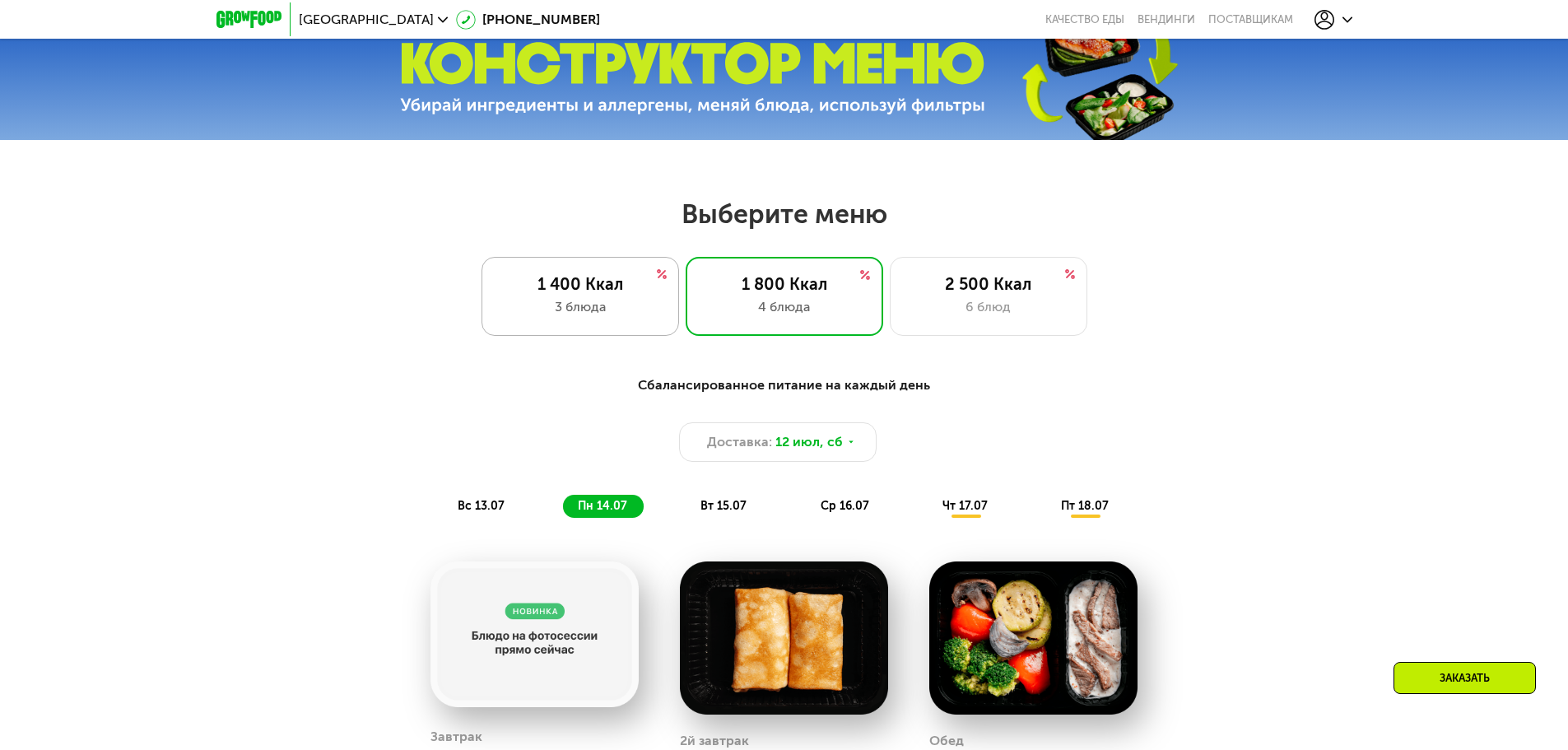 click on "1 400 Ккал" at bounding box center (580, 284) 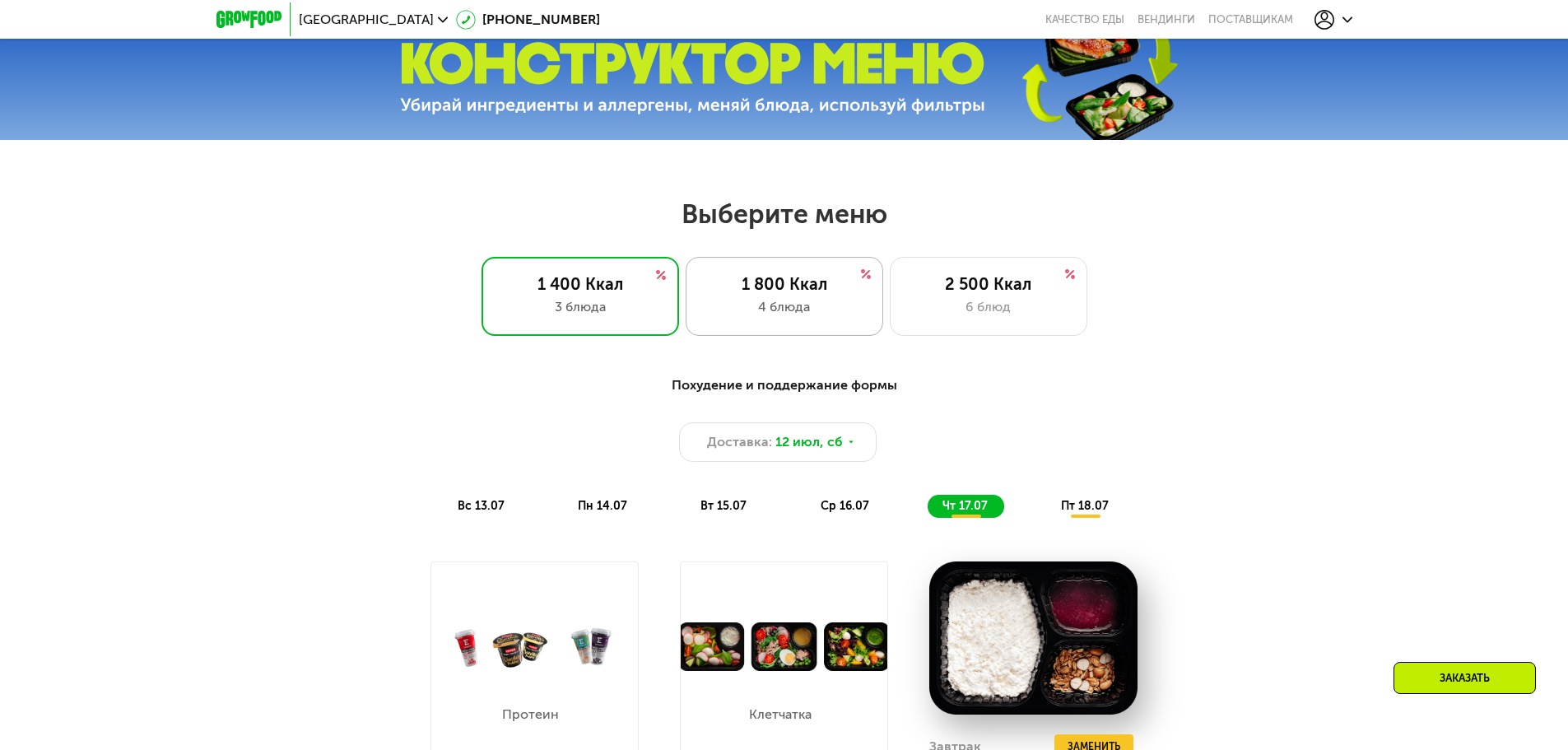 click on "1 800 Ккал 4 блюда" 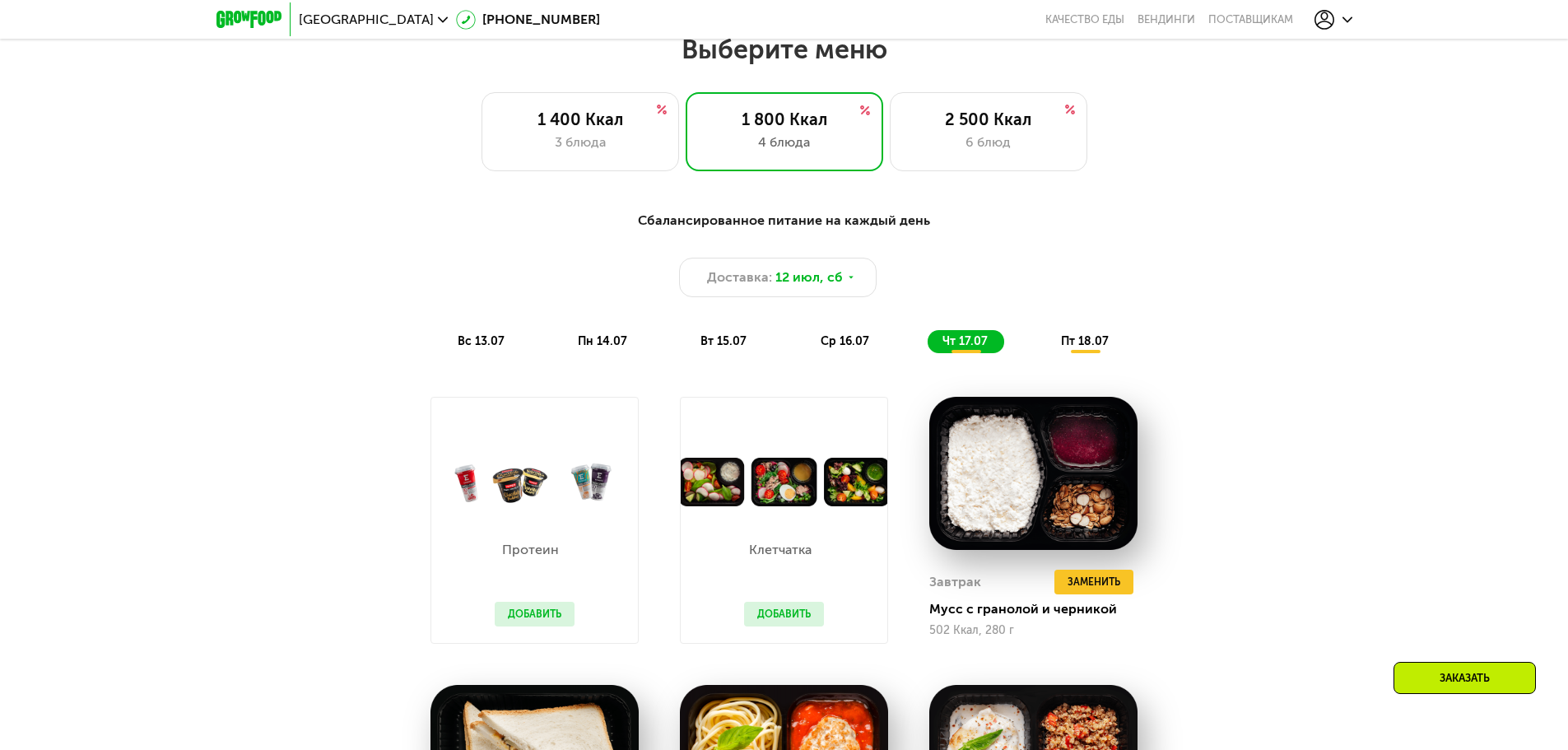 scroll, scrollTop: 1054, scrollLeft: 0, axis: vertical 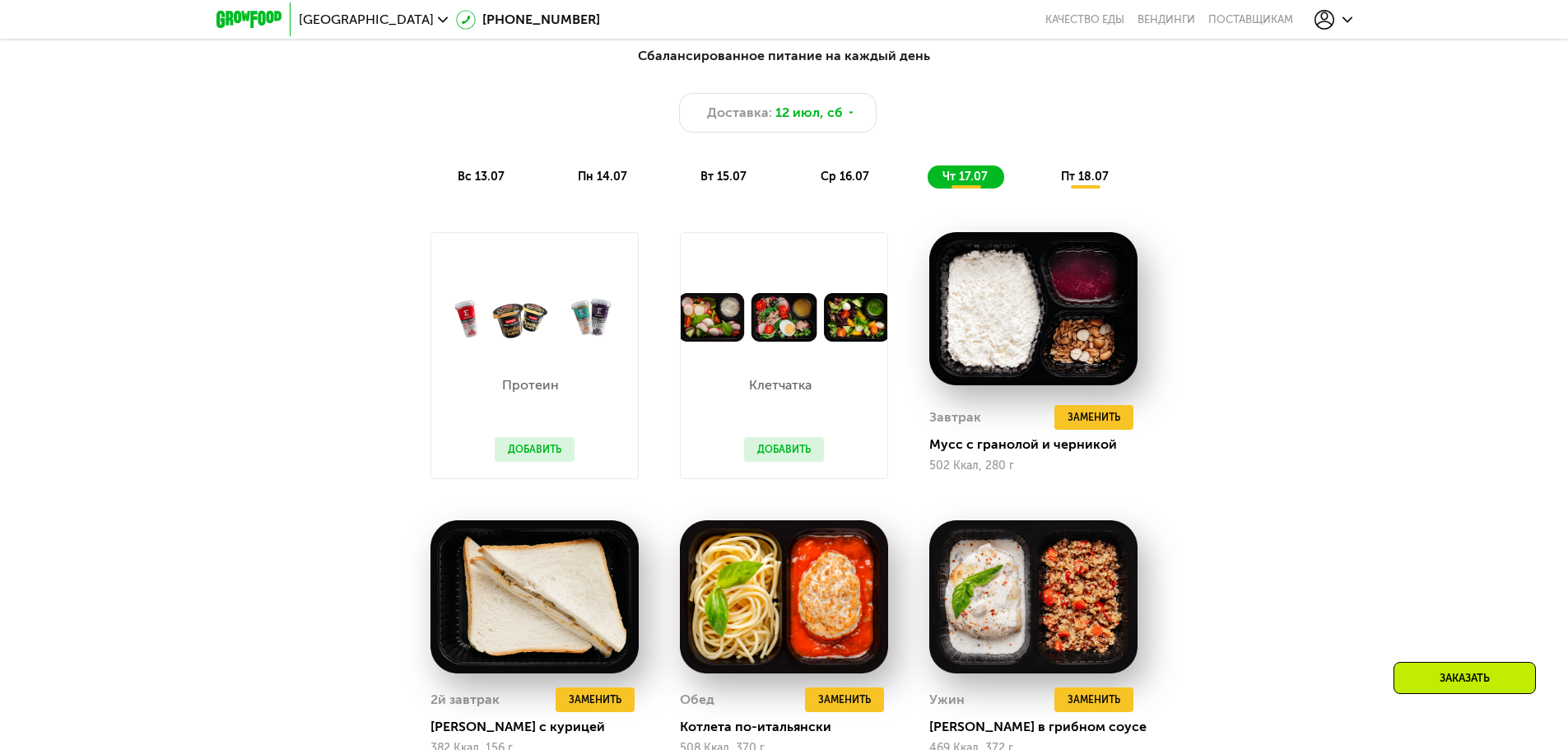click on "Добавить" at bounding box center [534, 450] 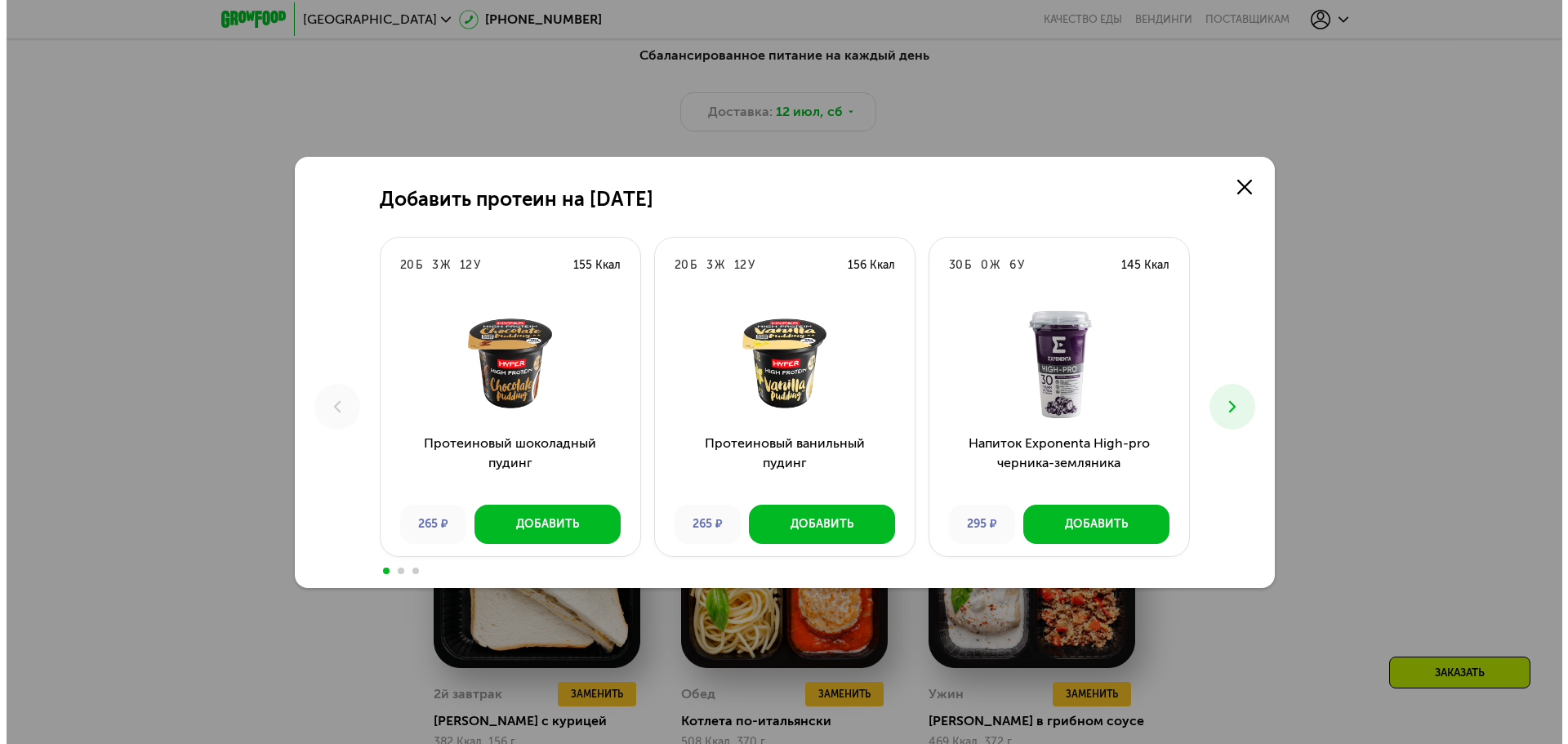 scroll, scrollTop: 0, scrollLeft: 0, axis: both 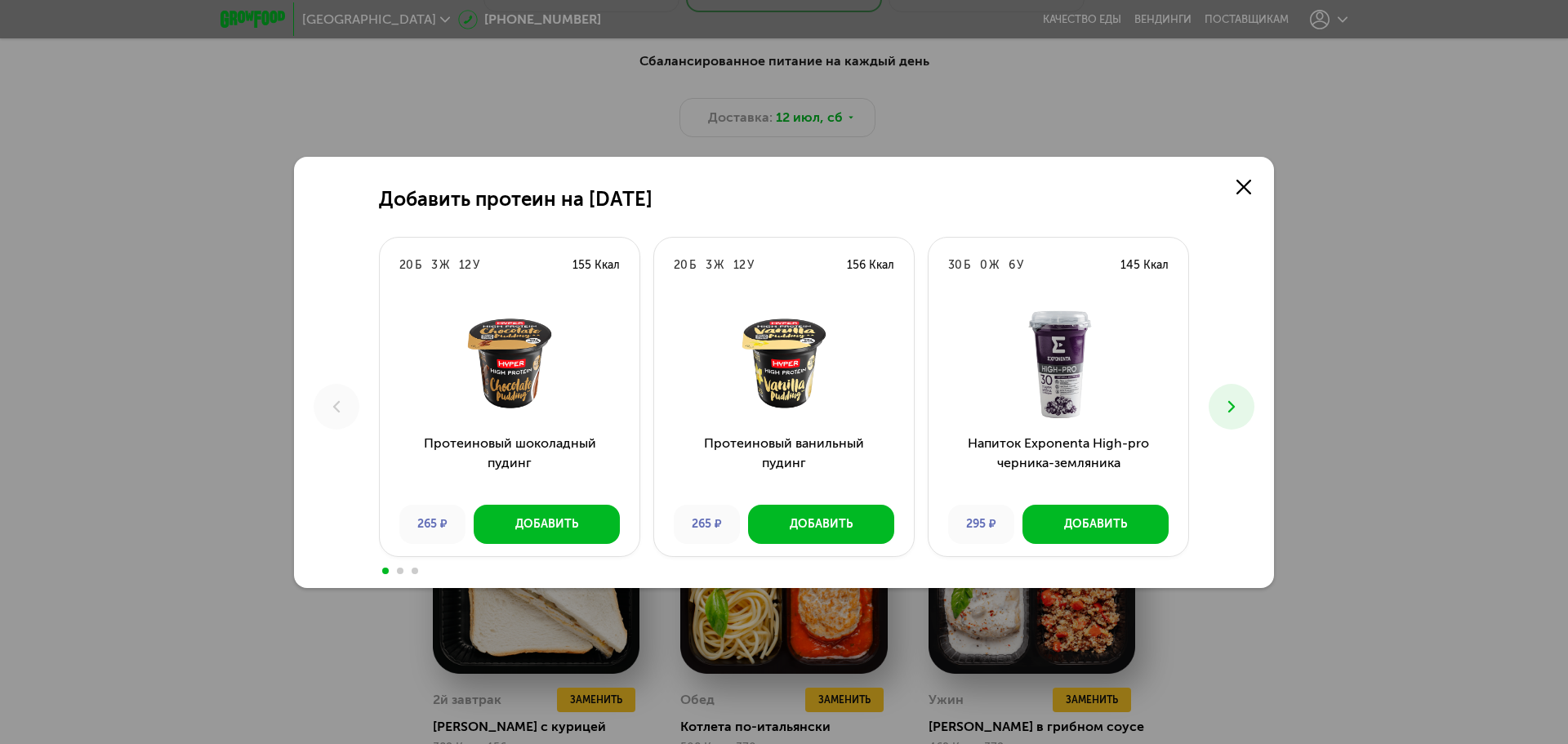 click 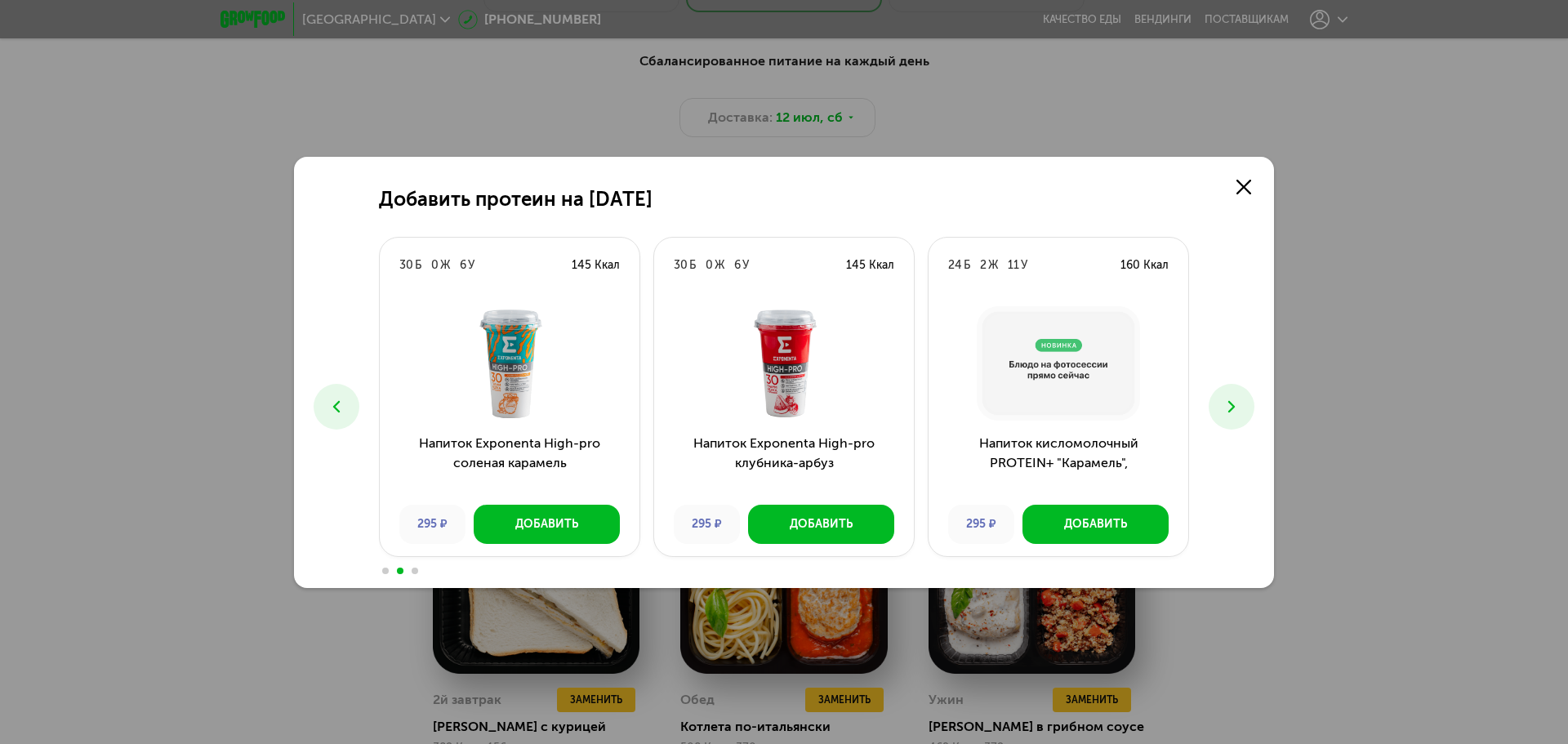 click 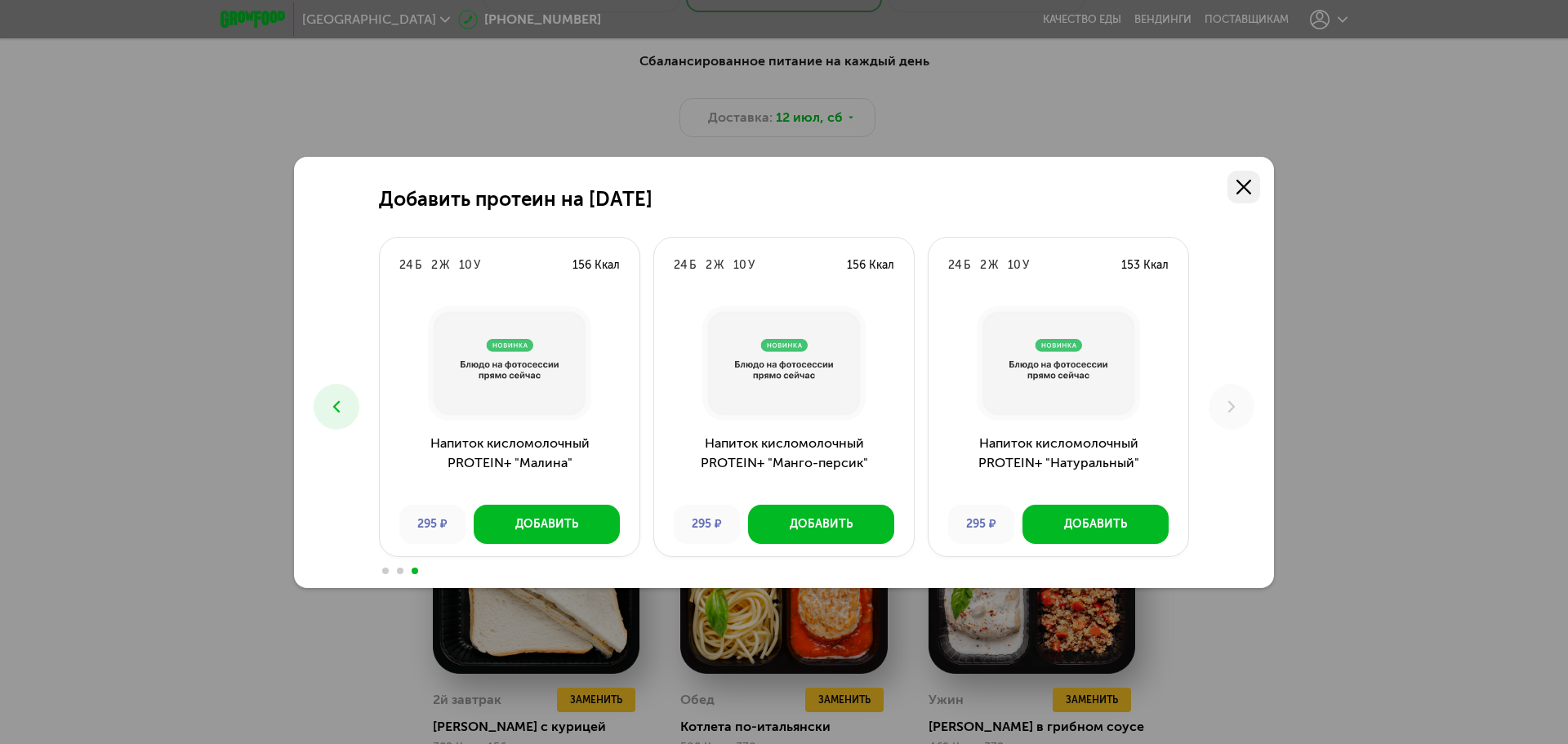 click at bounding box center (1244, 187) 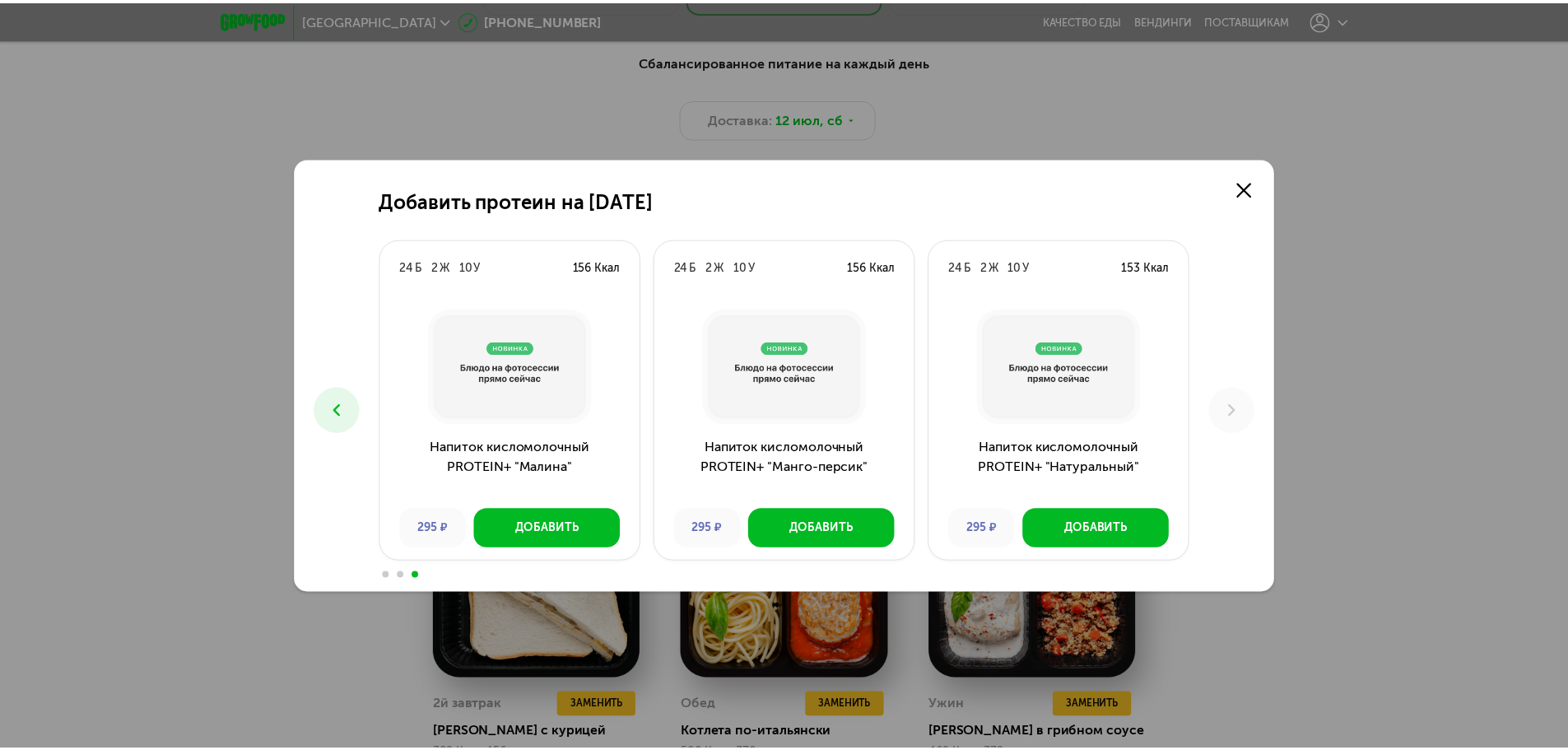 scroll, scrollTop: 1054, scrollLeft: 0, axis: vertical 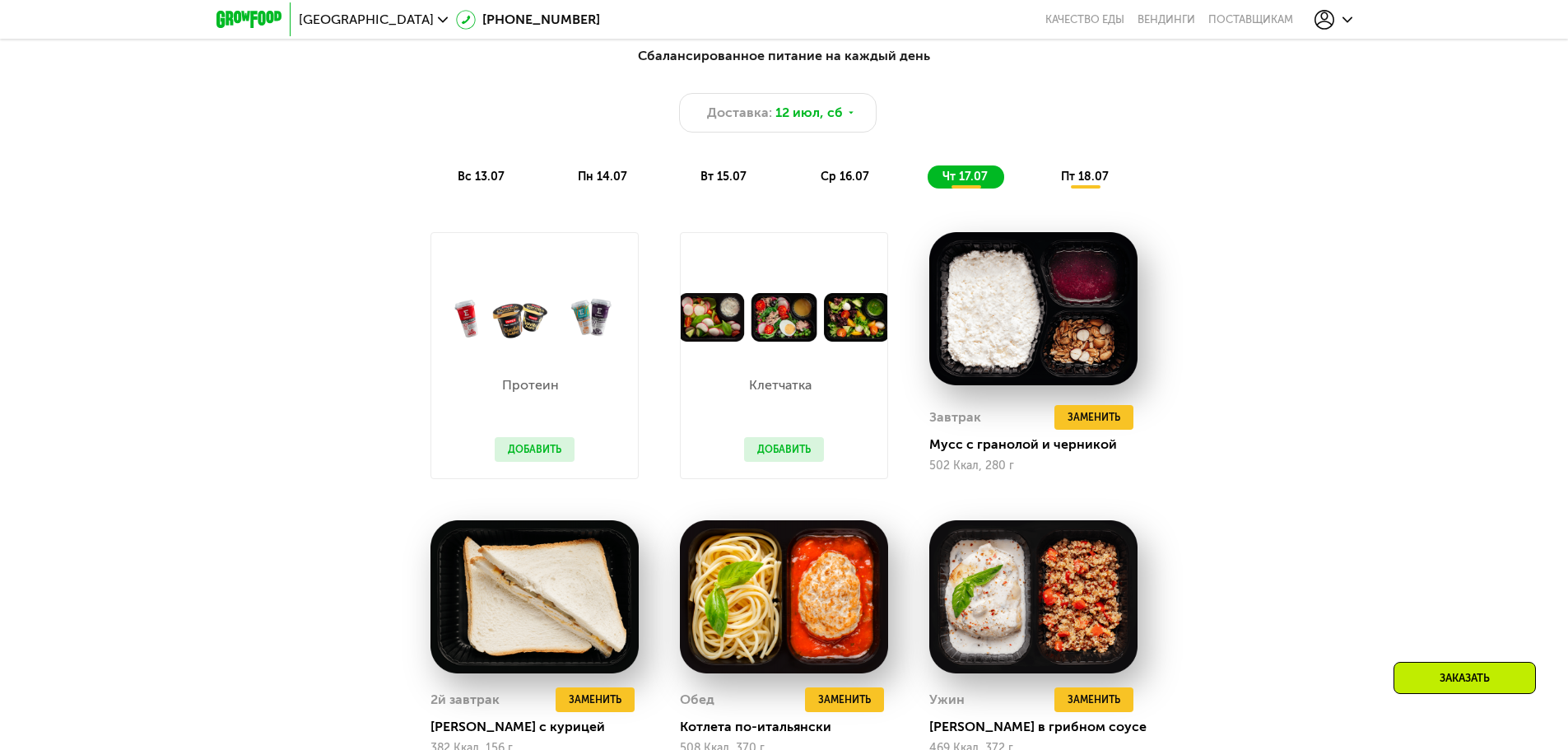 click on "Добавить" at bounding box center [784, 450] 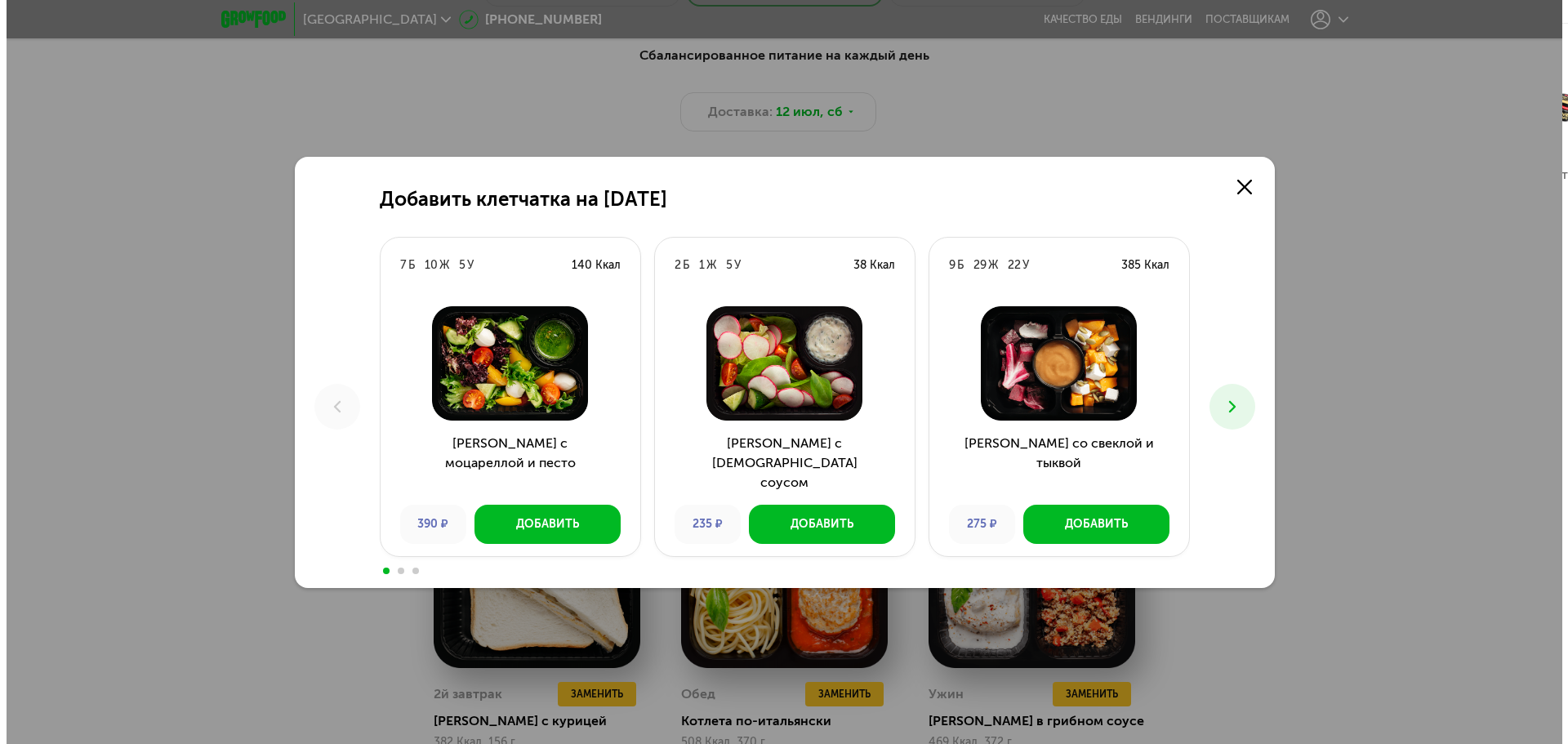 scroll, scrollTop: 0, scrollLeft: 0, axis: both 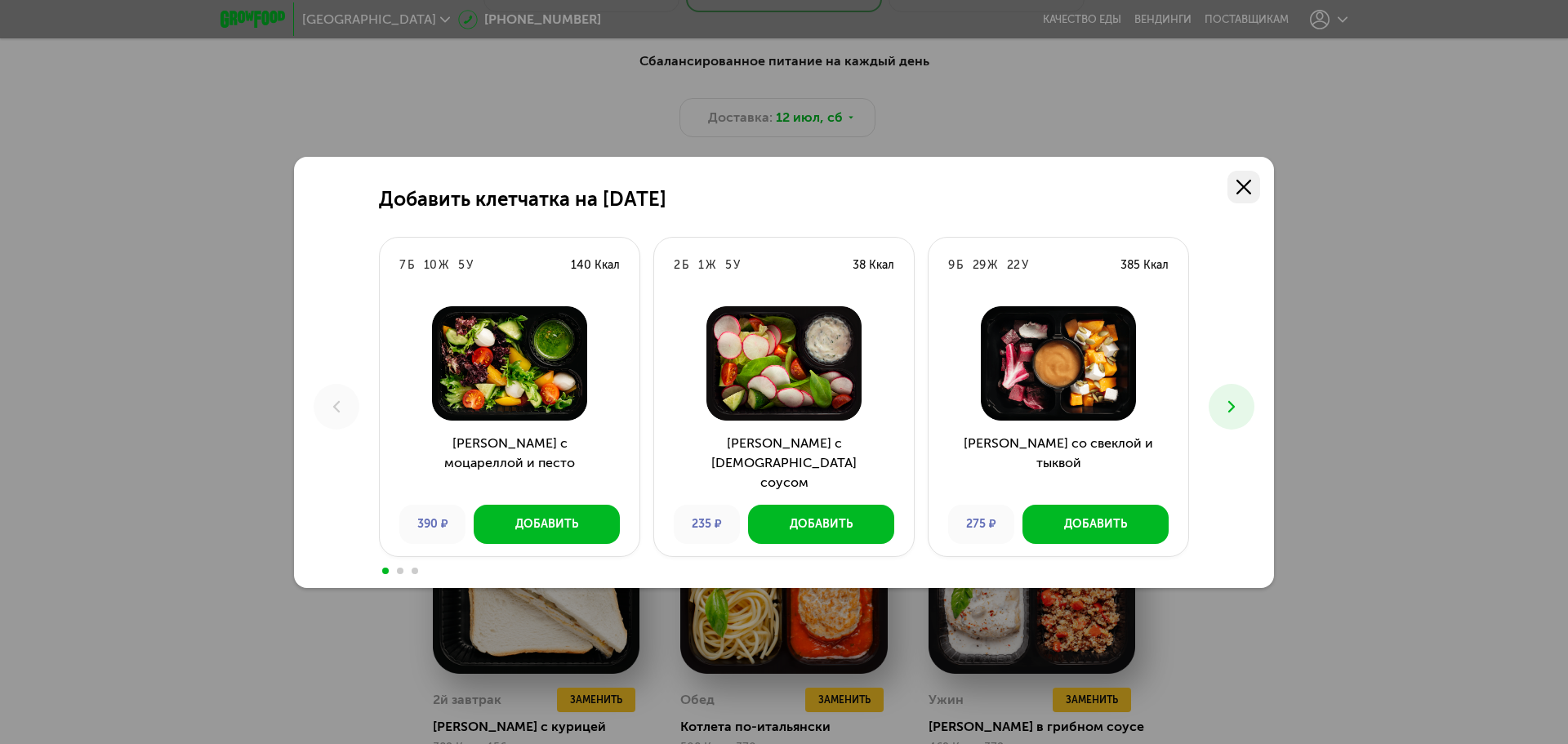 click 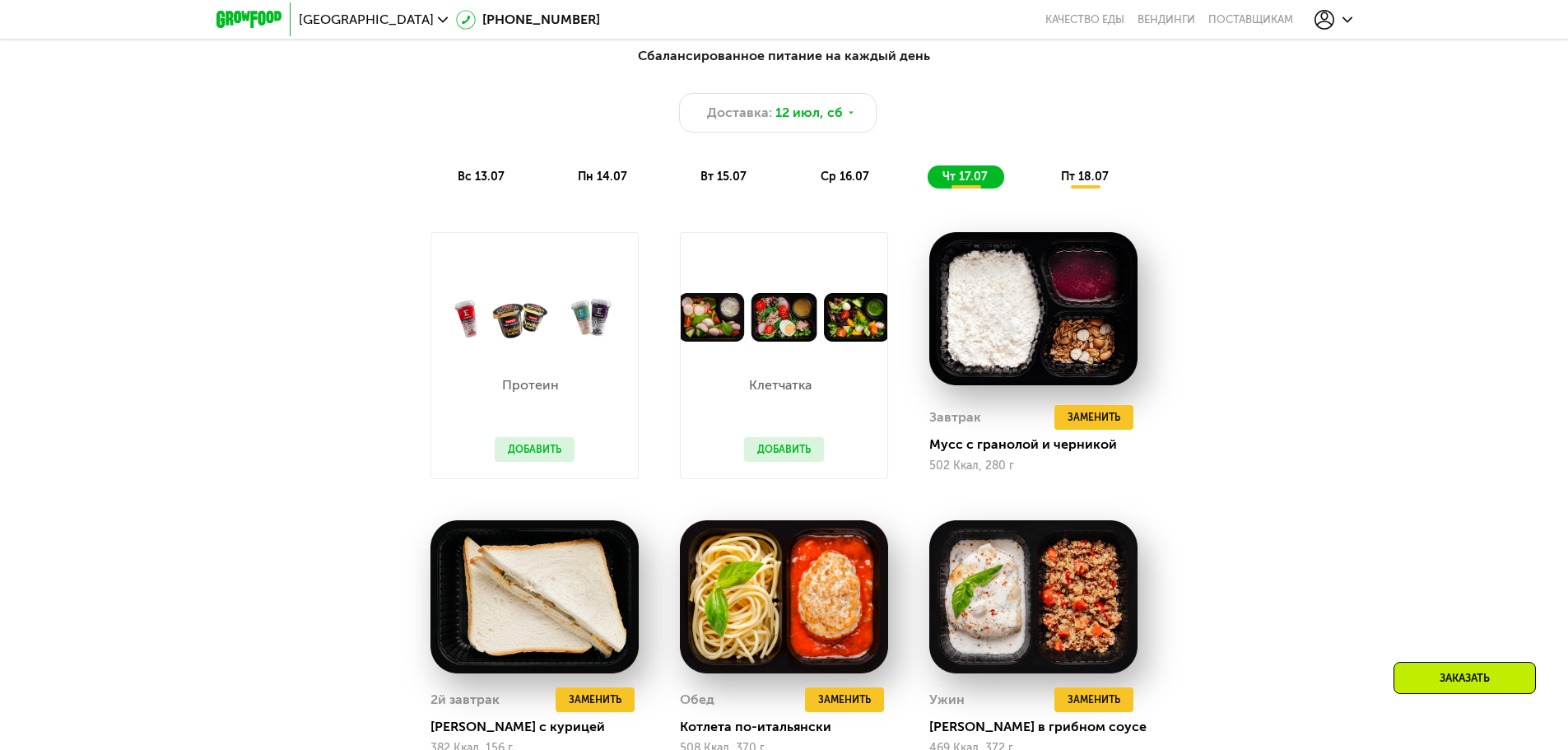 scroll, scrollTop: 724, scrollLeft: 0, axis: vertical 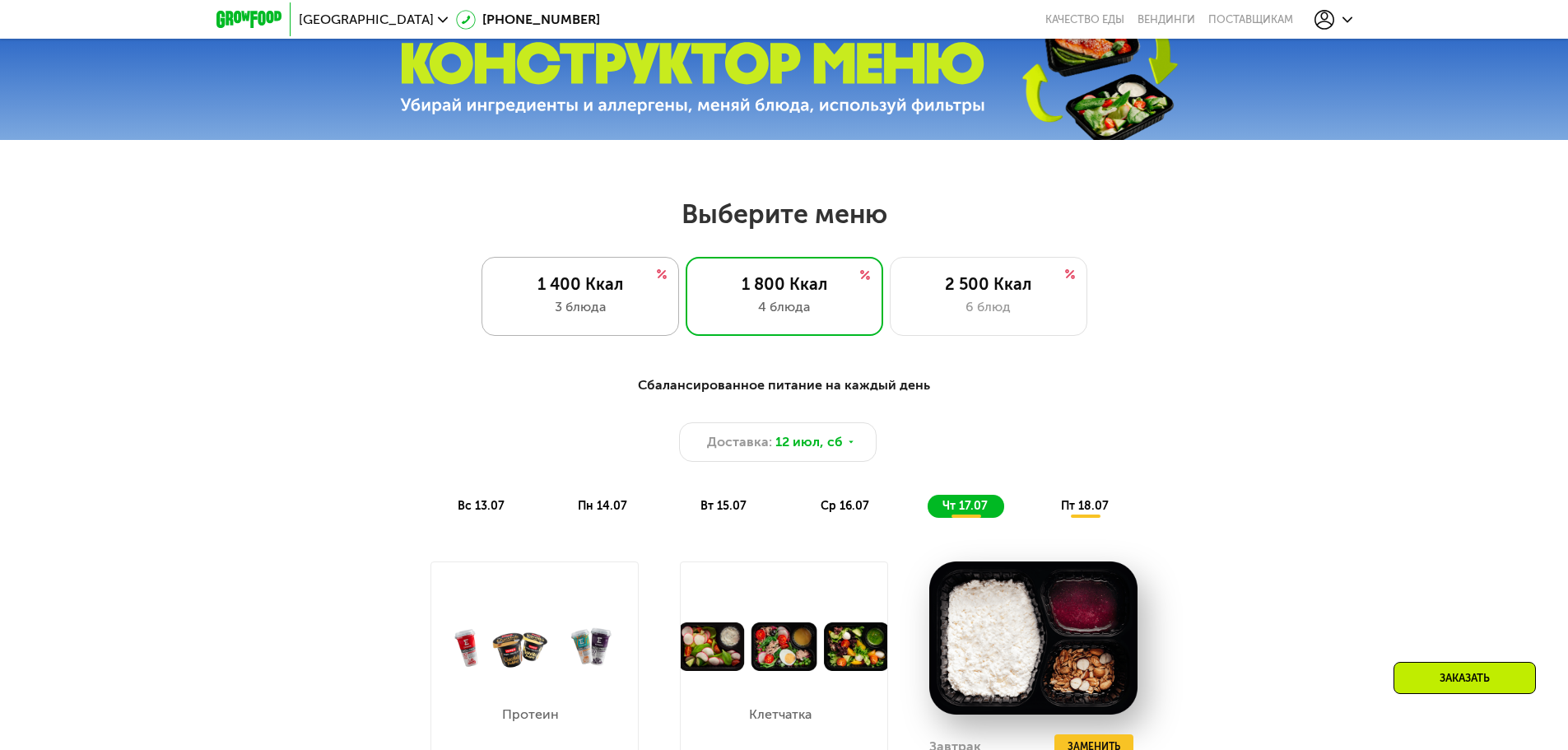 click on "3 блюда" at bounding box center [580, 307] 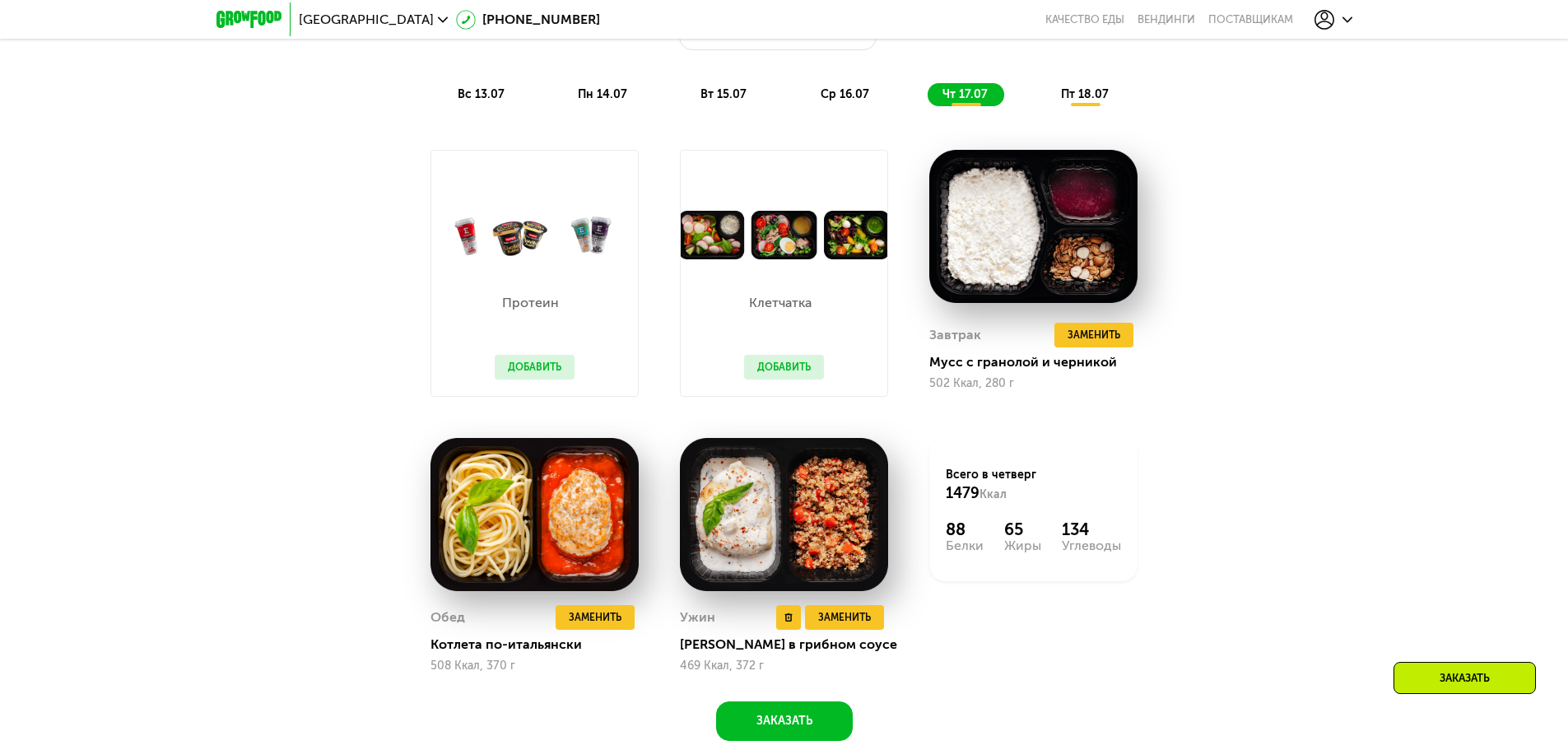scroll, scrollTop: 971, scrollLeft: 0, axis: vertical 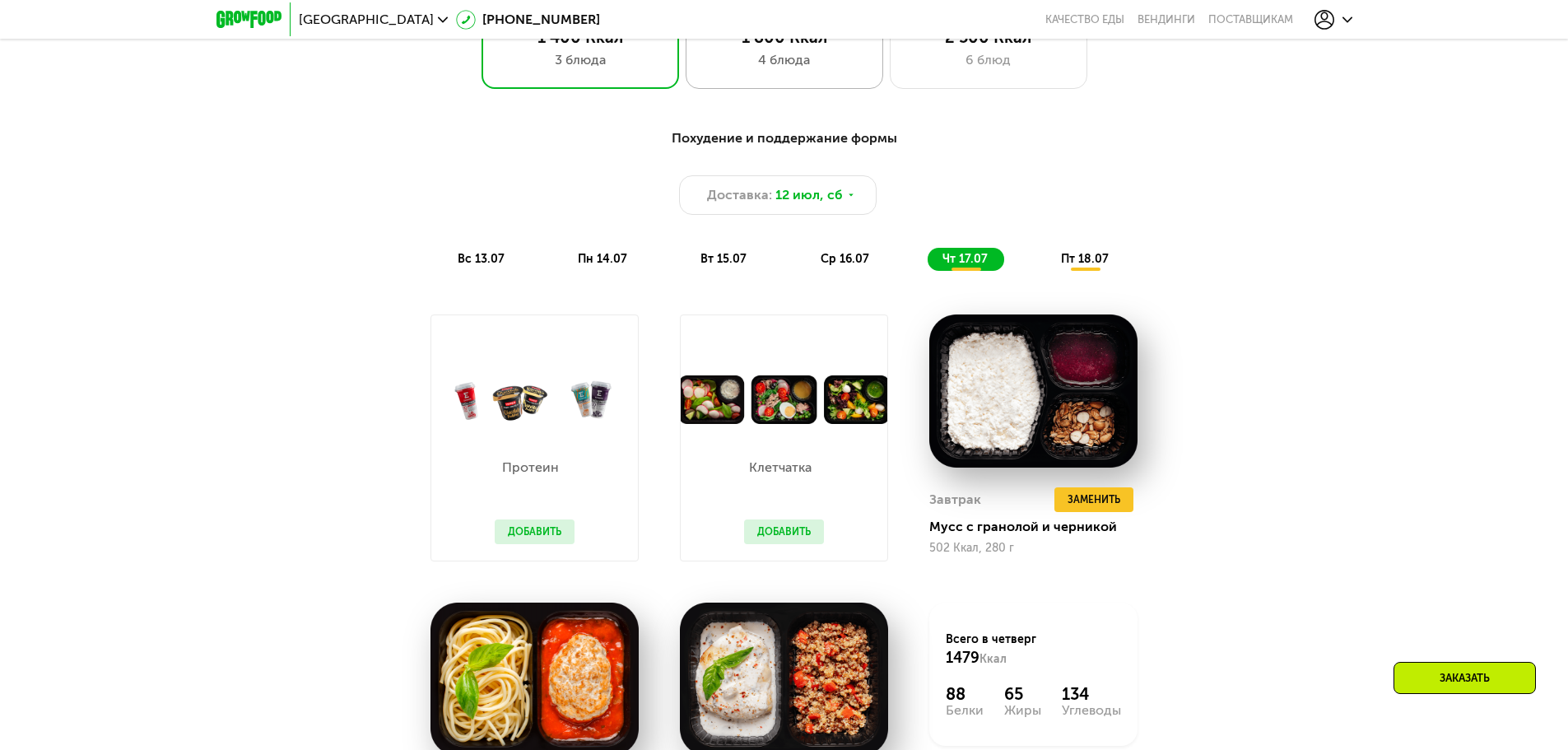 click on "1 800 Ккал 4 блюда" 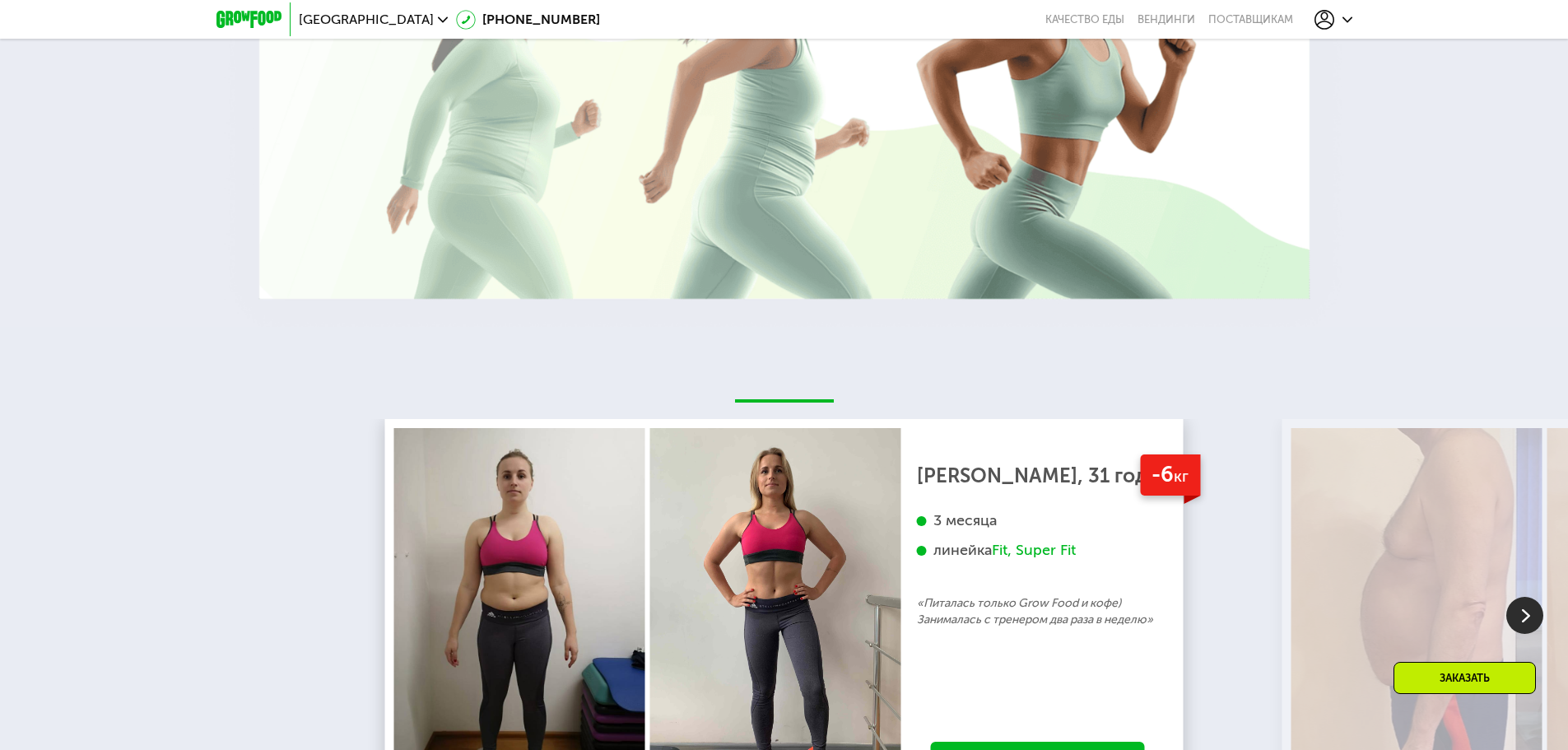 scroll, scrollTop: 3194, scrollLeft: 0, axis: vertical 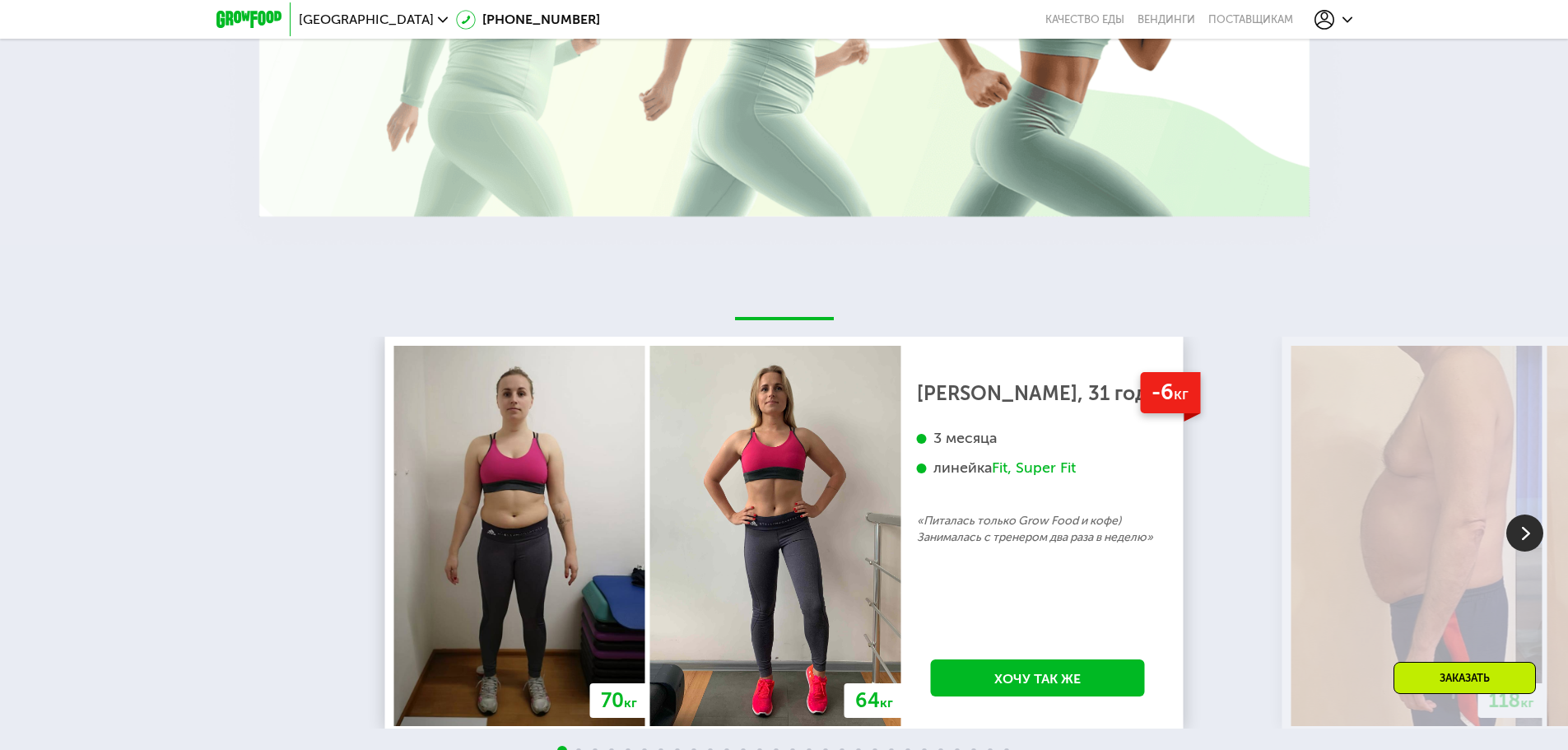 click at bounding box center [1524, 533] 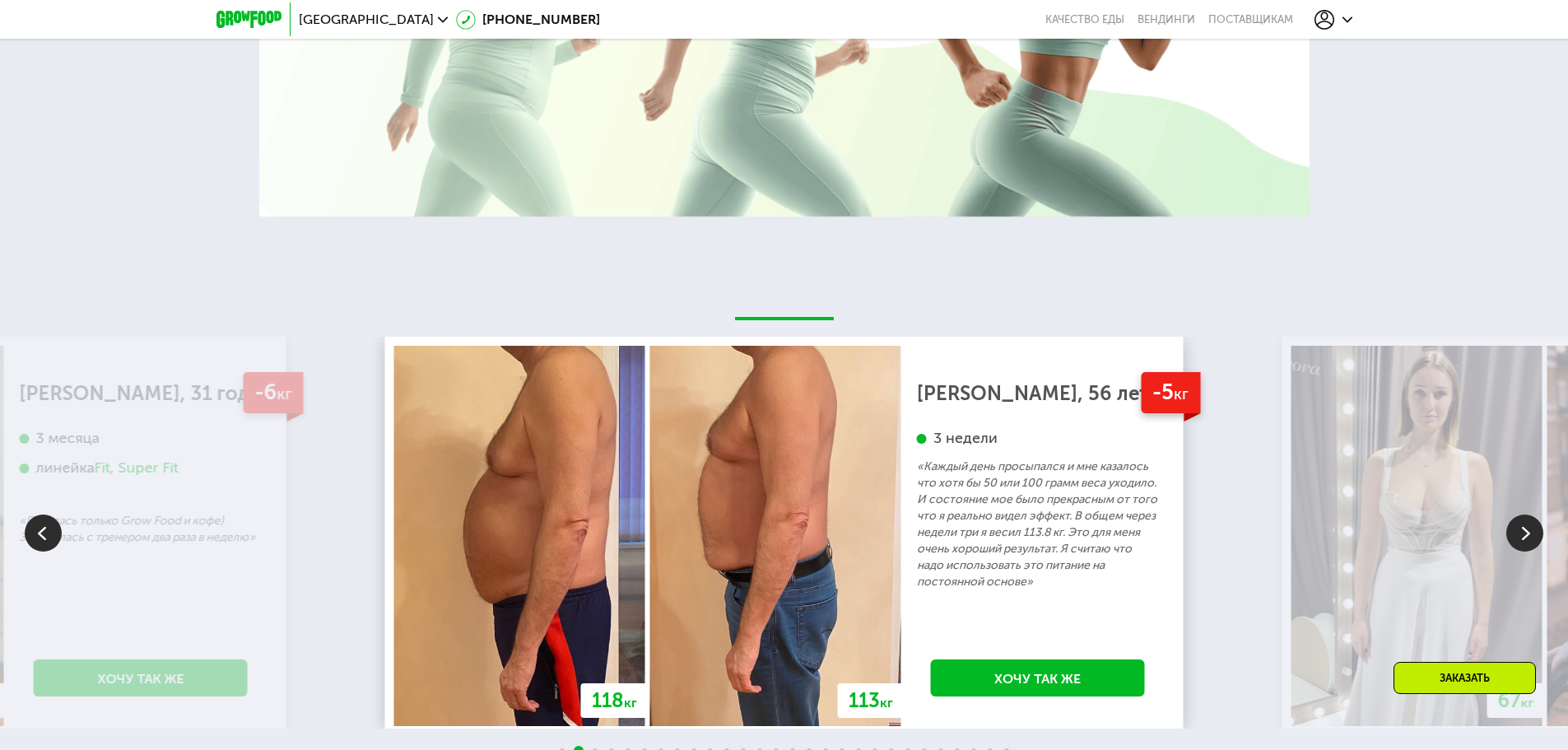 click at bounding box center (1524, 533) 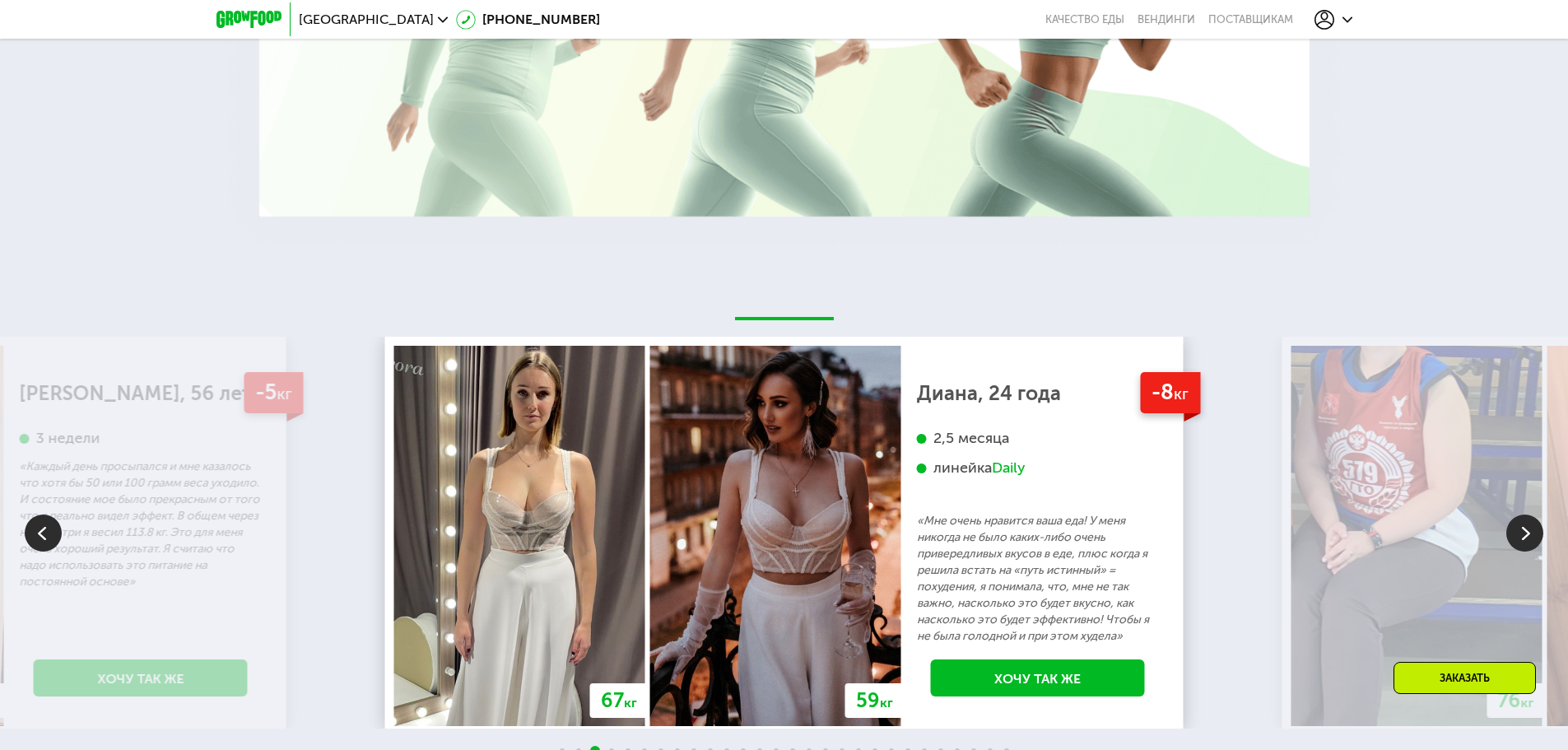 click at bounding box center [1524, 533] 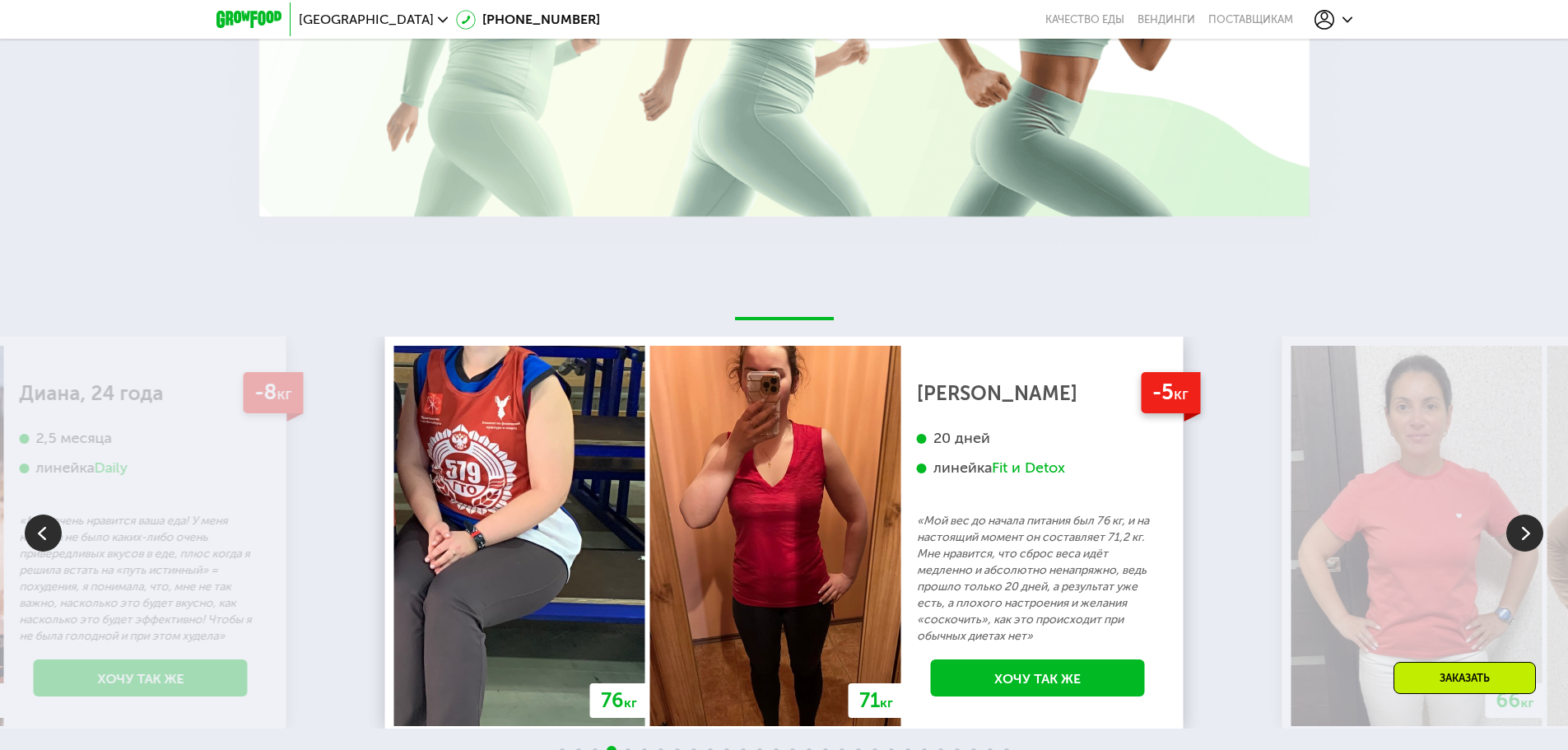 click at bounding box center (1524, 533) 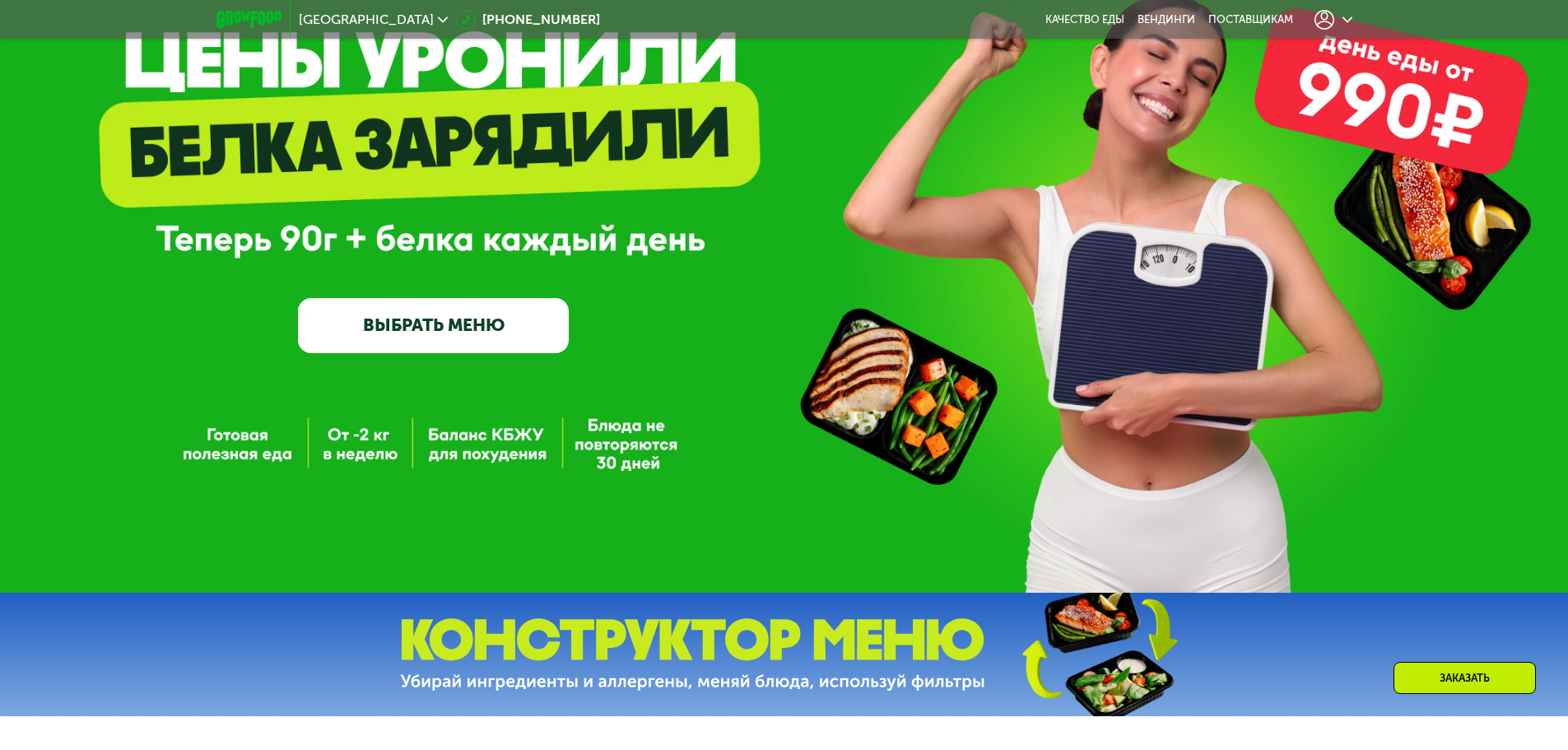 scroll, scrollTop: 0, scrollLeft: 0, axis: both 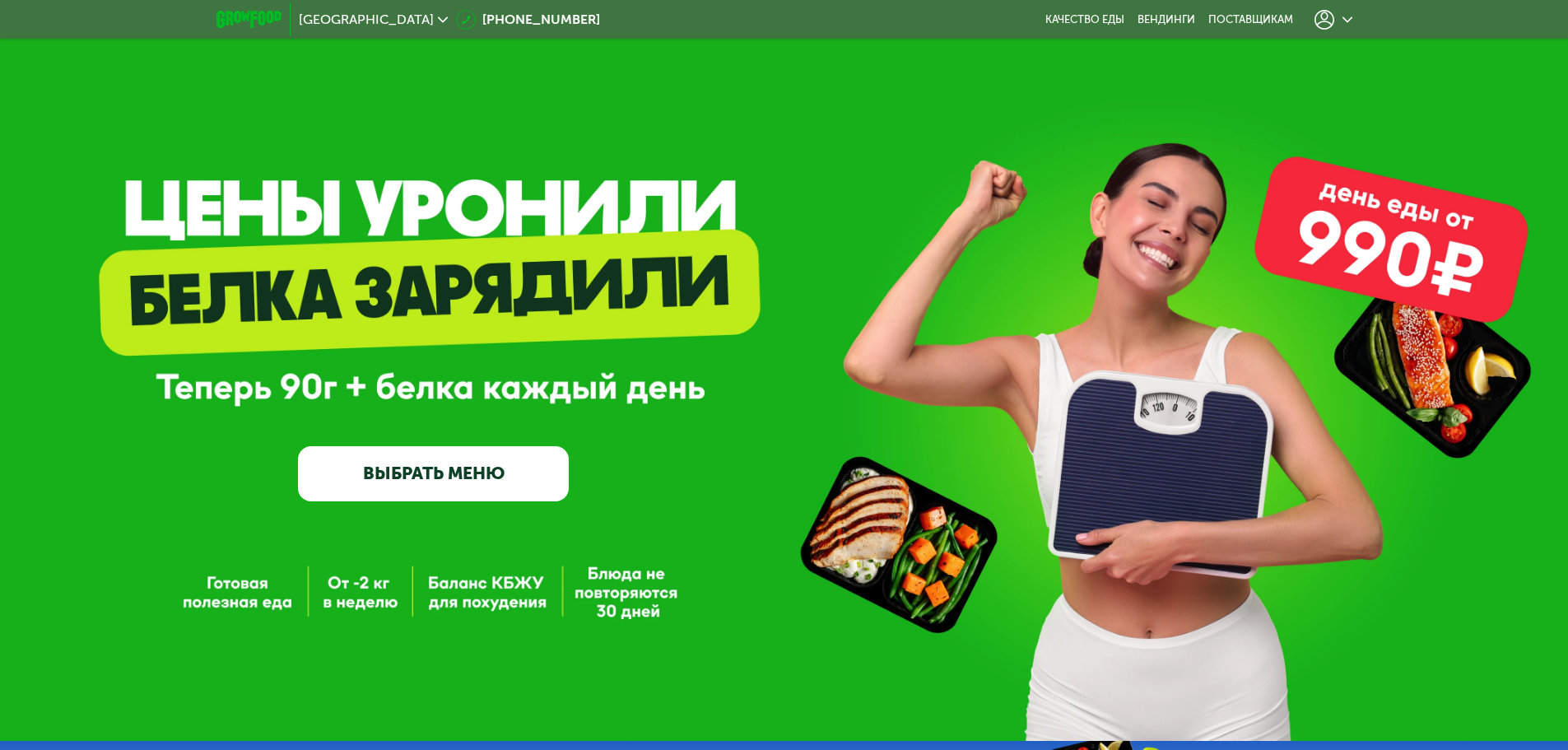 click on "ВЫБРАТЬ МЕНЮ" at bounding box center (433, 473) 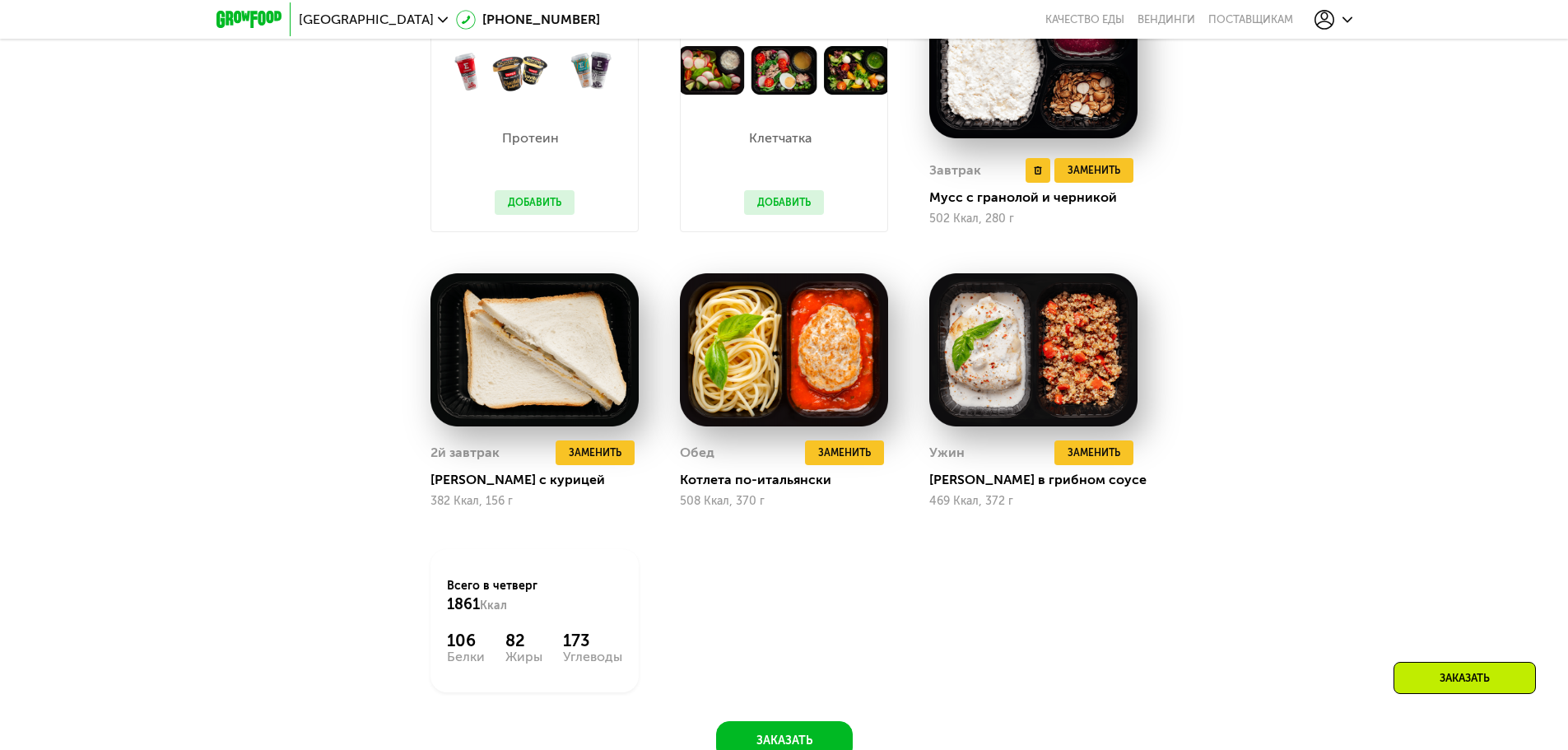 scroll, scrollTop: 1630, scrollLeft: 0, axis: vertical 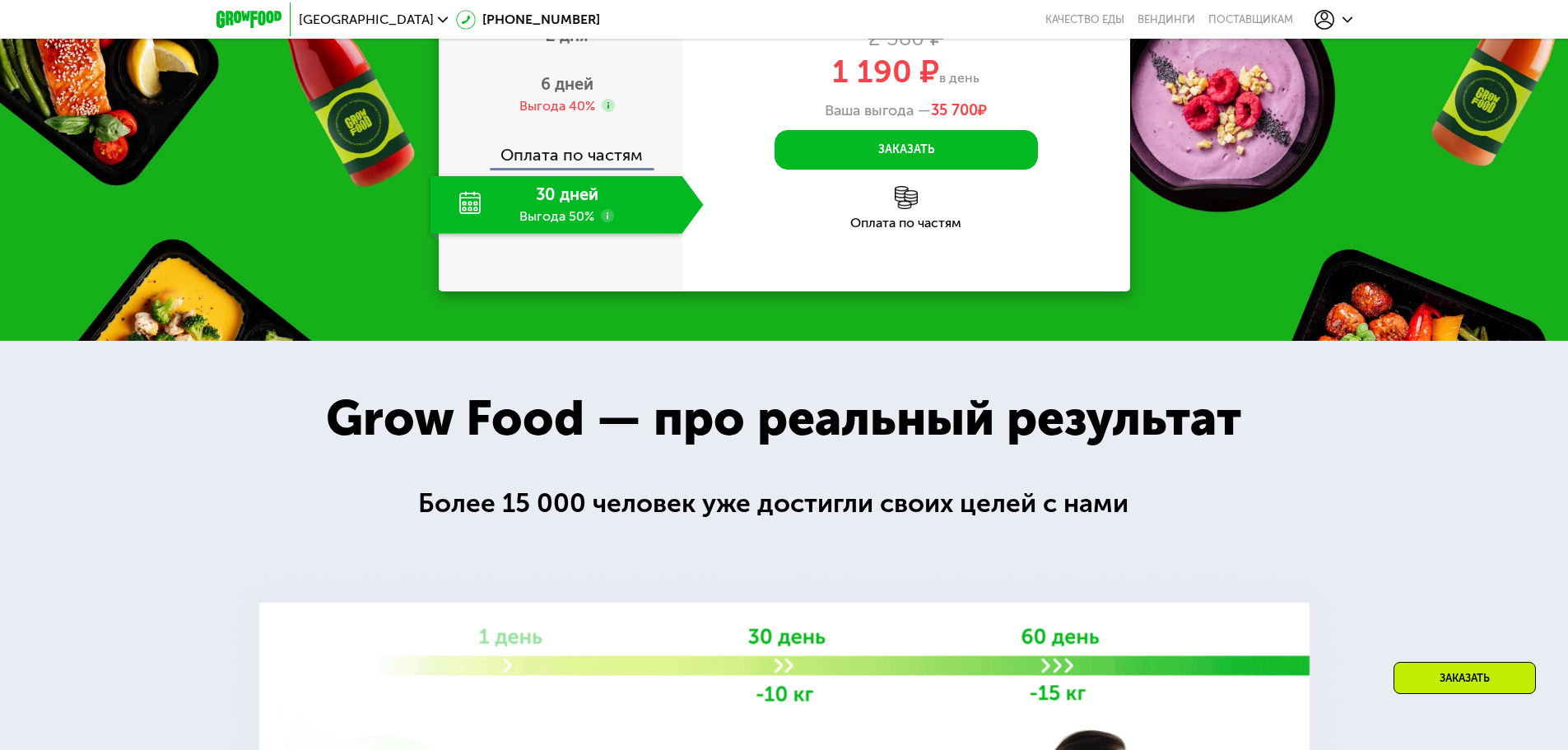 click on "Заказать" at bounding box center [1464, 678] 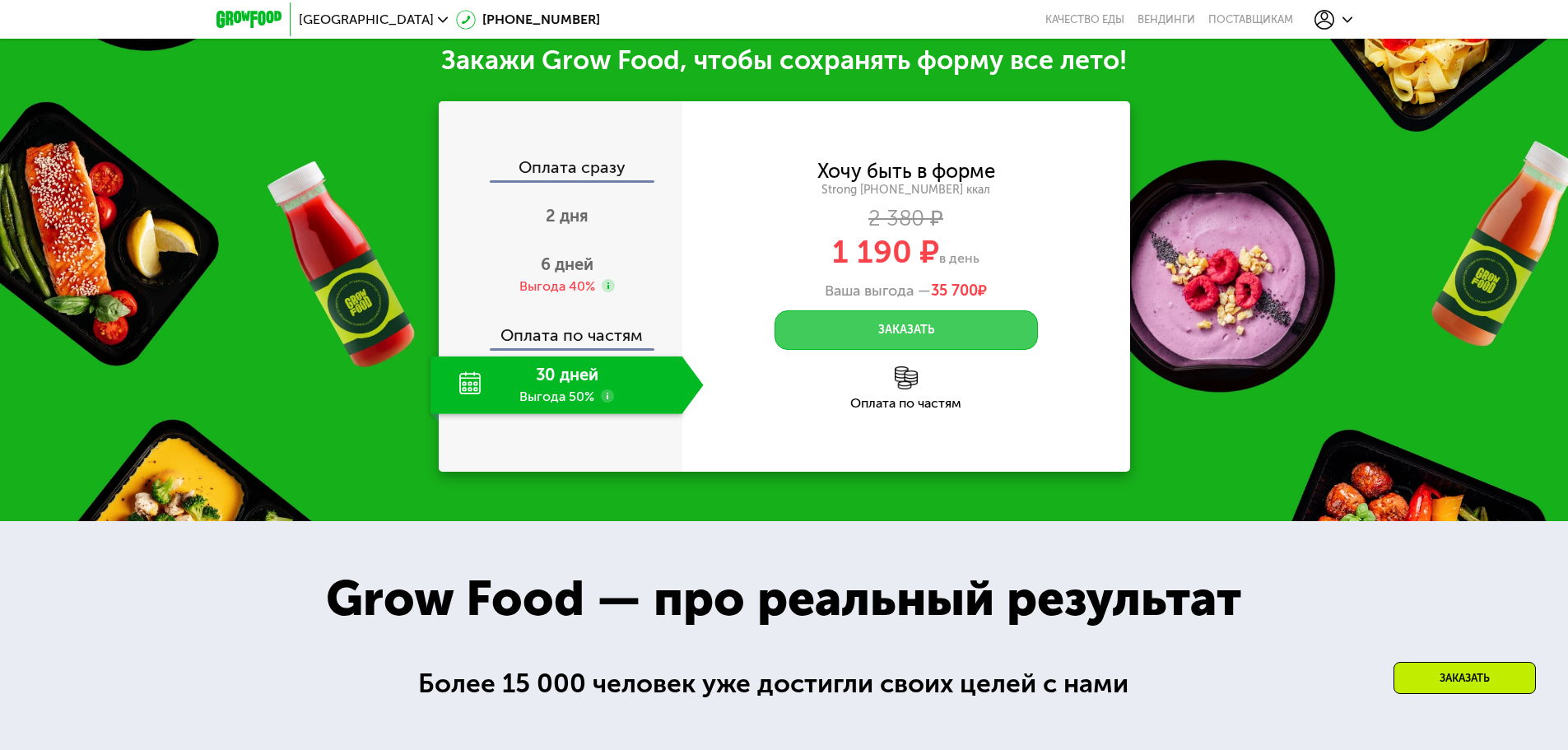 click on "Заказать" at bounding box center [906, 330] 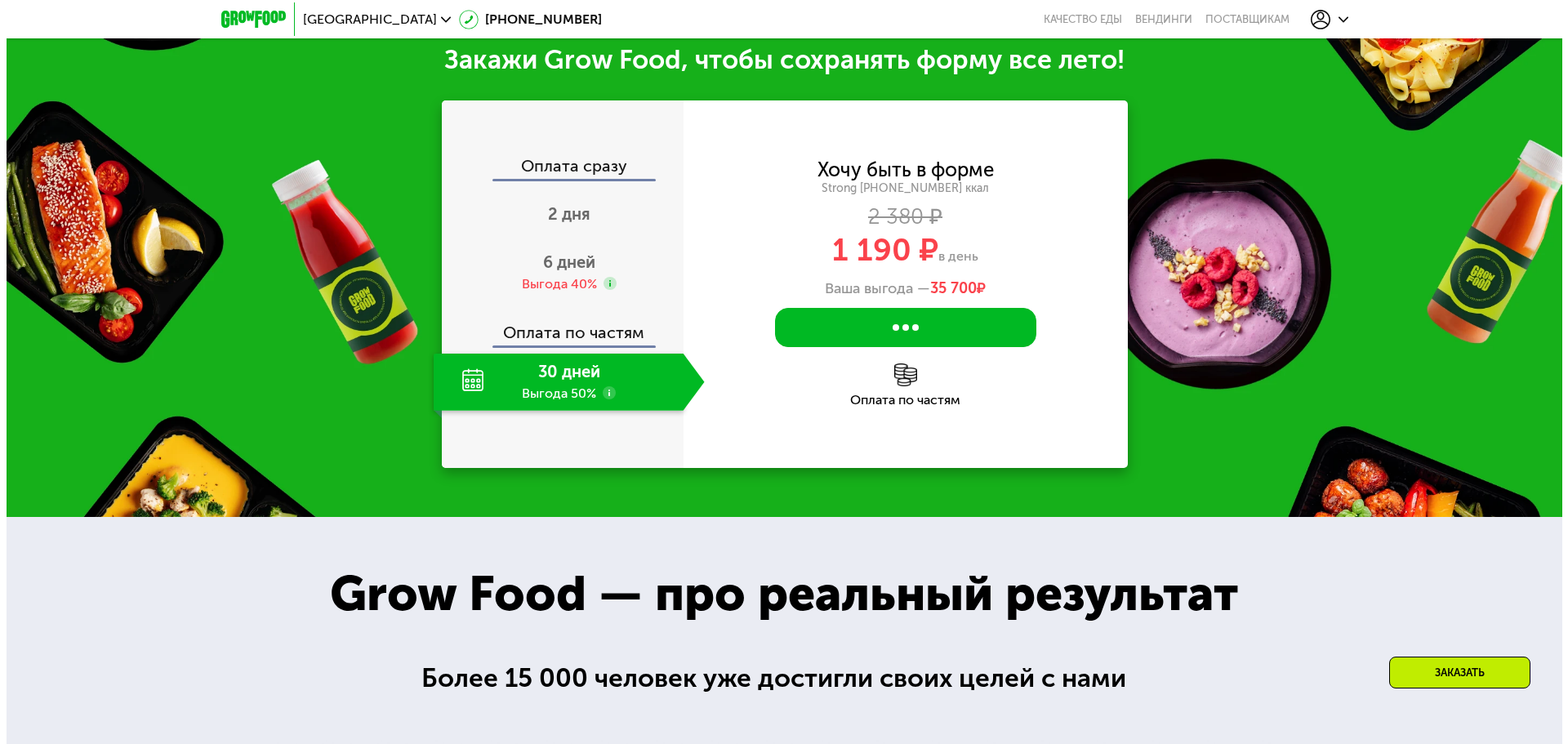 scroll, scrollTop: 0, scrollLeft: 0, axis: both 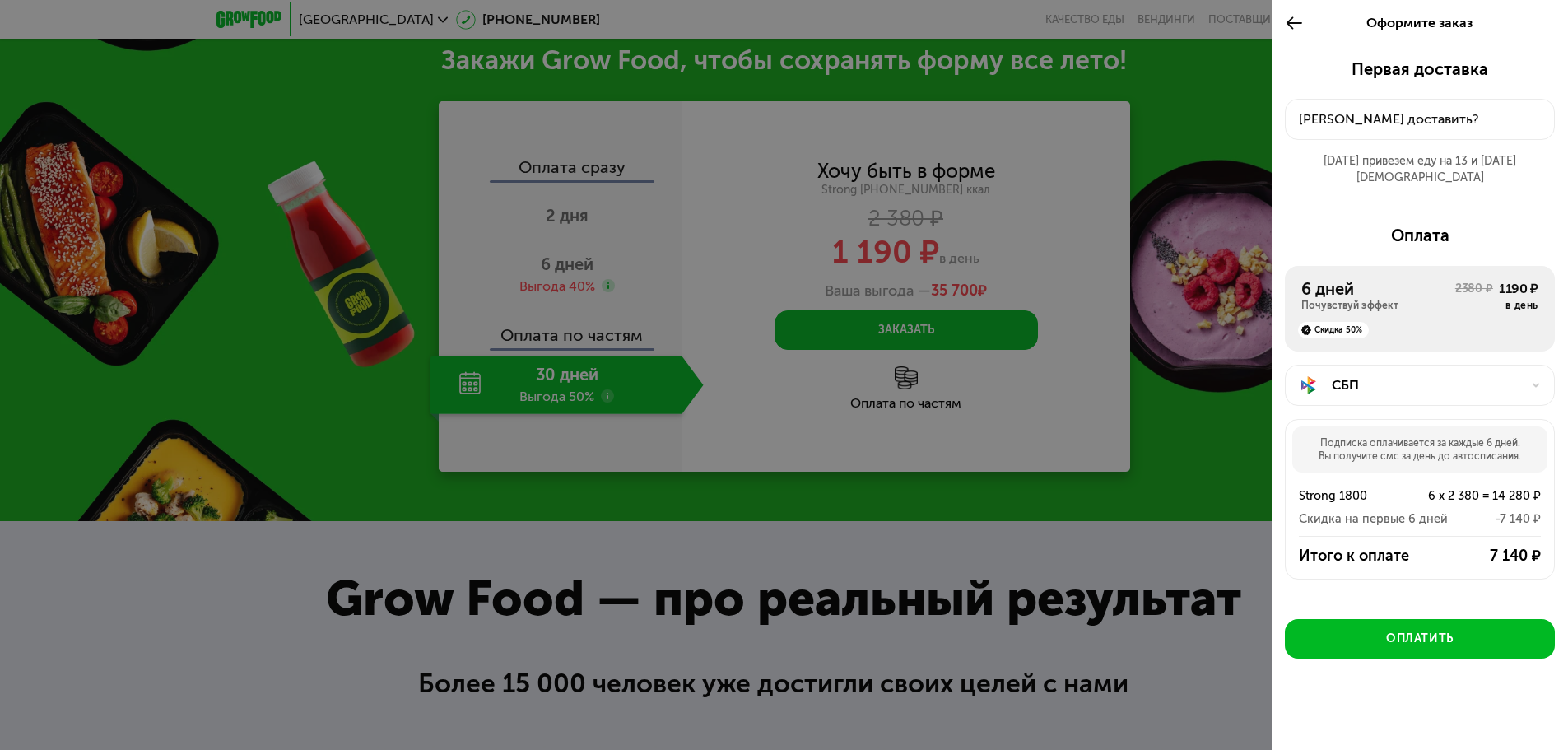click 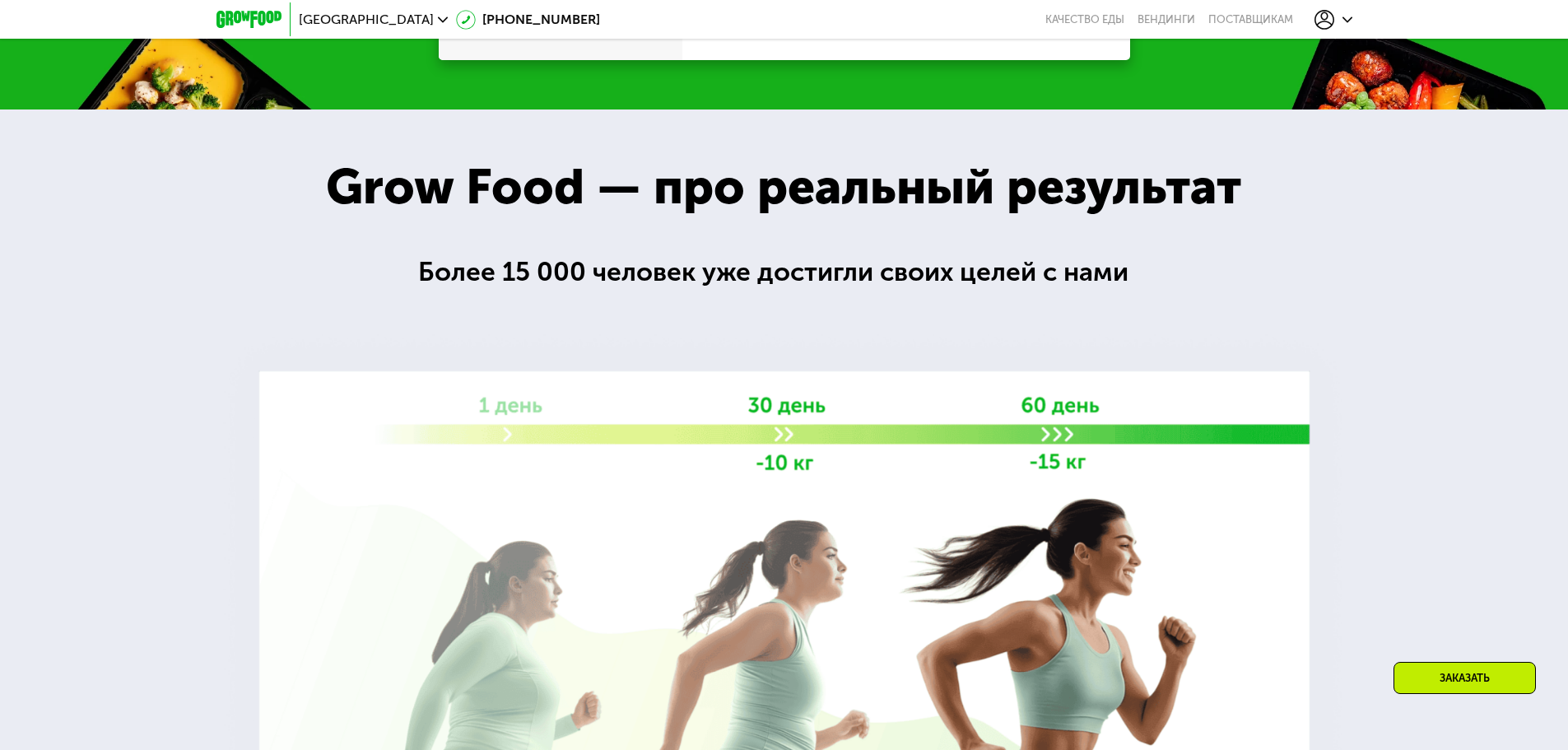 scroll, scrollTop: 2108, scrollLeft: 0, axis: vertical 